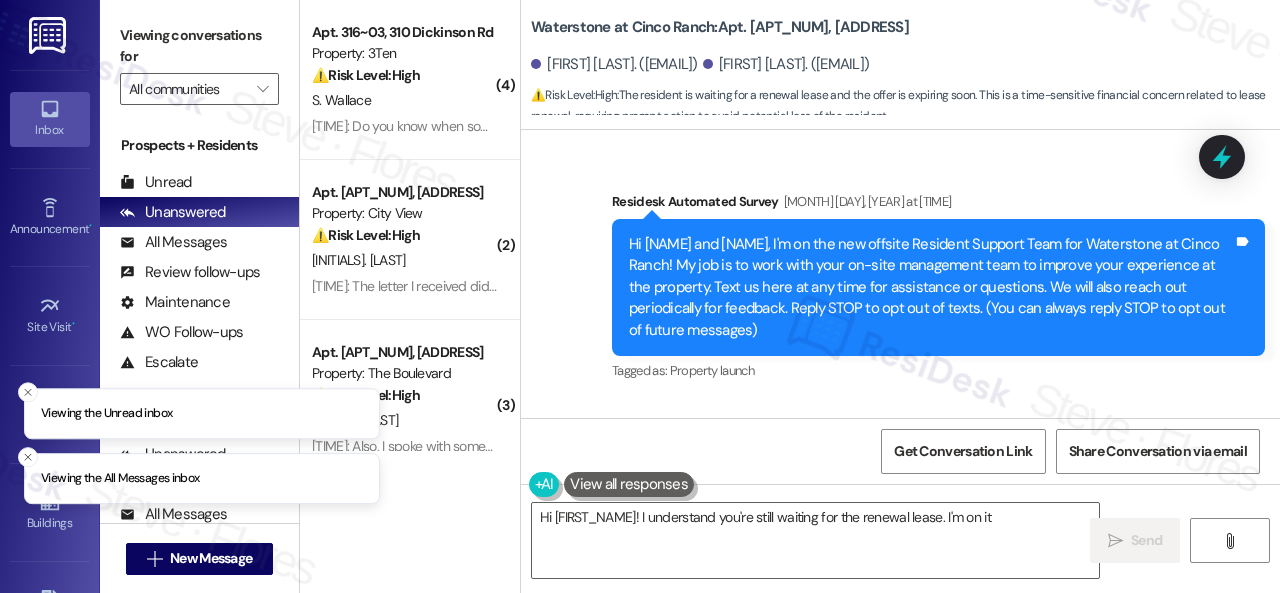 scroll, scrollTop: 0, scrollLeft: 0, axis: both 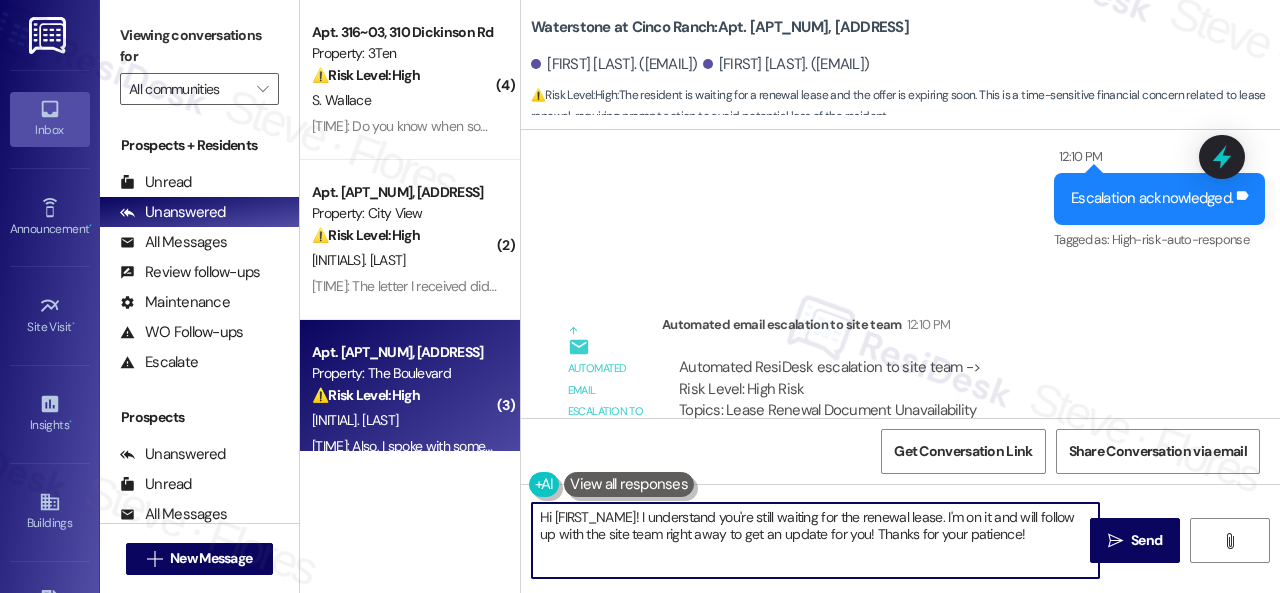drag, startPoint x: 1032, startPoint y: 528, endPoint x: 378, endPoint y: 428, distance: 661.6011 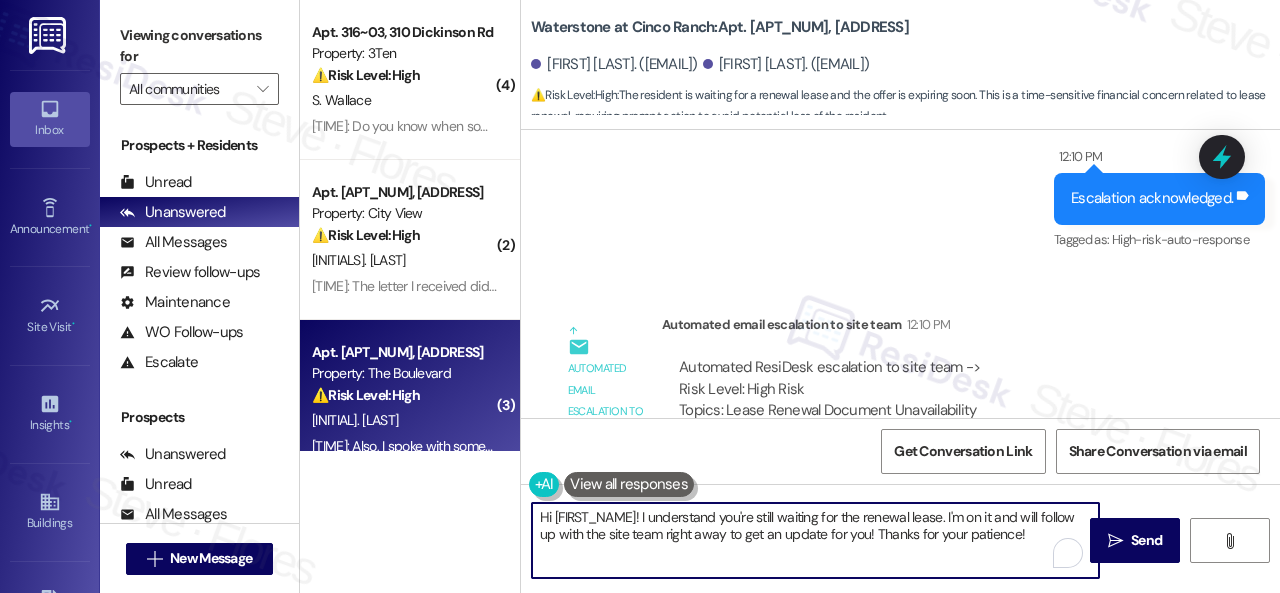 paste on "ey, I have an update on your concern.
The site team stated that he renewal offers have been sent out, and they're just waiting for final approval. Once that's complete, they'll submit everything and send you the electronic signature request.
Let me know if you need anything else. Thank you!" 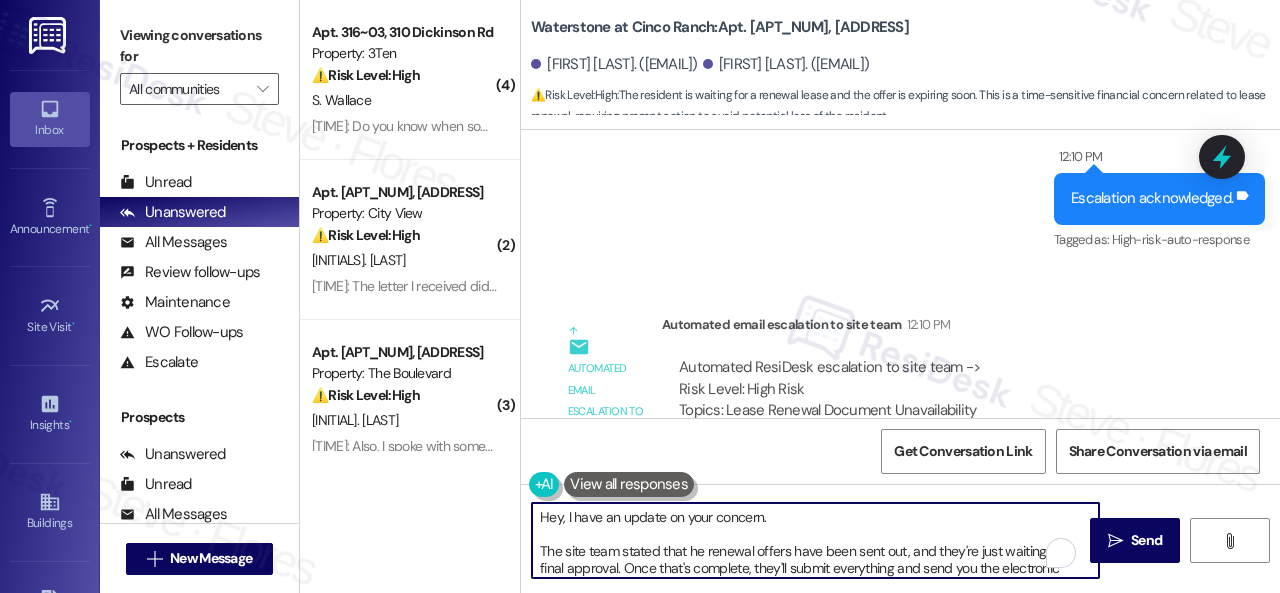 scroll, scrollTop: 64, scrollLeft: 0, axis: vertical 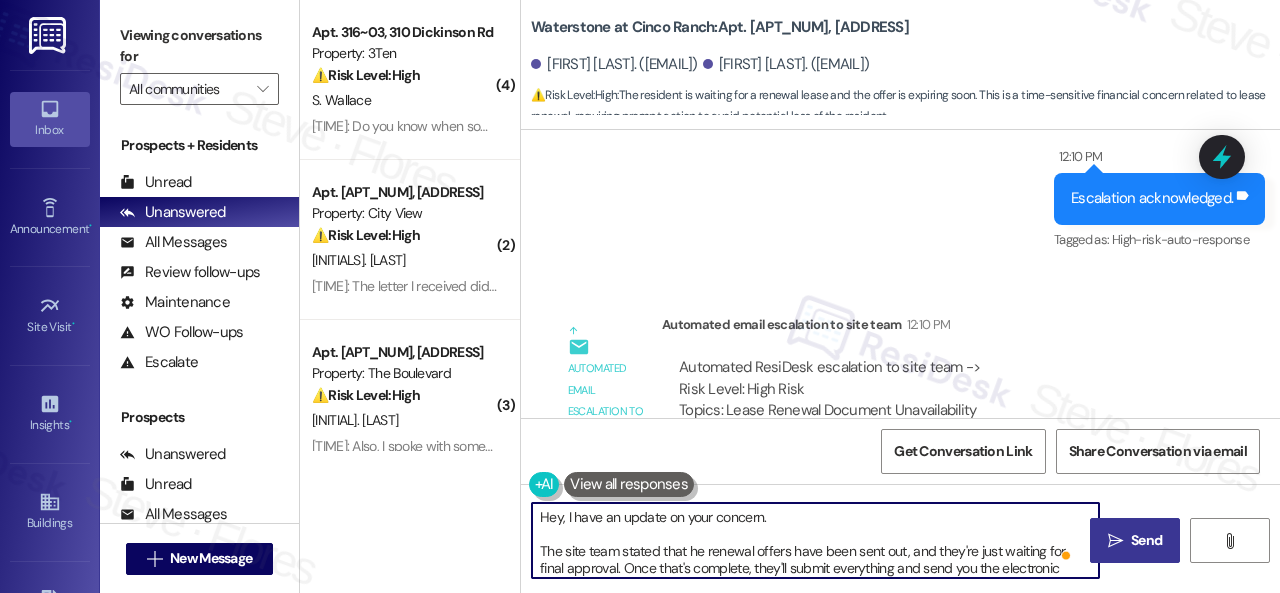 type on "Hey, I have an update on your concern.
The site team stated that he renewal offers have been sent out, and they're just waiting for final approval. Once that's complete, they'll submit everything and send you the electronic signature request.
Let me know if you need anything else. Thank you!" 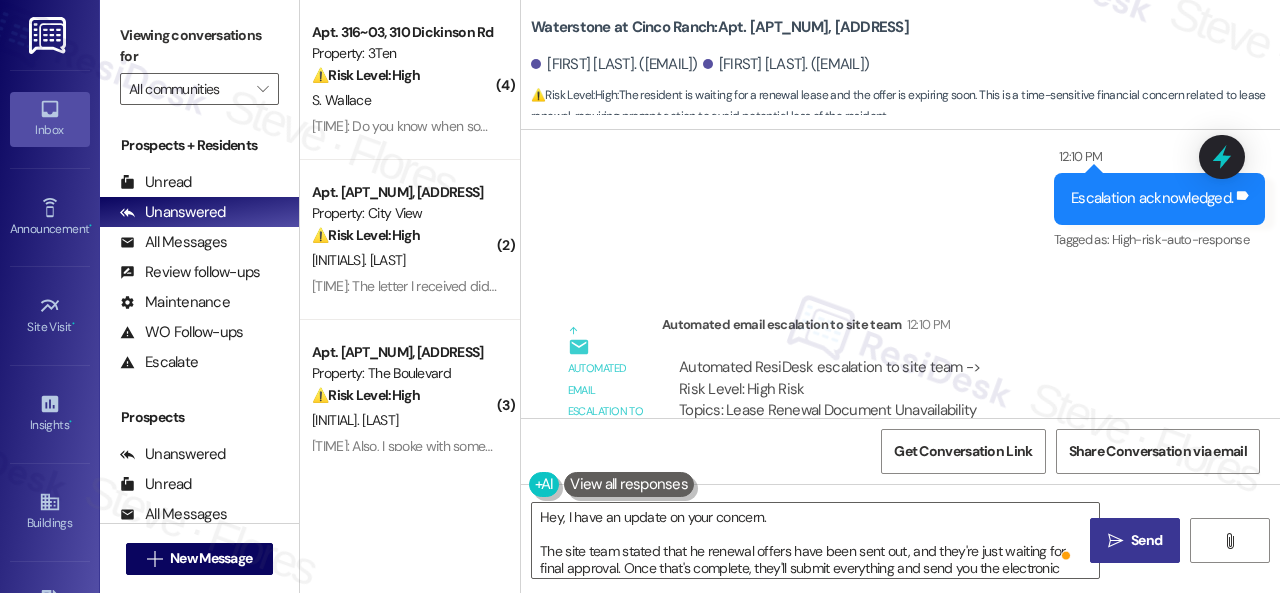 click on " Send" at bounding box center [1135, 540] 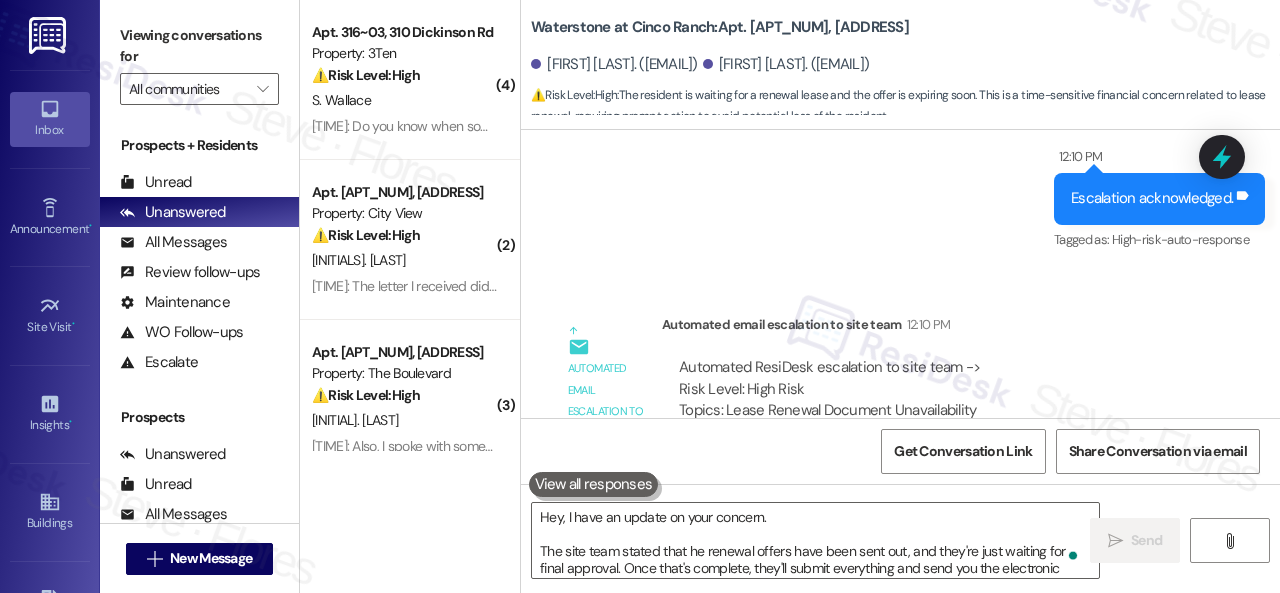 scroll, scrollTop: 22921, scrollLeft: 0, axis: vertical 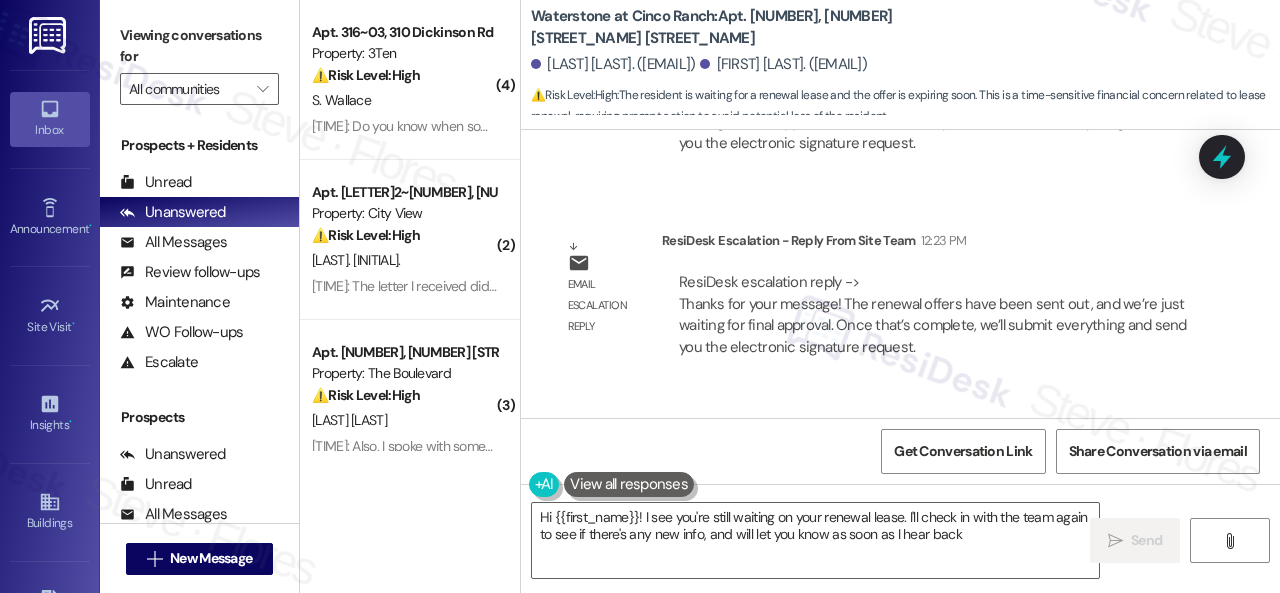type on "Hi {{first_name}}! I see you're still waiting on your renewal lease. I'll check in with the team again to see if there's any new info, and will let you know as soon as I hear back!" 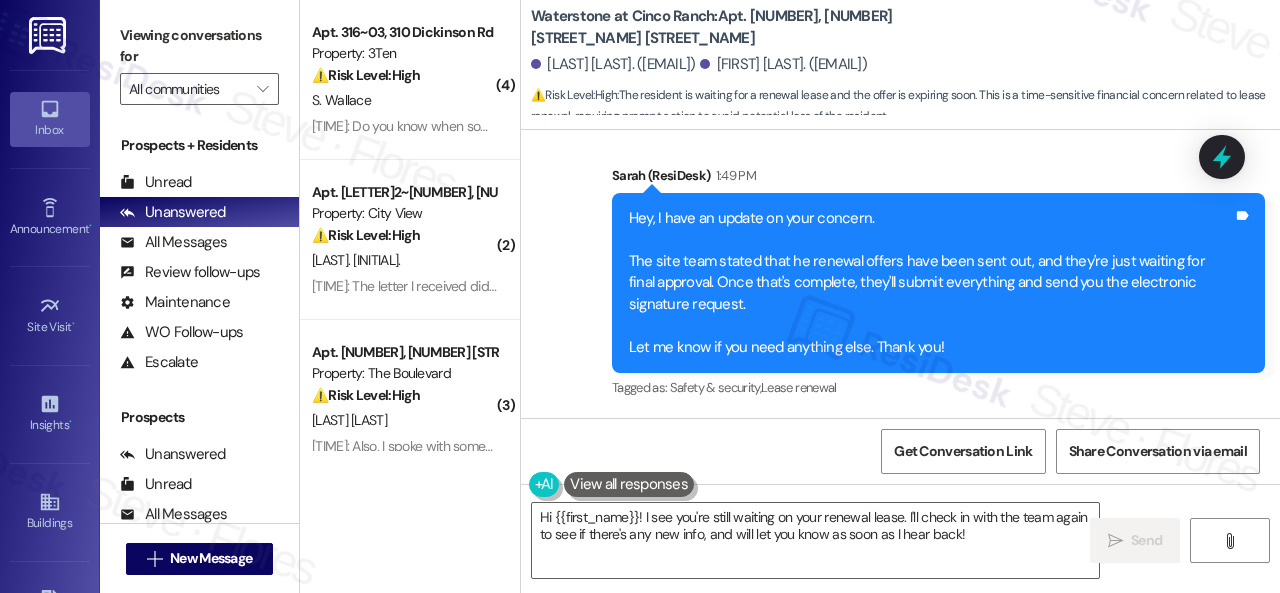 scroll, scrollTop: 24500, scrollLeft: 0, axis: vertical 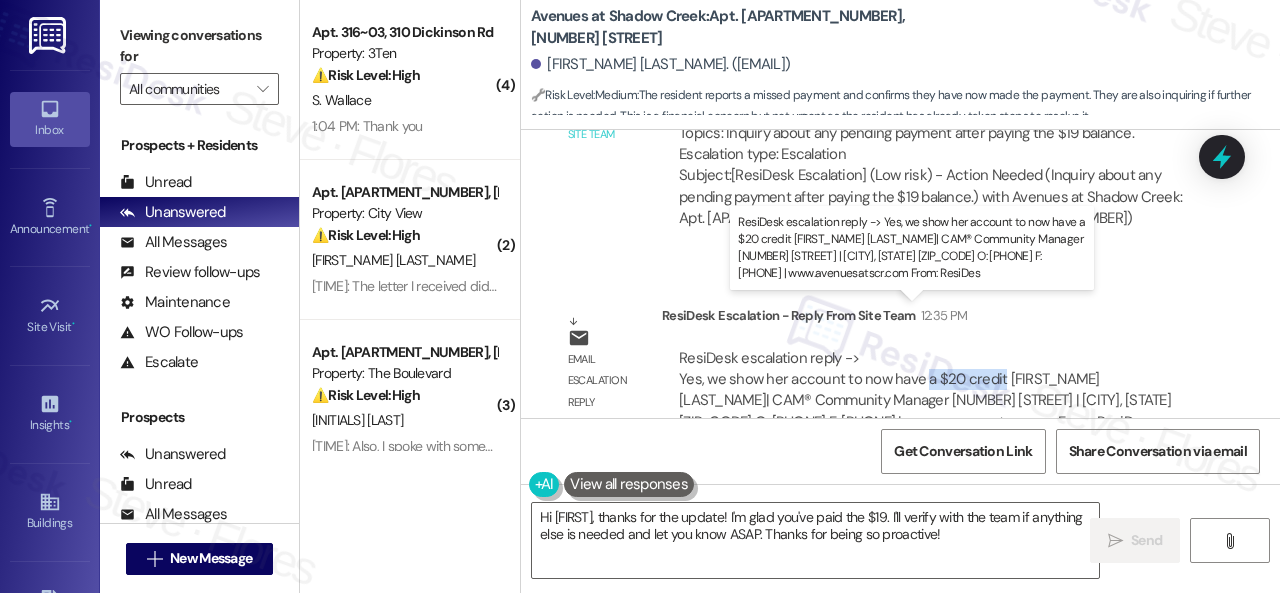 drag, startPoint x: 922, startPoint y: 337, endPoint x: 997, endPoint y: 333, distance: 75.10659 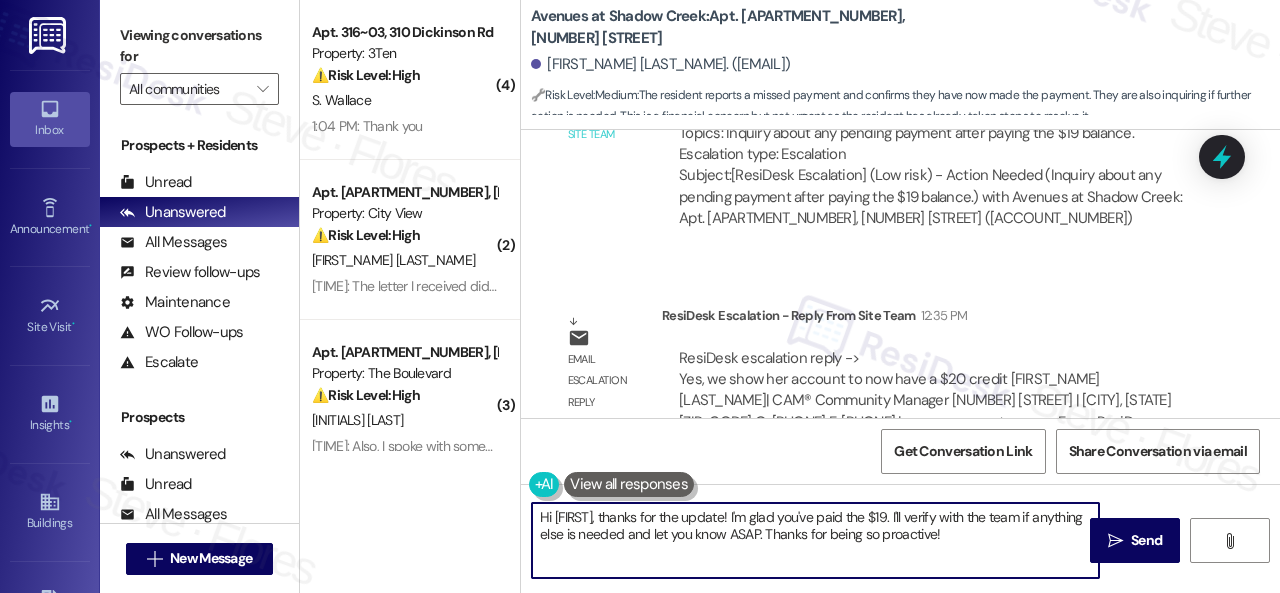 drag, startPoint x: 1032, startPoint y: 538, endPoint x: 408, endPoint y: 504, distance: 624.9256 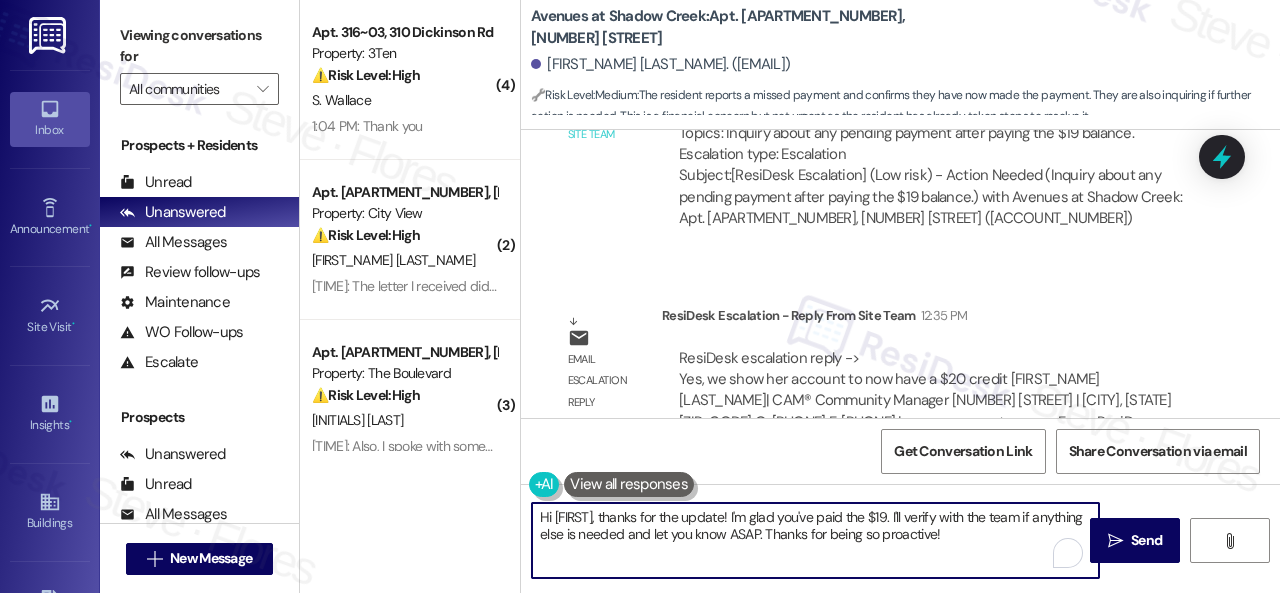 paste on "ey, I have an update on your concern.
The site team stated that they see your account now has a $20 credit.
Let me know if you need anything else. Thank you!" 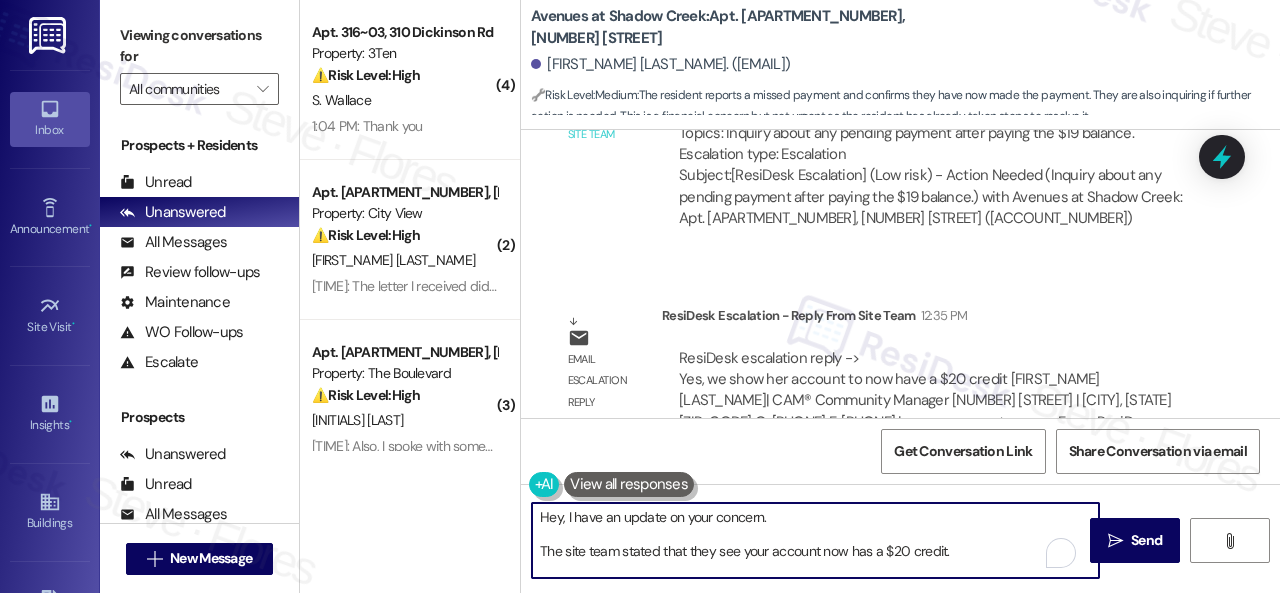 scroll, scrollTop: 34, scrollLeft: 0, axis: vertical 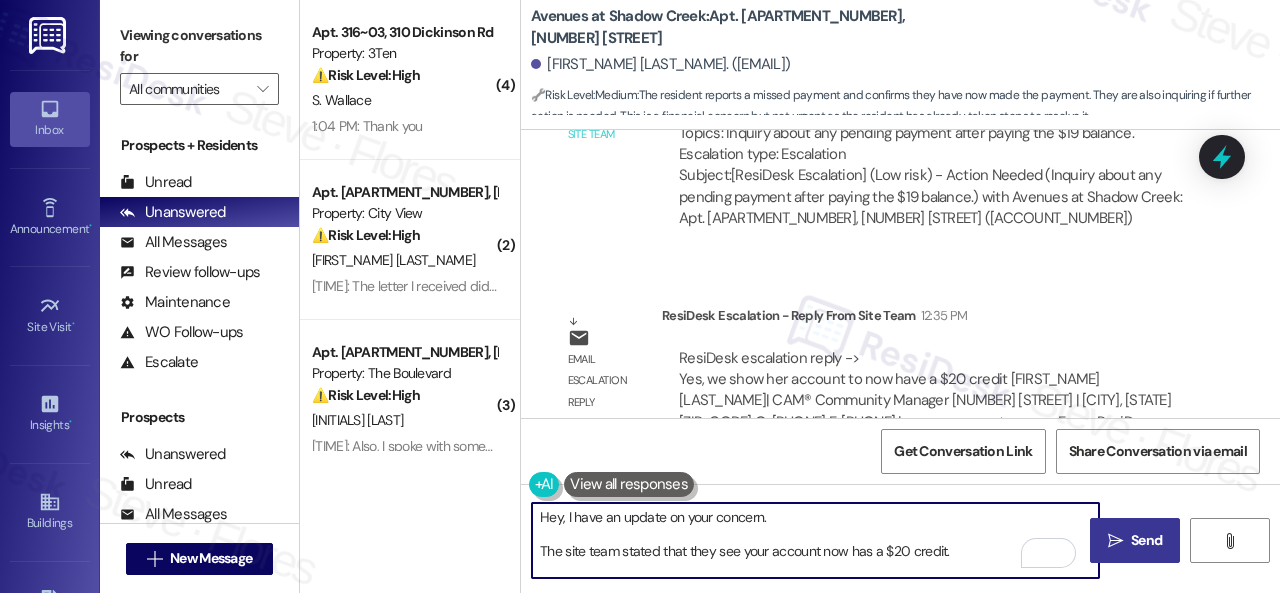 type on "Hey, I have an update on your concern.
The site team stated that they see your account now has a $20 credit.
Let me know if you need anything else. Thank you!" 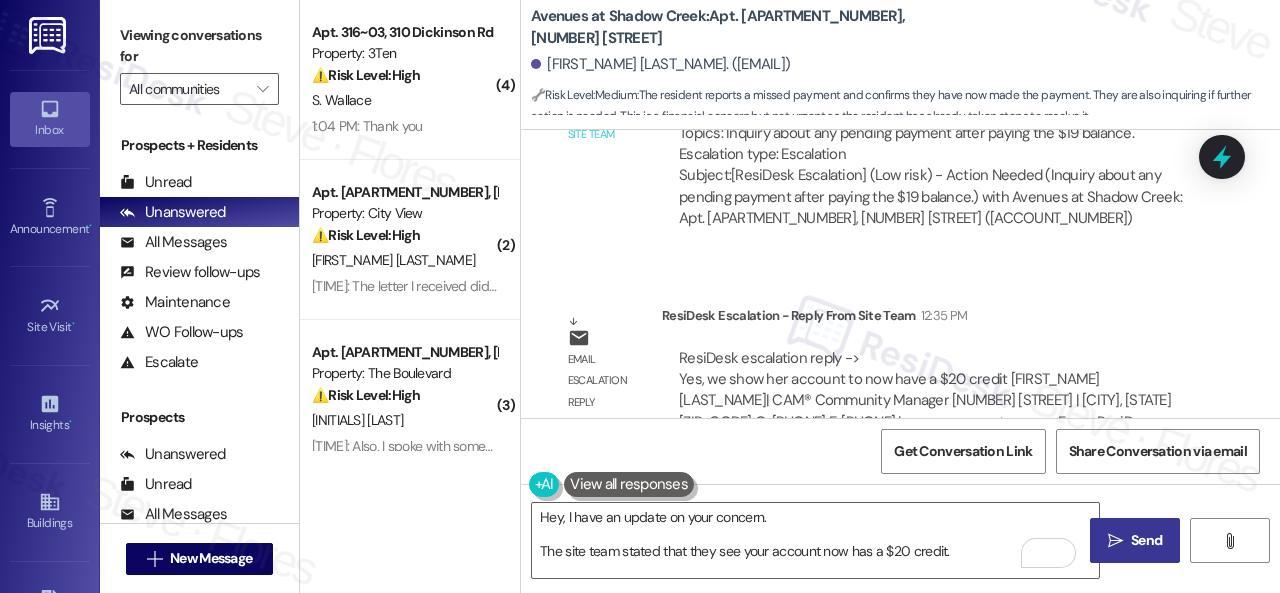 click on "" at bounding box center (1115, 541) 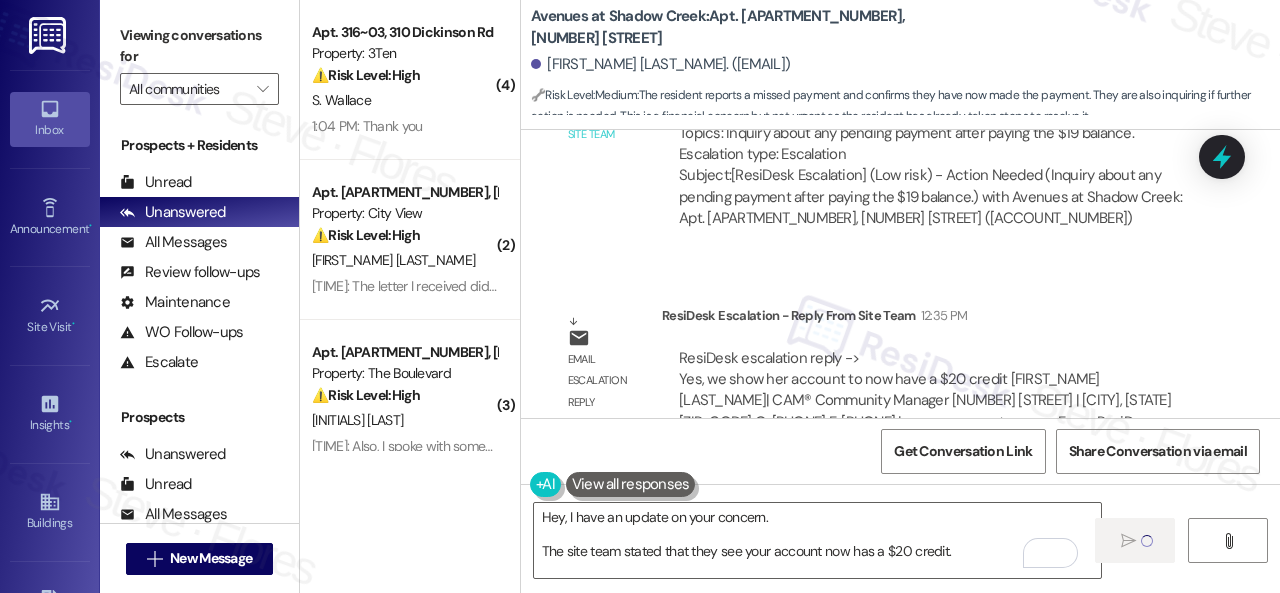 type 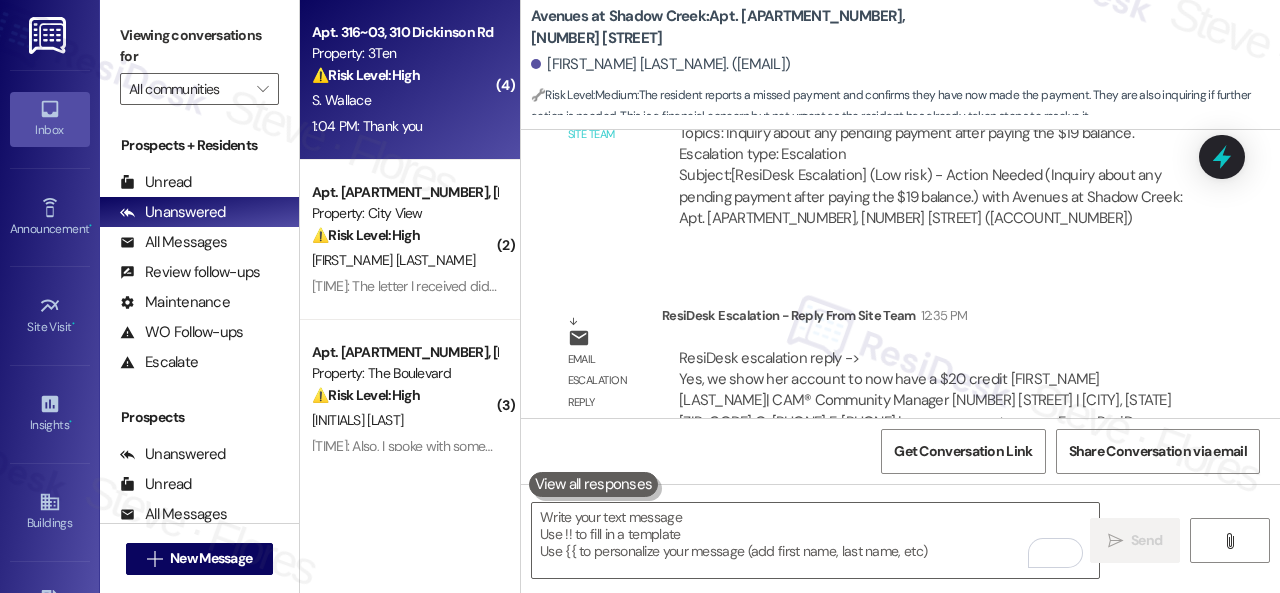scroll, scrollTop: 4788, scrollLeft: 0, axis: vertical 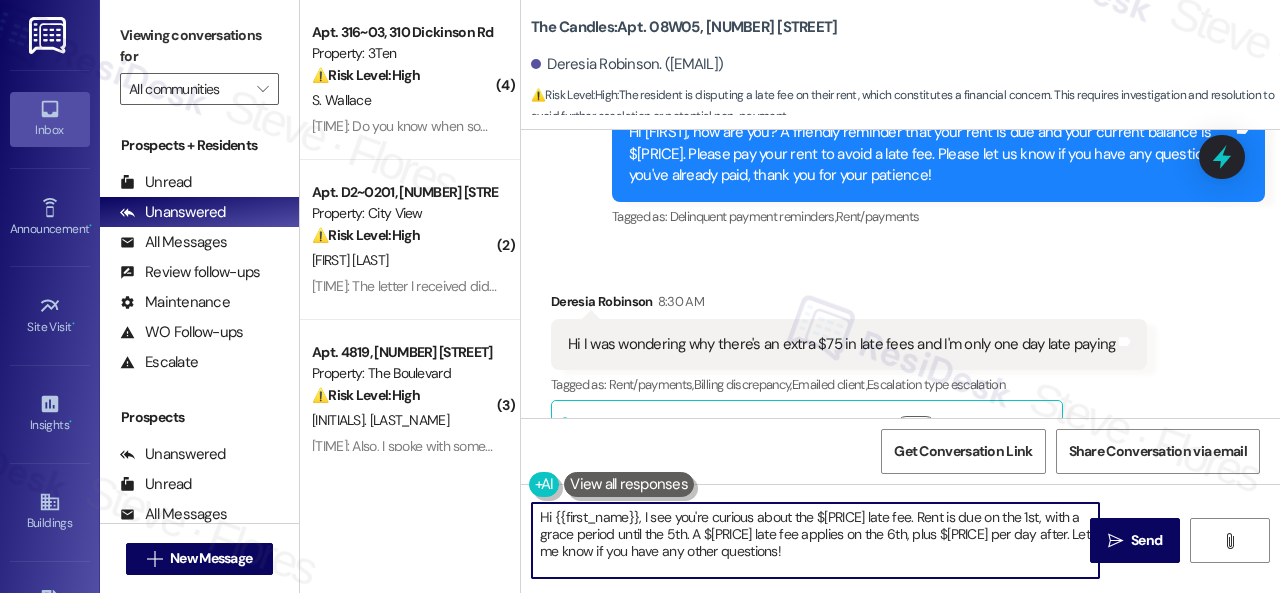 drag, startPoint x: 790, startPoint y: 559, endPoint x: 441, endPoint y: 462, distance: 362.22922 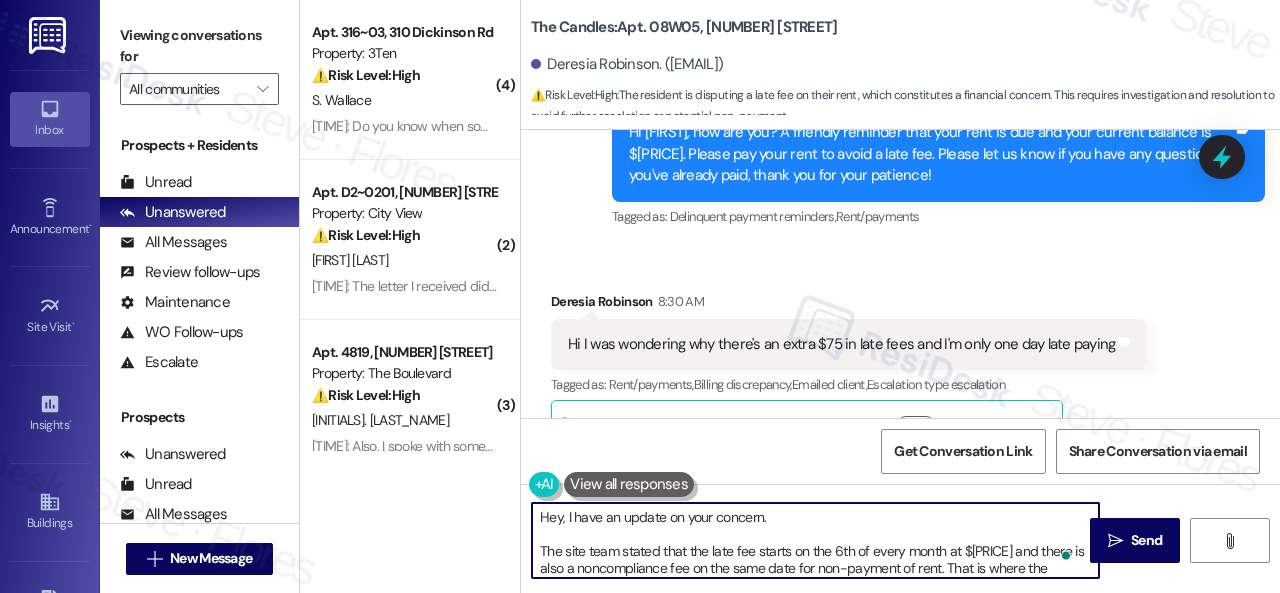 scroll, scrollTop: 28, scrollLeft: 0, axis: vertical 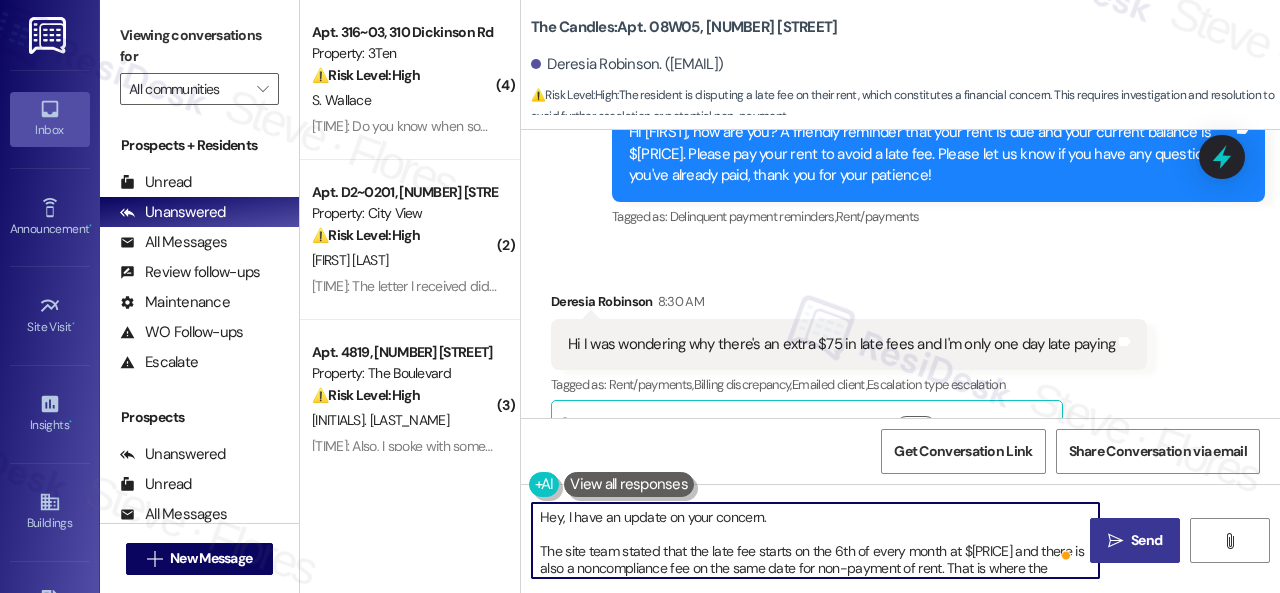 type on "Hey, I have an update on your concern.
The site team stated that the late fee starts on the 6th of every month at 50 dollars and there is also a noncompliance fee on the same date for non-payment of rent. That is where the 75 is coming from.
Let me know if you need anything else. Thank you!" 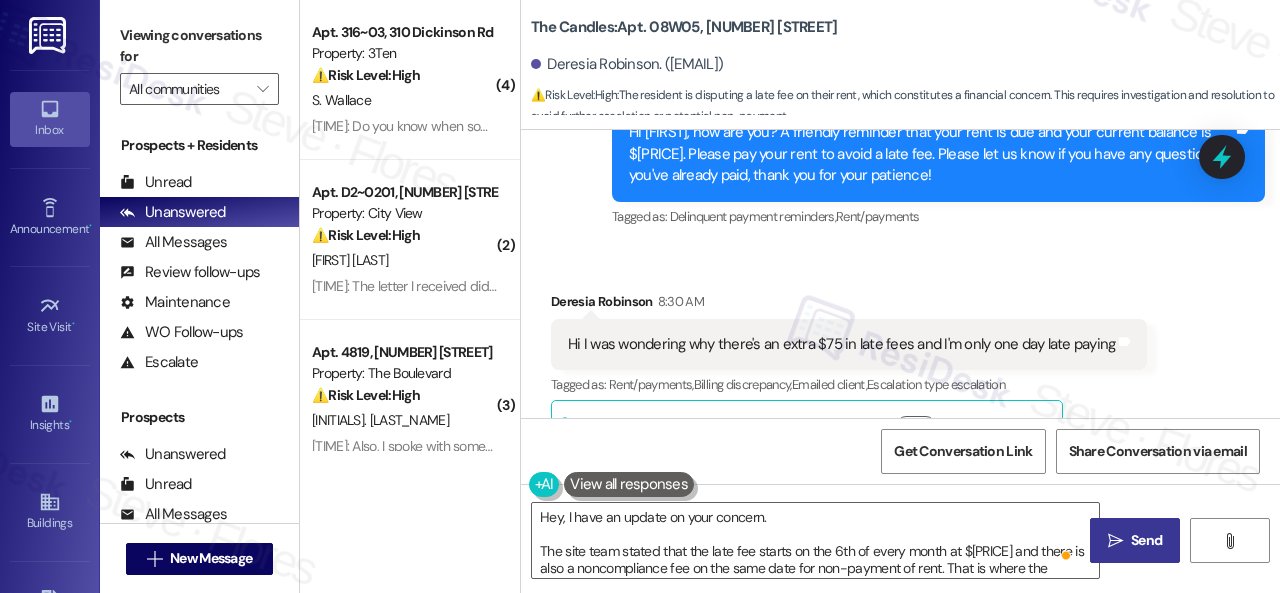 click on "Send" at bounding box center [1146, 540] 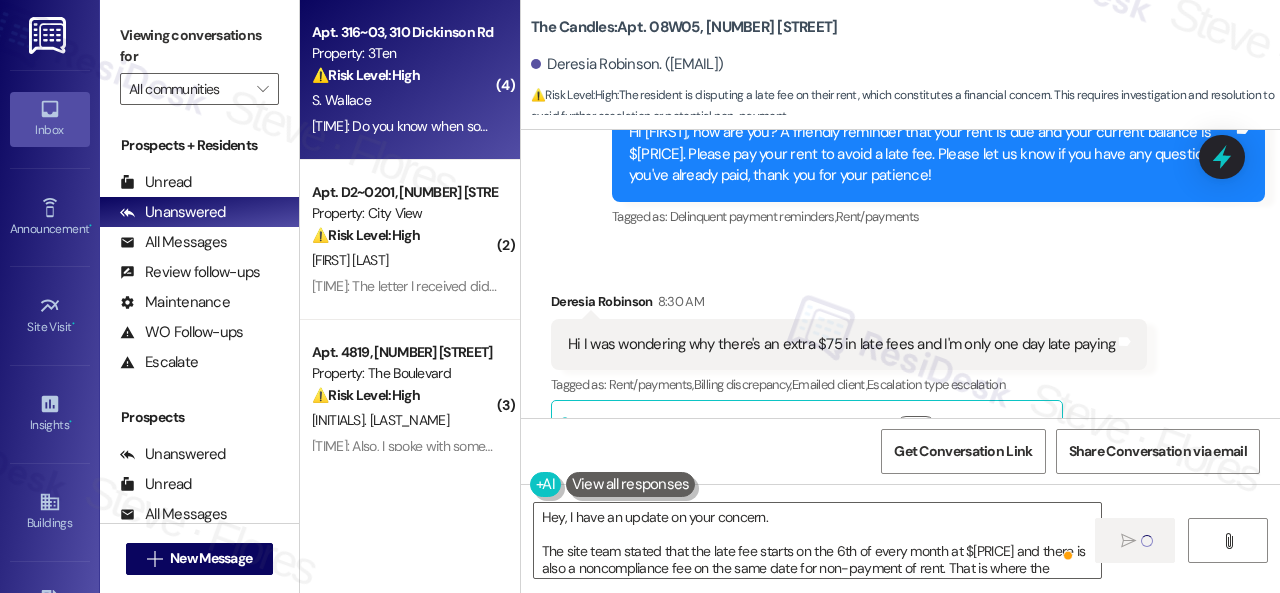 type 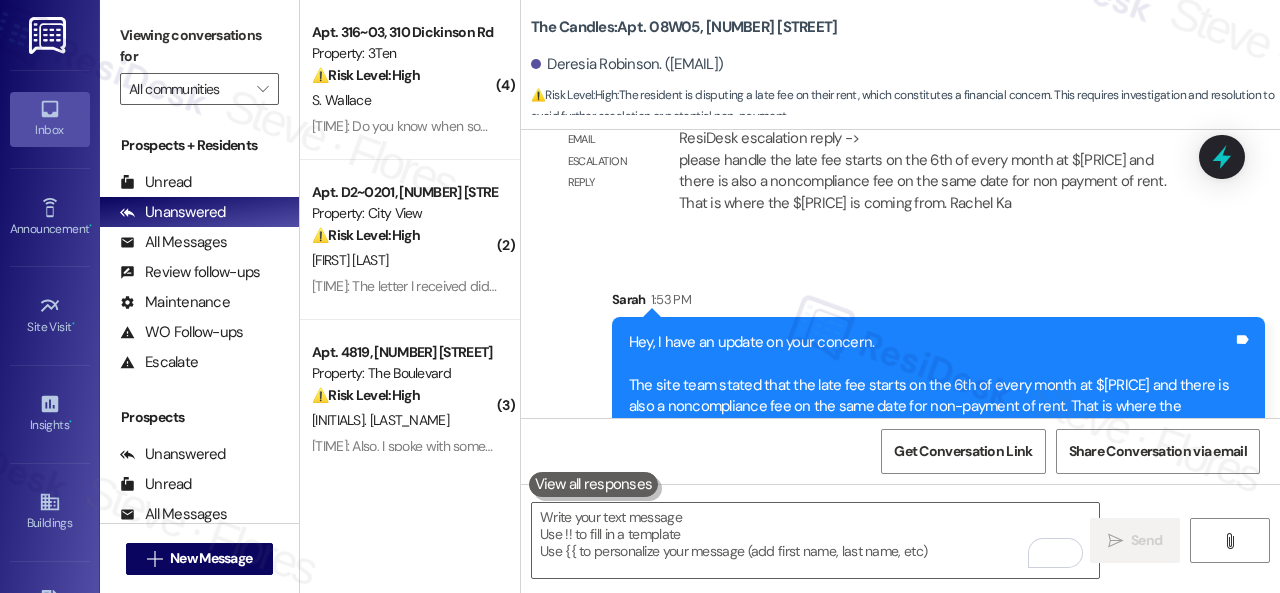 scroll, scrollTop: 12942, scrollLeft: 0, axis: vertical 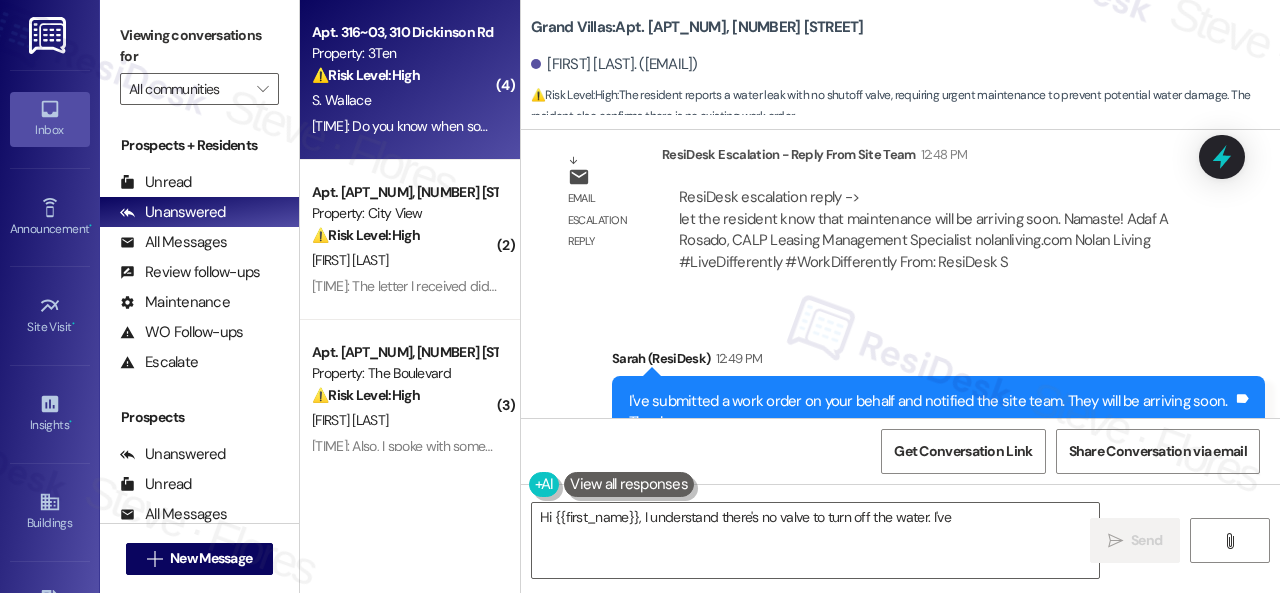 type on "Hi {{first_name}}, I understand there's no valve to turn off the water. I've" 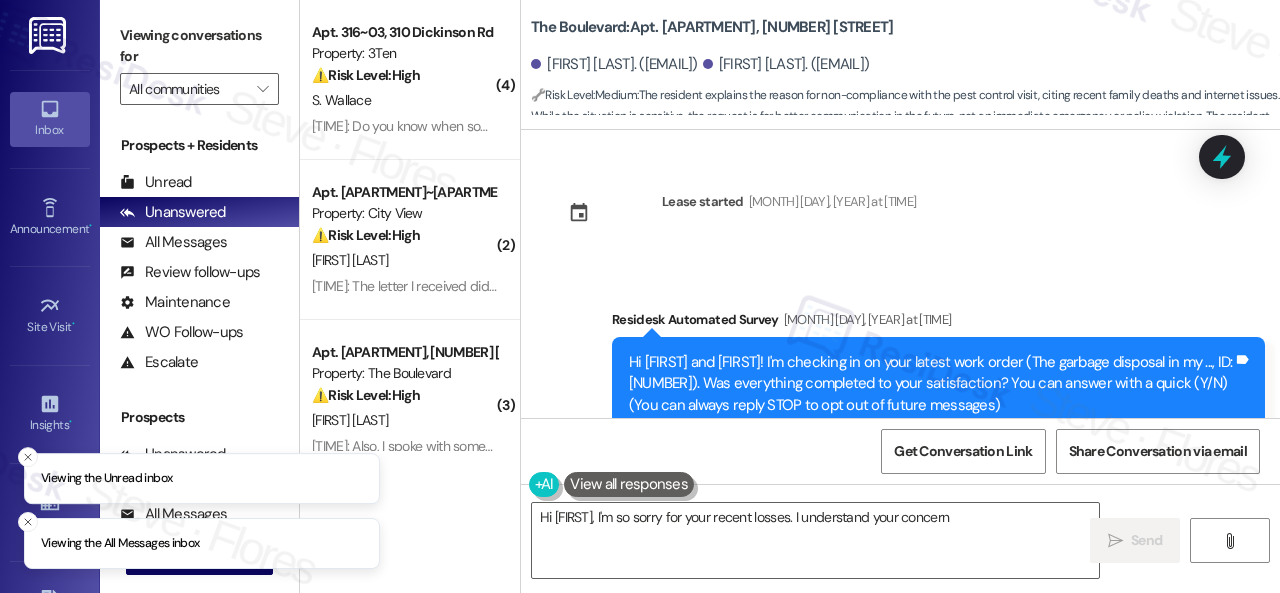 scroll, scrollTop: 0, scrollLeft: 0, axis: both 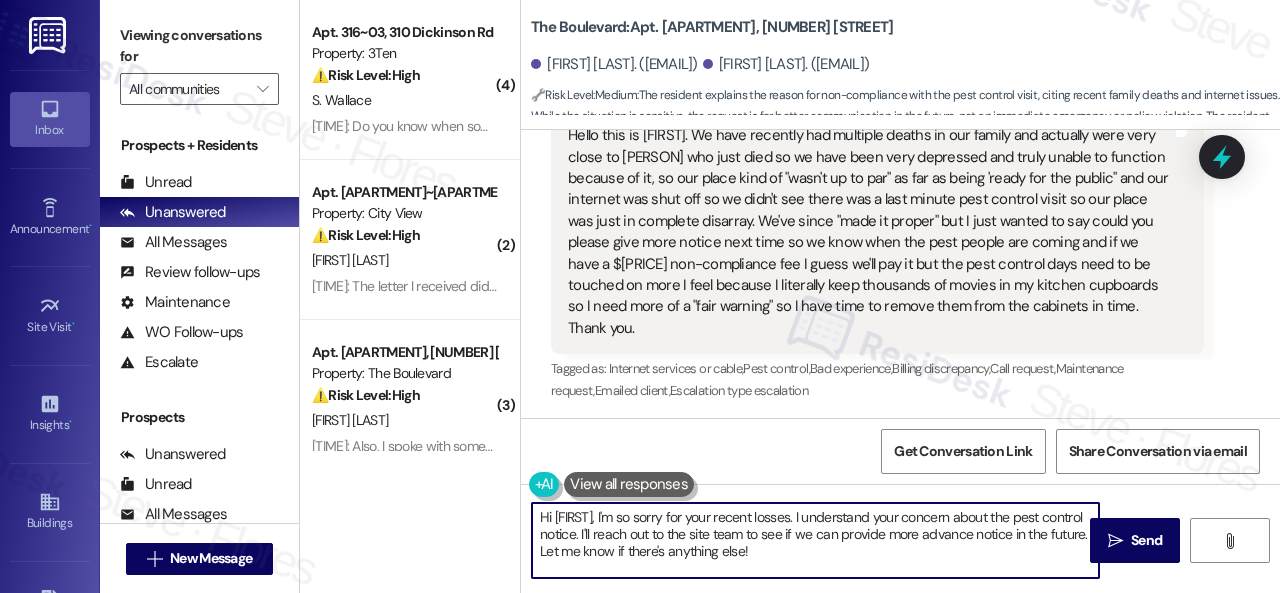 drag, startPoint x: 808, startPoint y: 555, endPoint x: 452, endPoint y: 476, distance: 364.66013 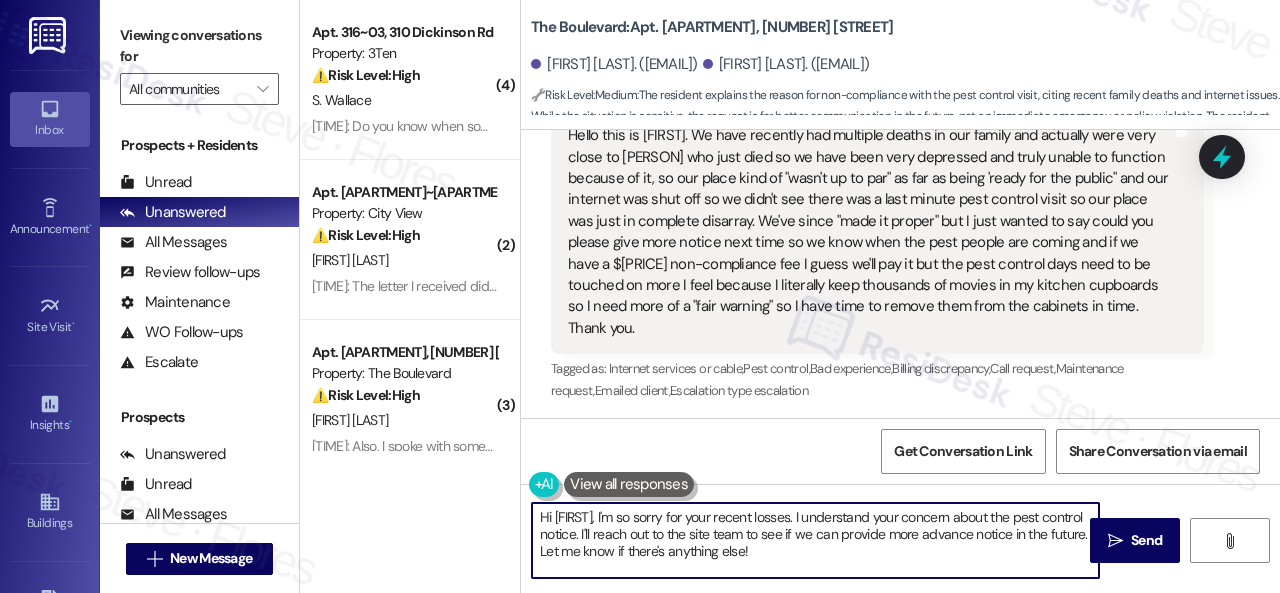 click on "( [NUM] ) Apt. [APT_NUM], [NUMBER] [STREET] Property: [PROPERTY_NAME] ⚠️ Risk Level: High The resident is disputing late fees, claiming they are not in accordance with their lease. This is a financial concern and potential lease violation, requiring investigation. Additionally, the resident reports unsanitary conditions (urine smell) in the hallways, which is a health and safety concern. [FIRST] [LAST] [TIME]: Do you know when some one is going to clean hallways the weak of urine and other smells I clean outside my door but it's filthy [TIME]: Do you know when some one is going to clean hallways the weak of urine and other smells I clean outside my door but it's filthy ( [NUM] ) Apt. [APT_NUM], [NUMBER] [STREET] Property: [PROPERTY_NAME] ⚠️ Risk Level: High The resident indicates they will be late on rent and questions the eviction timeline. This is a financial concern and potential legal issue requiring prompt attention. [FIRST] [LAST] ( [NUM] ) Apt. [APT_NUM], [NUMBER] [STREET] Property: [PROPERTY_NAME] ⚠️ Risk Level: High [FIRST] [LAST] (" at bounding box center (790, 296) 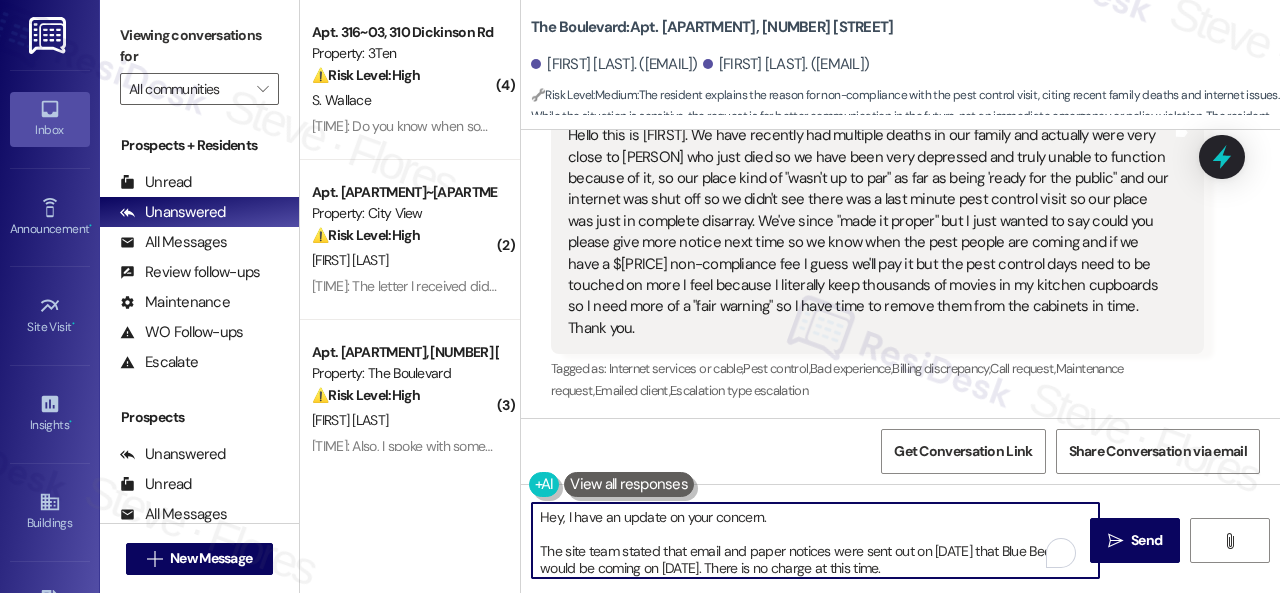 scroll, scrollTop: 50, scrollLeft: 0, axis: vertical 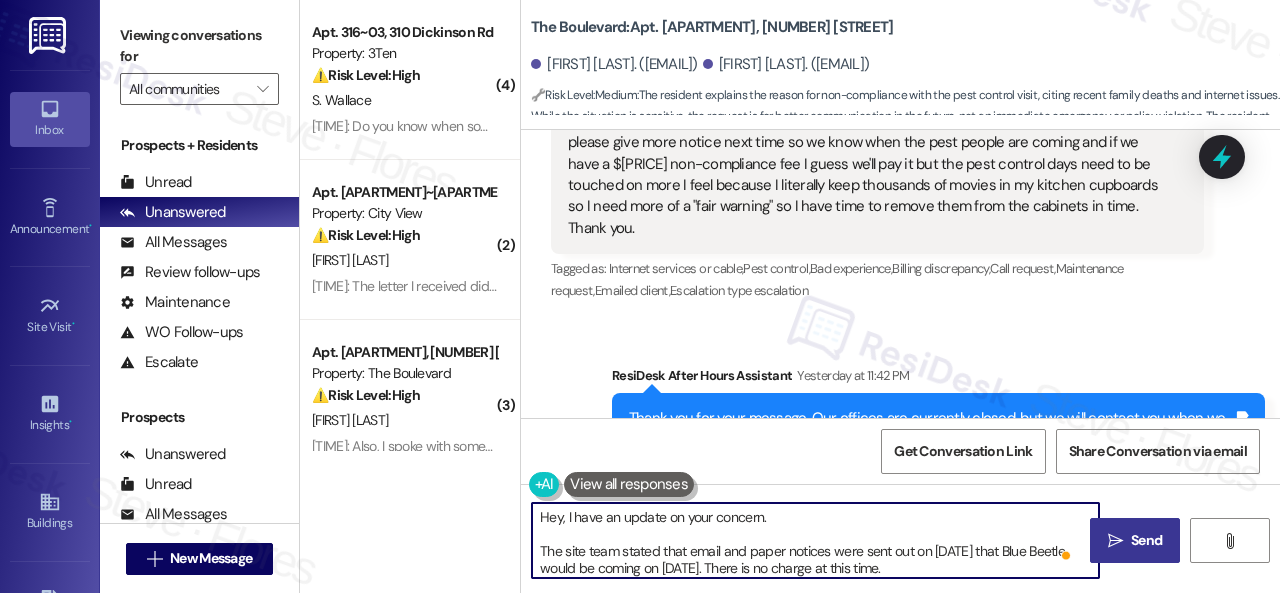 type on "Hey, I have an update on your concern.
The site team stated that email and paper notices were sent out on 8/4/2025 that Blue Beetle would be coming on 8/6/2025. There is no charge at this time.
Let me know if you need anything else. Thank you!" 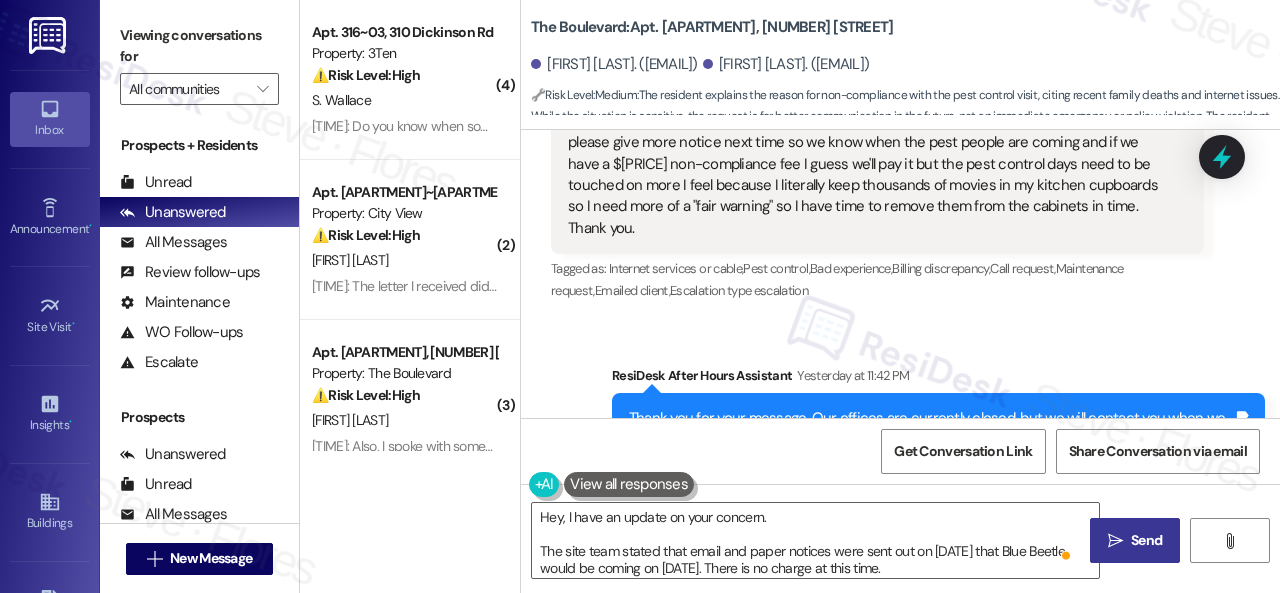 click on "Send" at bounding box center (1146, 540) 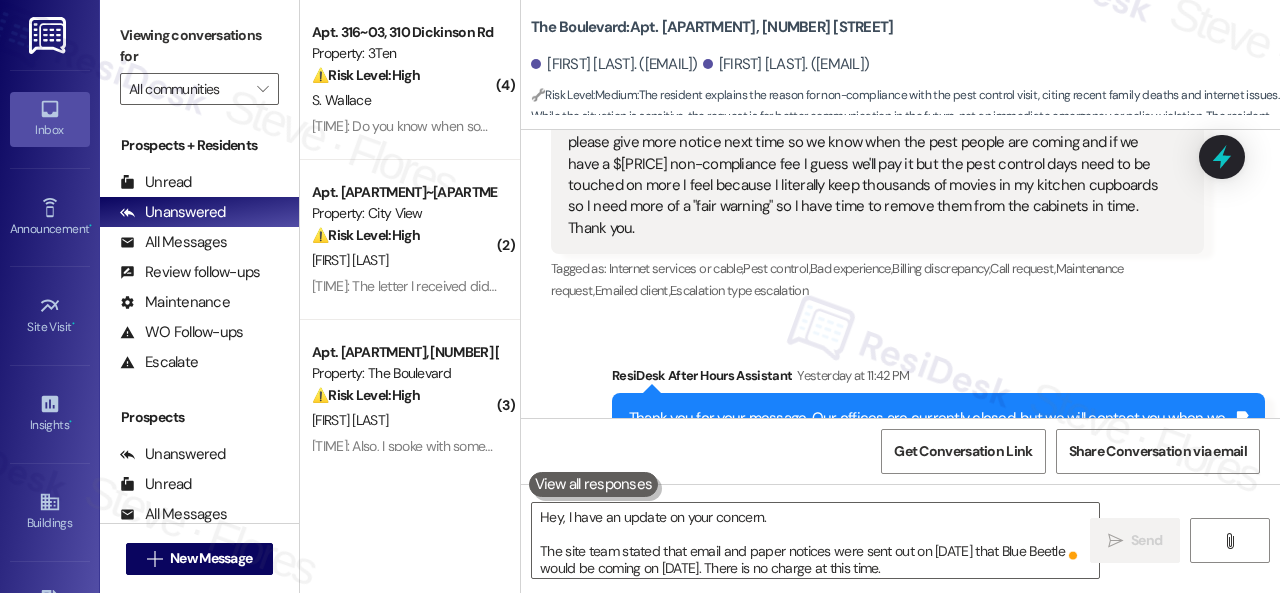 scroll, scrollTop: 3972, scrollLeft: 0, axis: vertical 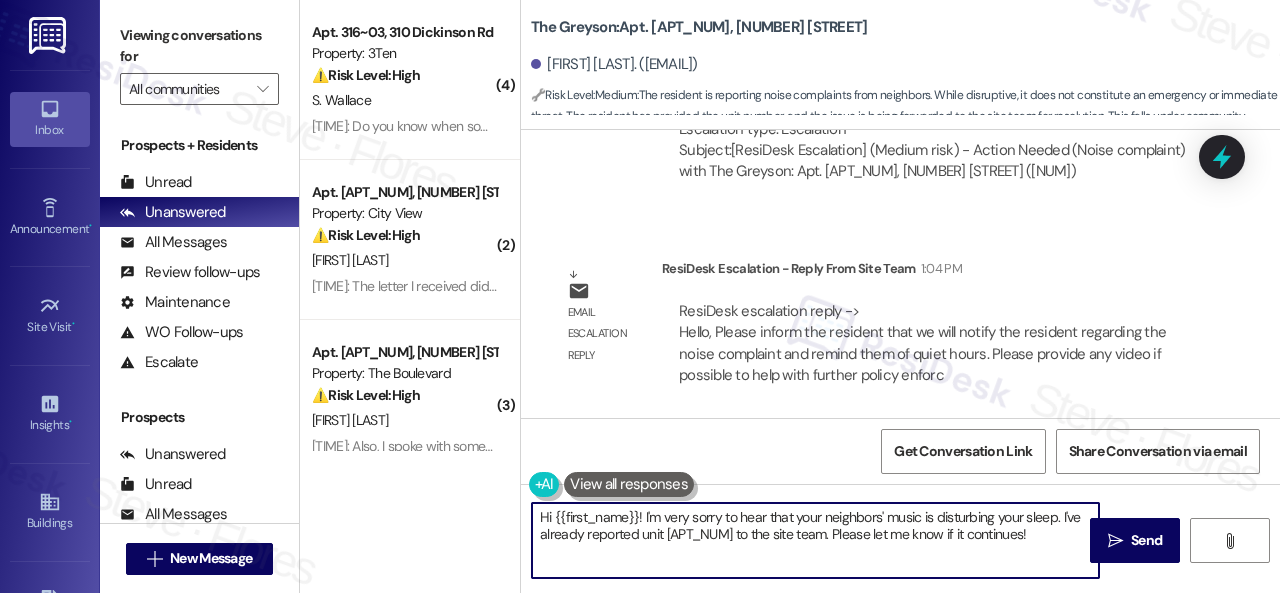 drag, startPoint x: 1008, startPoint y: 535, endPoint x: 454, endPoint y: 465, distance: 558.40485 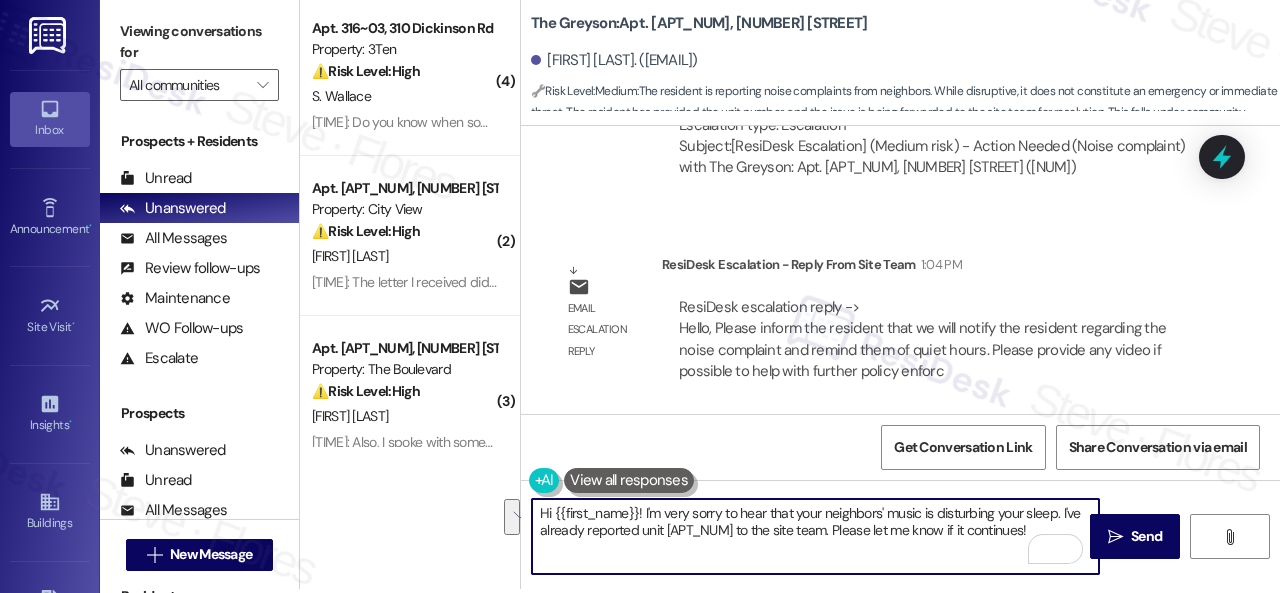 scroll, scrollTop: 6, scrollLeft: 0, axis: vertical 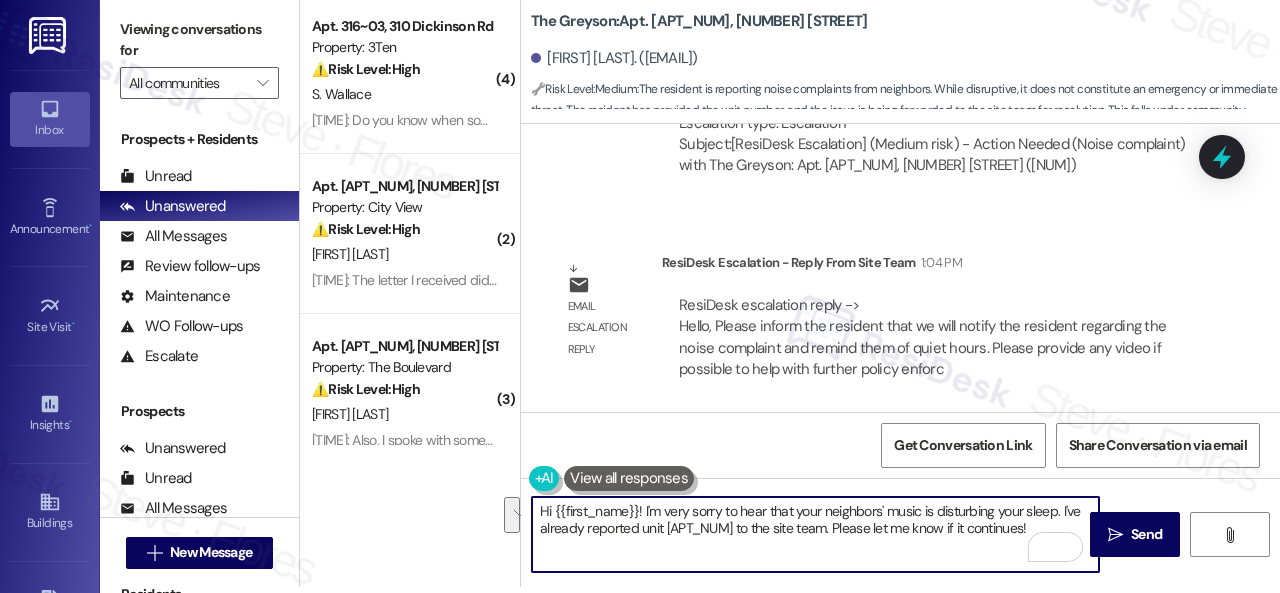 paste on "ey, I have an update on your concern.
The site team stated that they will notify the resident regarding the noise complaint and remind them of quiet hours. Please provide any video, if possible, to help with further policy enforcement.
Let me know if you need anything else. Thank you!" 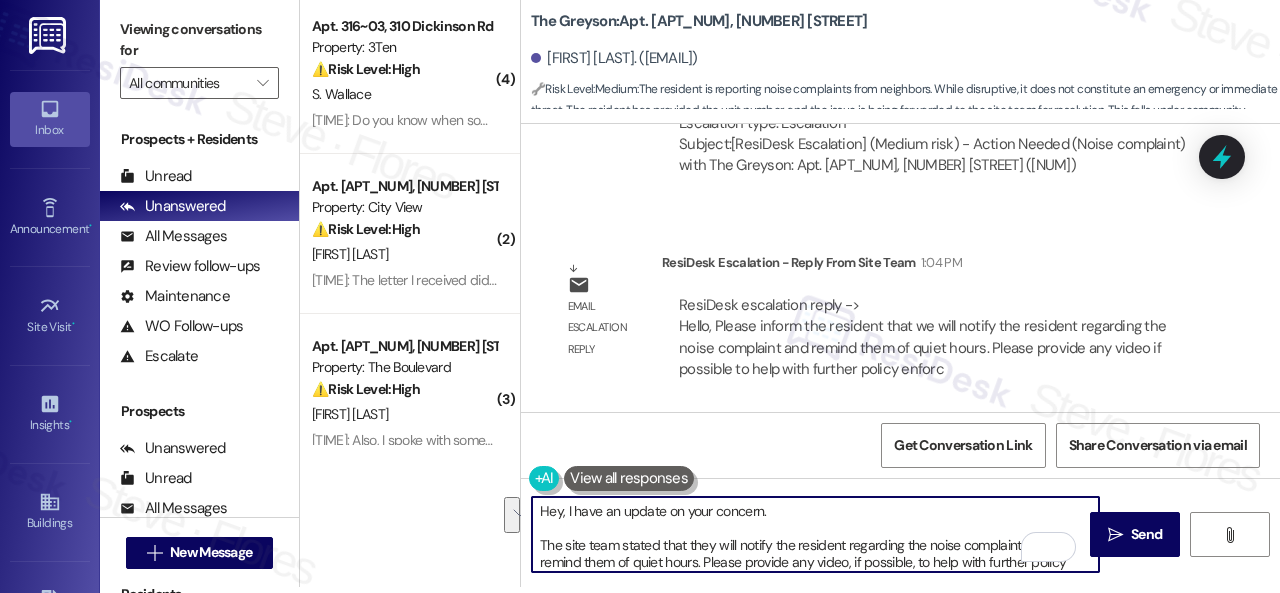 scroll, scrollTop: 68, scrollLeft: 0, axis: vertical 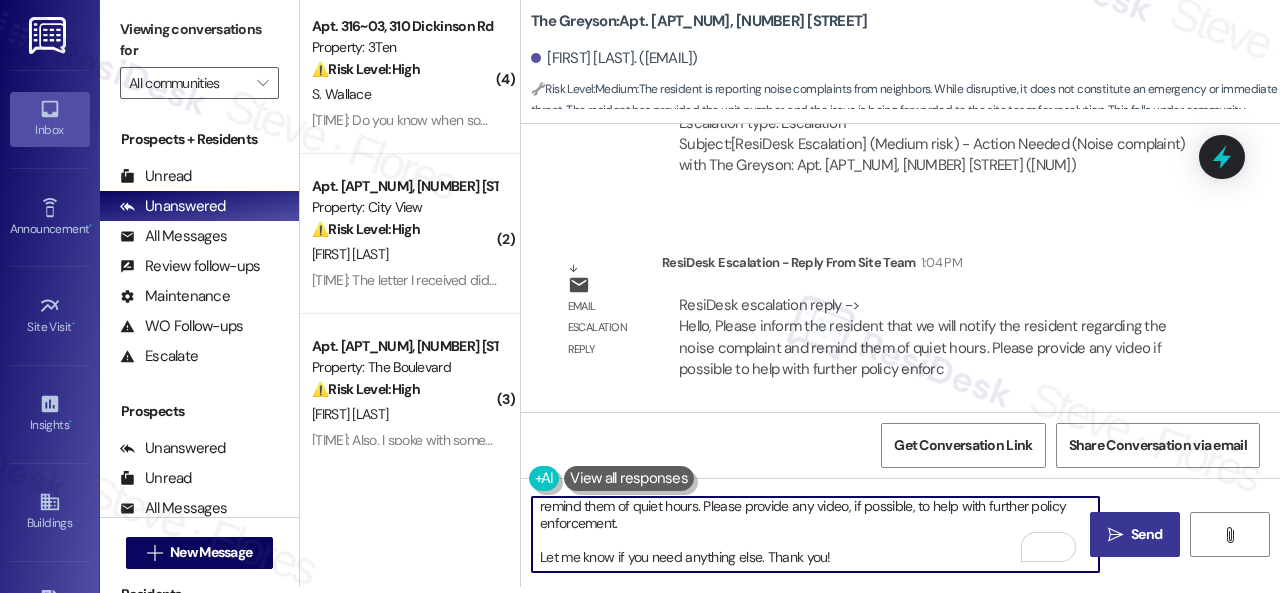 type on "Hey, I have an update on your concern.
The site team stated that they will notify the resident regarding the noise complaint and remind them of quiet hours. Please provide any video, if possible, to help with further policy enforcement.
Let me know if you need anything else. Thank you!" 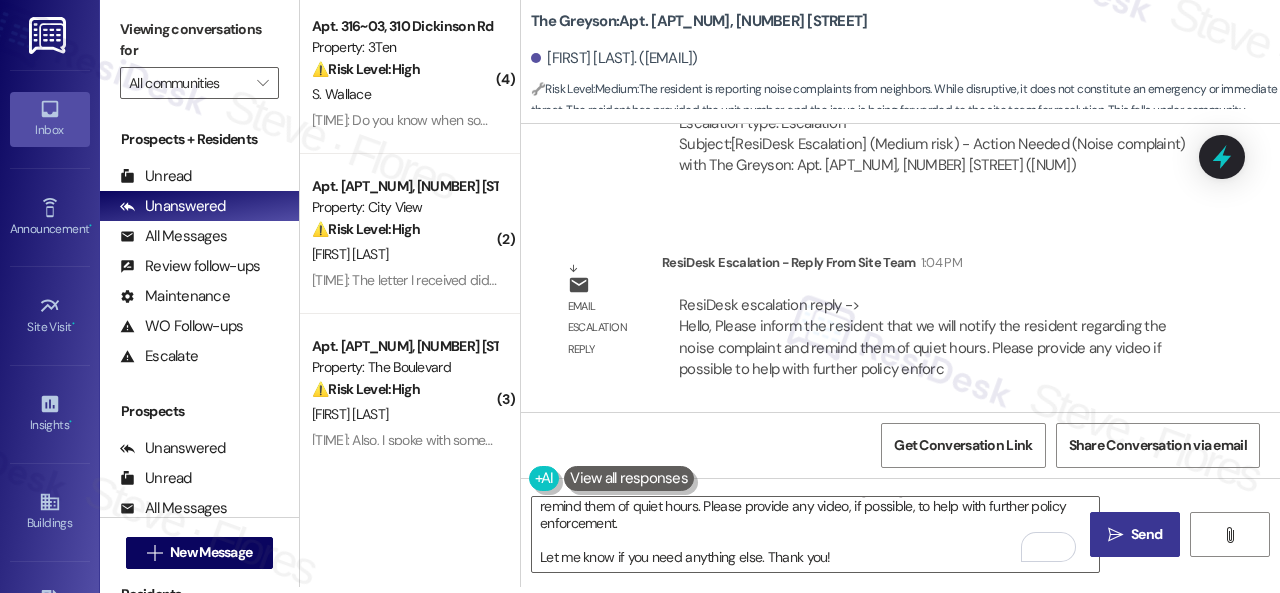 click on "Send" at bounding box center [1146, 534] 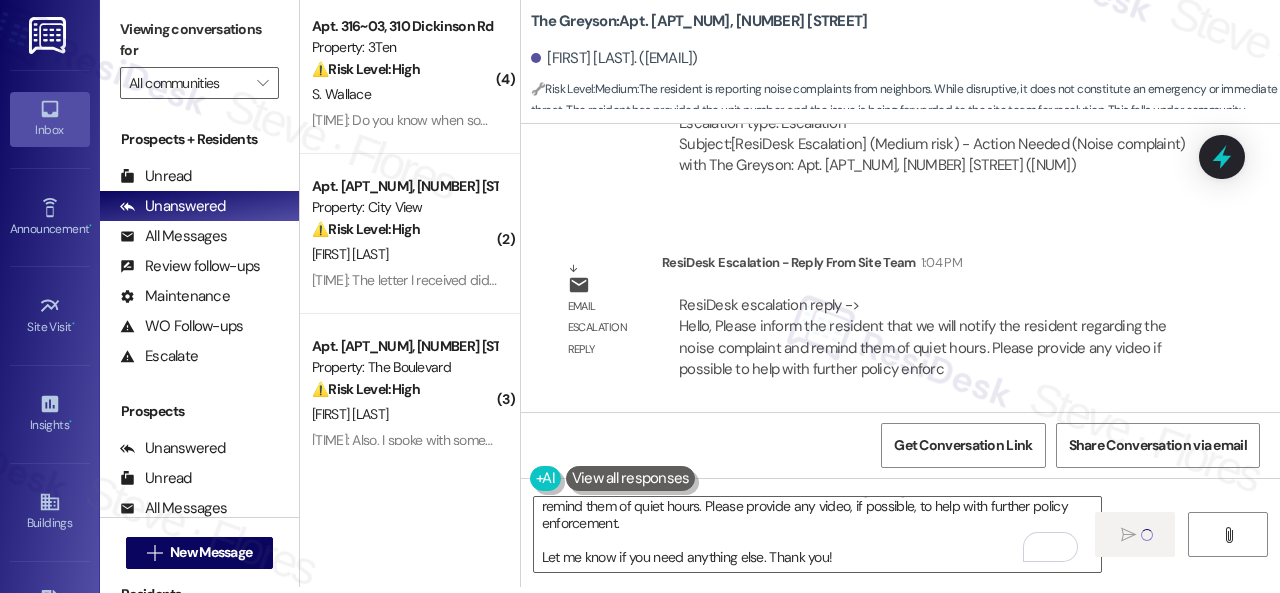 type 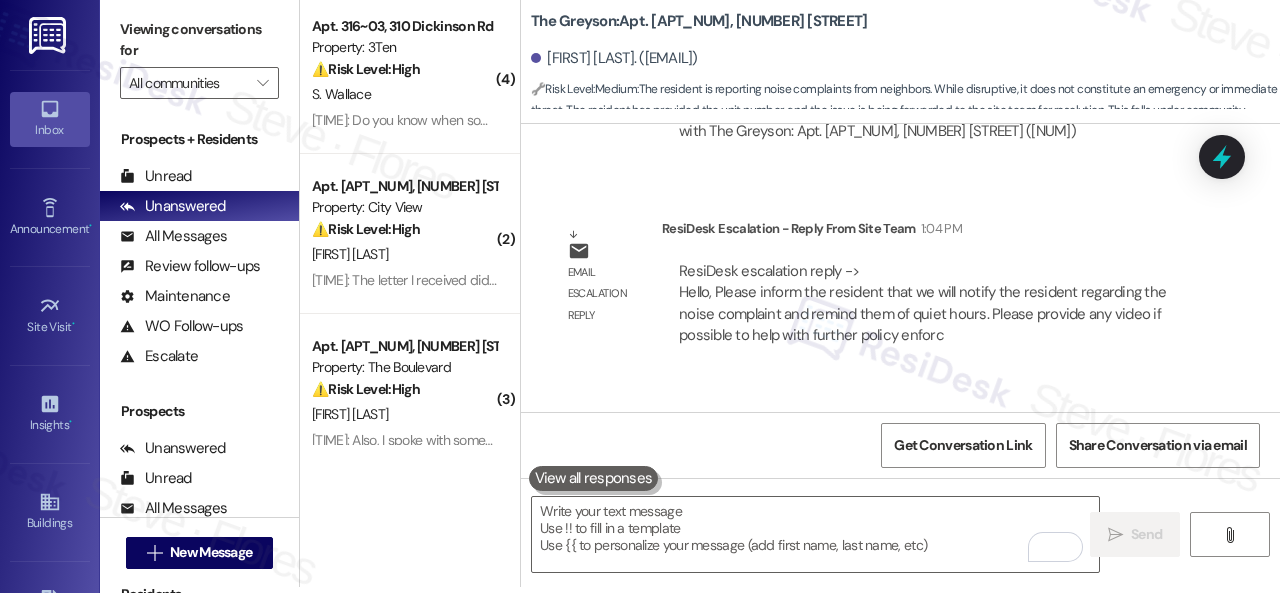scroll, scrollTop: 0, scrollLeft: 0, axis: both 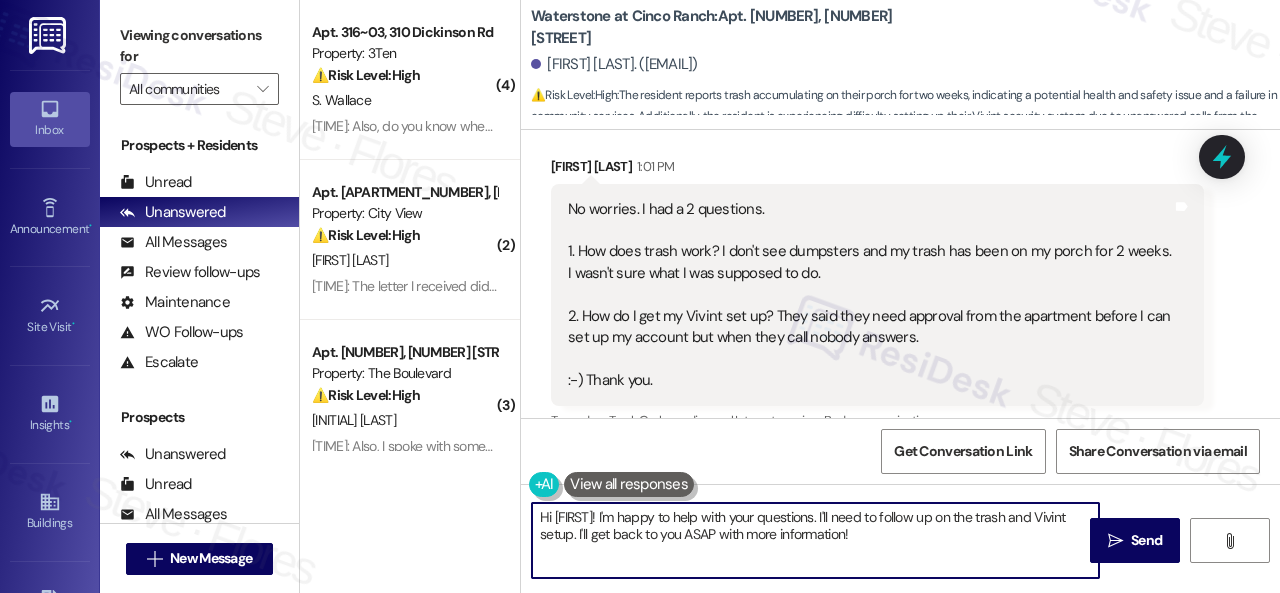drag, startPoint x: 914, startPoint y: 537, endPoint x: 348, endPoint y: 503, distance: 567.02026 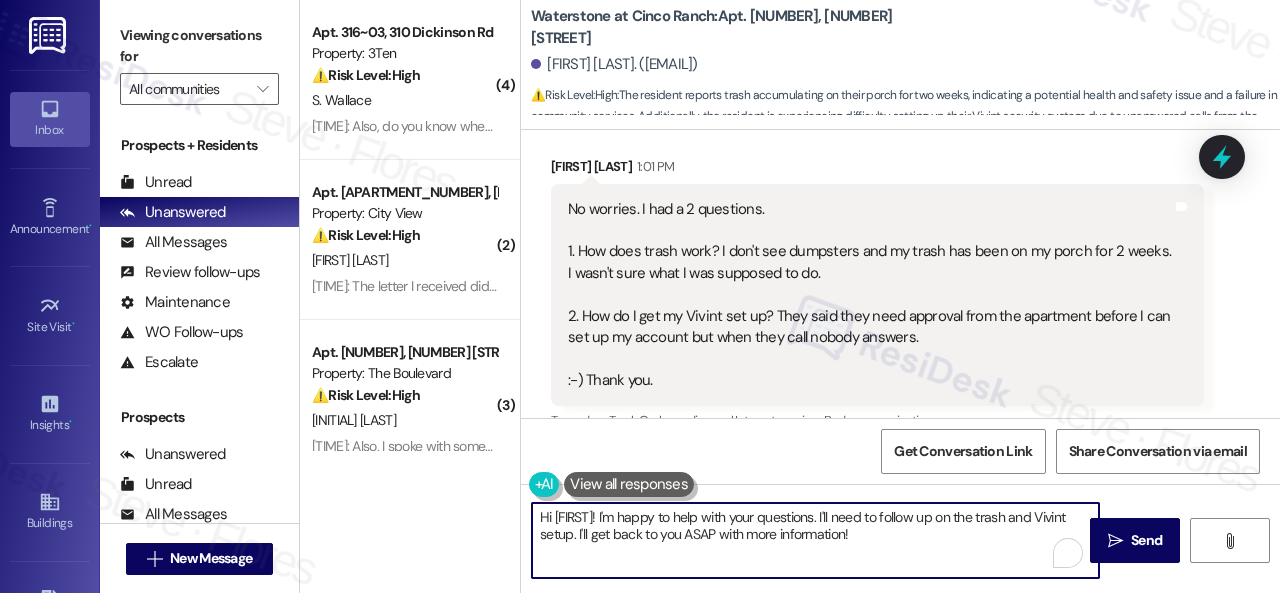 paste on "The site team stated that the compactor is on the far right side of the community. They do not have valet trash service, so residents will need to take their trash to the compactor. They will be sending you the invitation for Vivint immediately. Please check your emails.
Let me know if you need anything else. Thank you!" 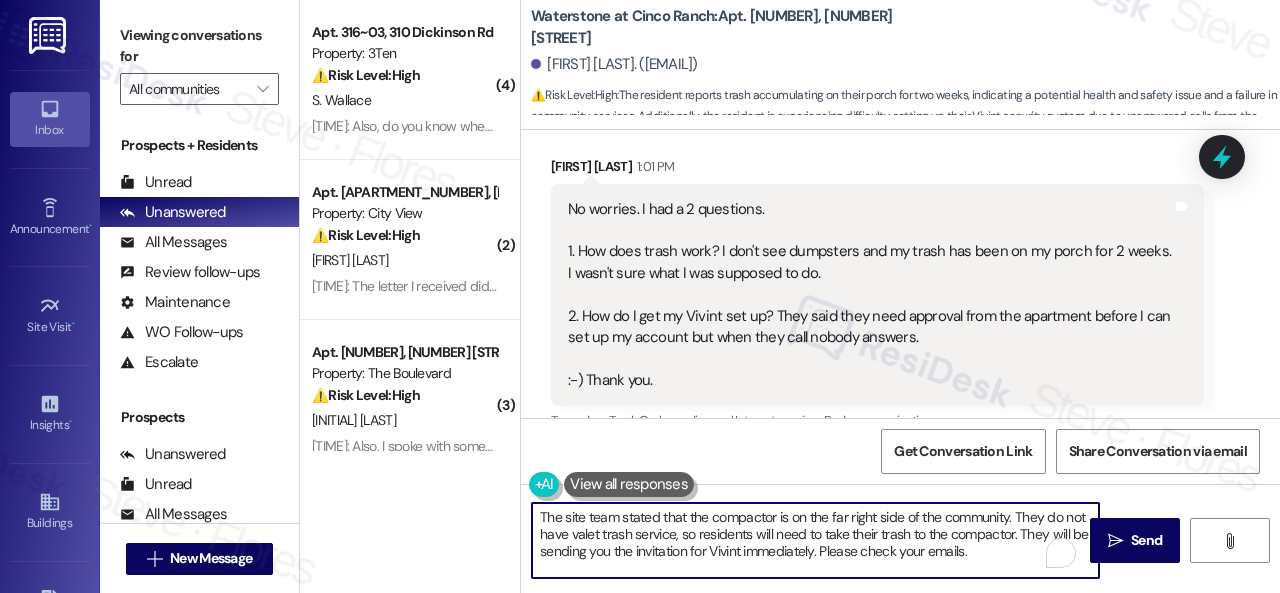 scroll, scrollTop: 34, scrollLeft: 0, axis: vertical 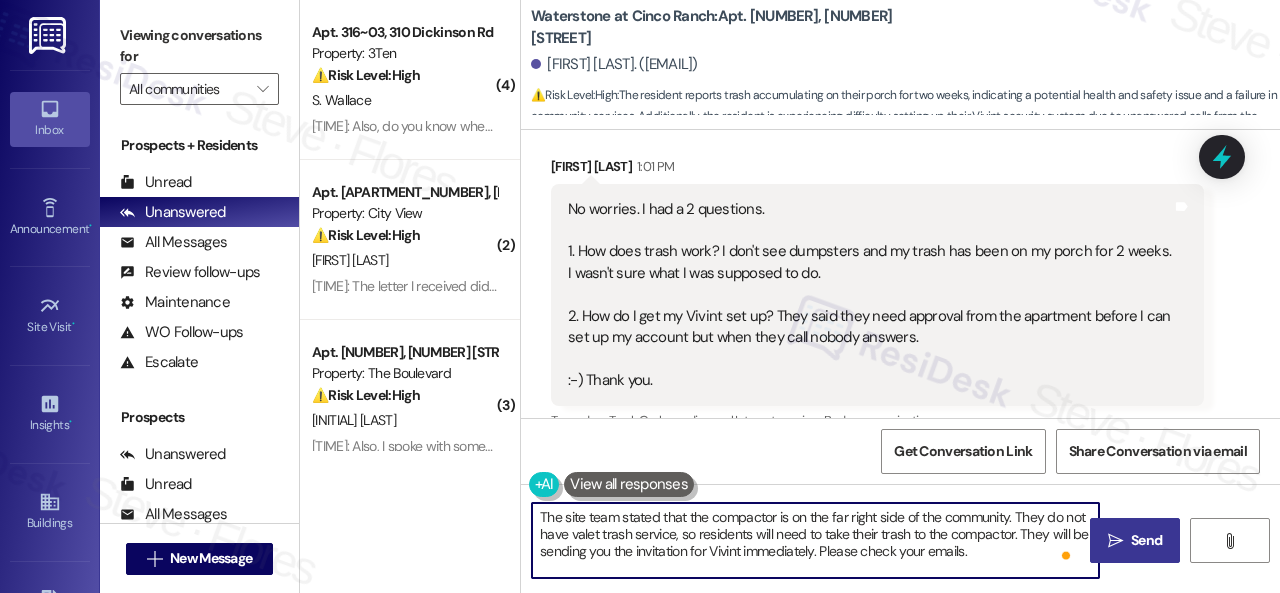 type on "The site team stated that the compactor is on the far right side of the community. They do not have valet trash service, so residents will need to take their trash to the compactor. They will be sending you the invitation for Vivint immediately. Please check your emails.
Let me know if you need anything else. Thank you!" 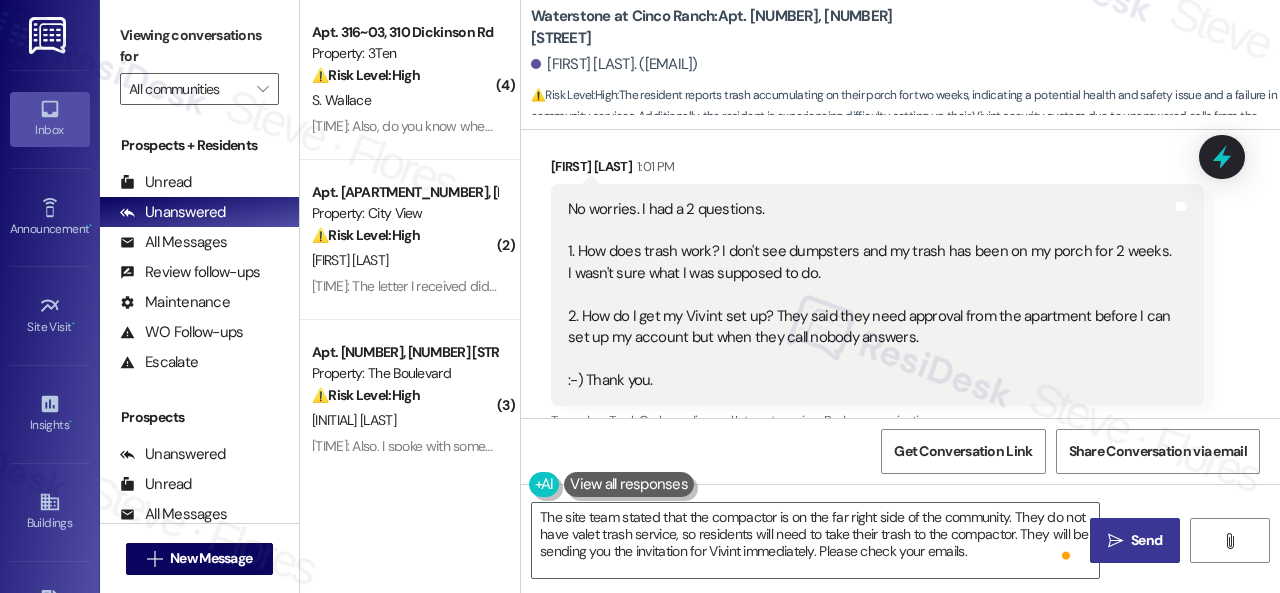 click on "Send" at bounding box center [1146, 540] 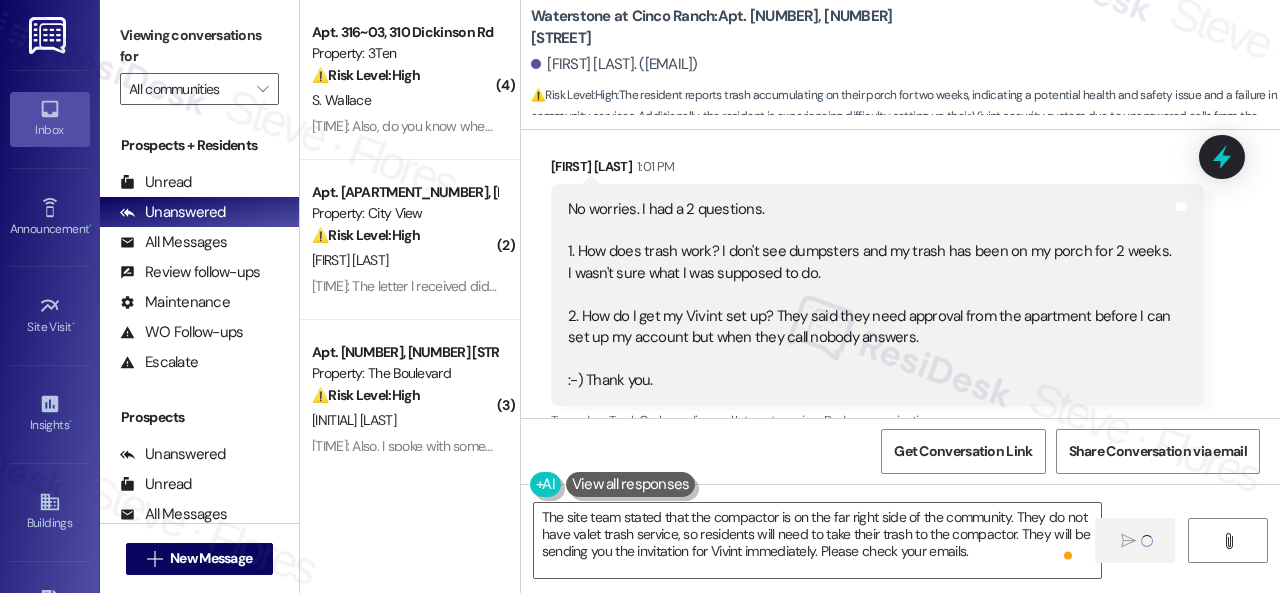type 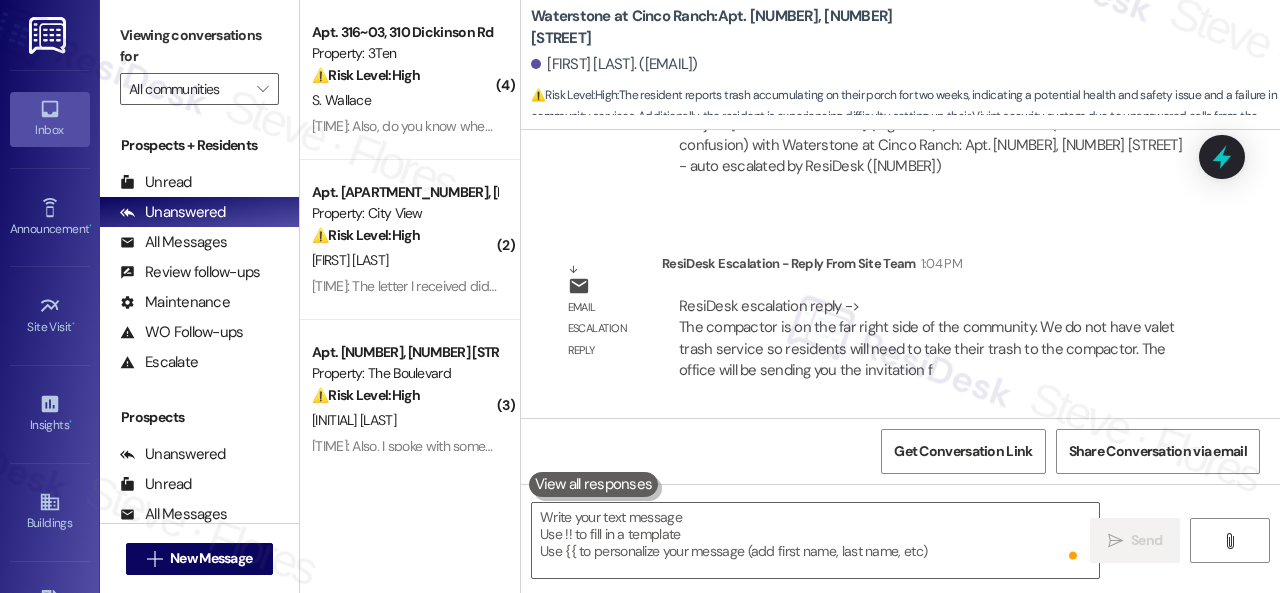 scroll, scrollTop: 1573, scrollLeft: 0, axis: vertical 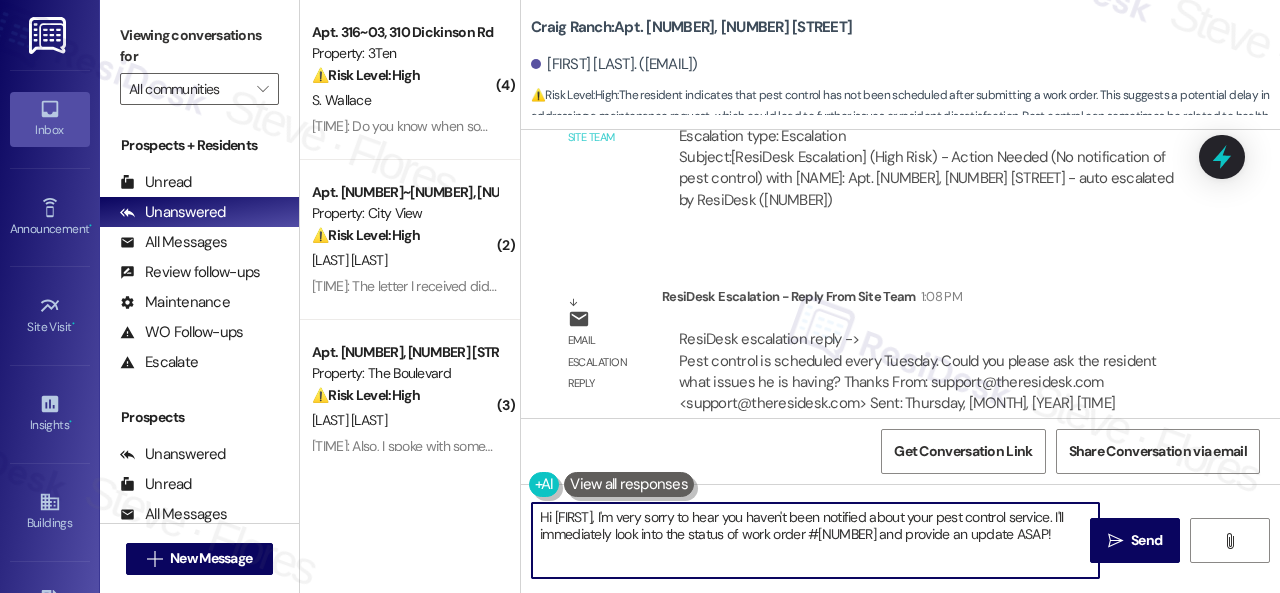 drag, startPoint x: 584, startPoint y: 535, endPoint x: 593, endPoint y: 563, distance: 29.410883 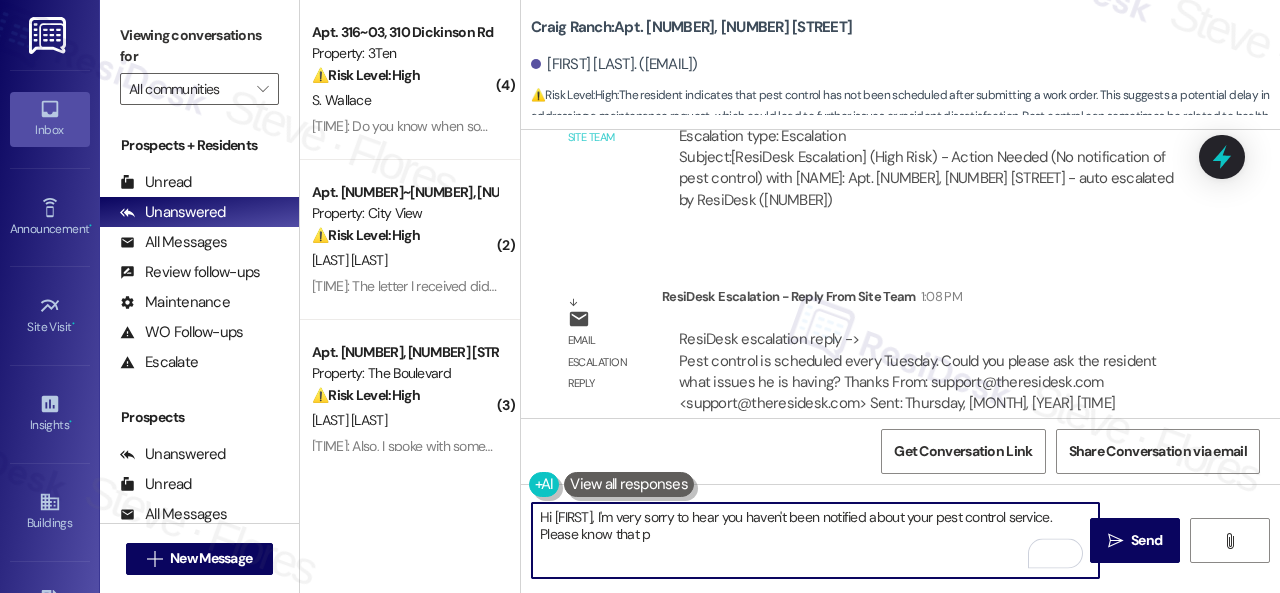 paste on "est control is scheduled every Tuesday." 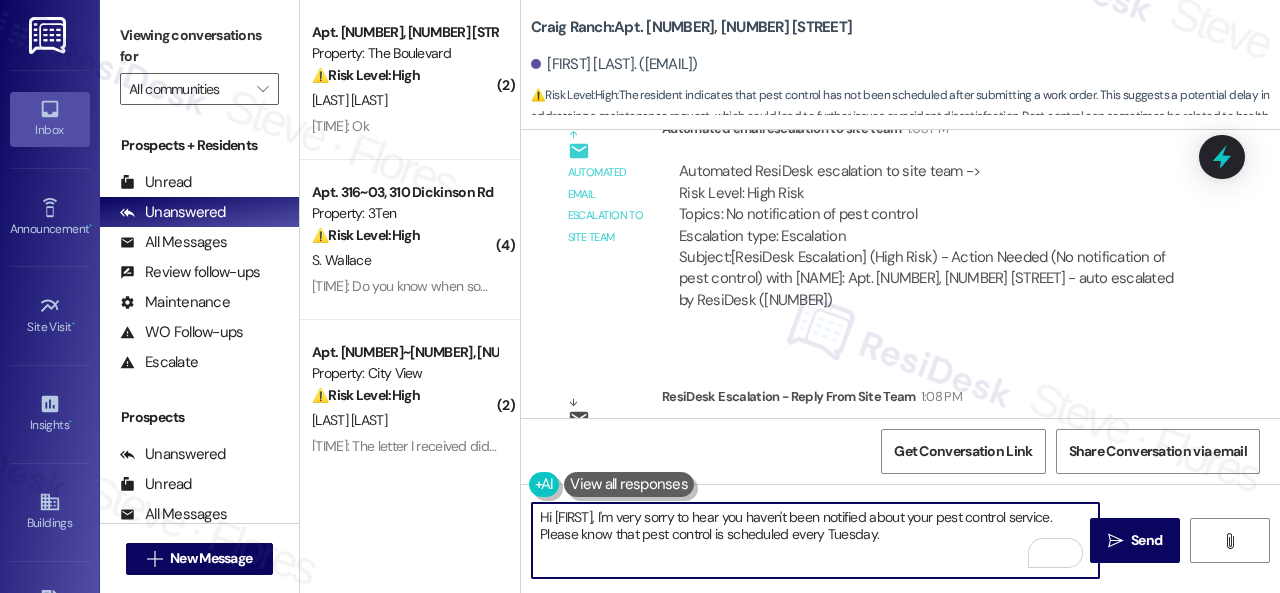 scroll, scrollTop: 11712, scrollLeft: 0, axis: vertical 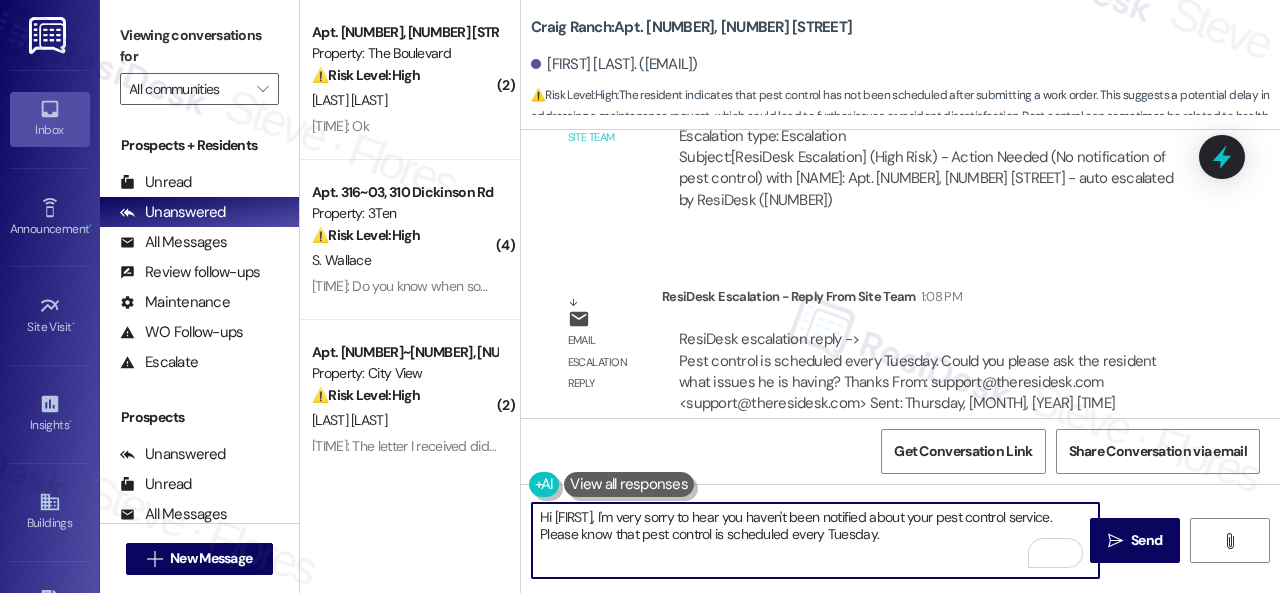 click on "Hi {{first_name}}, I'm very sorry to hear you haven't been notified about your pest control service. Please know that pest control is scheduled every Tuesday." at bounding box center (815, 540) 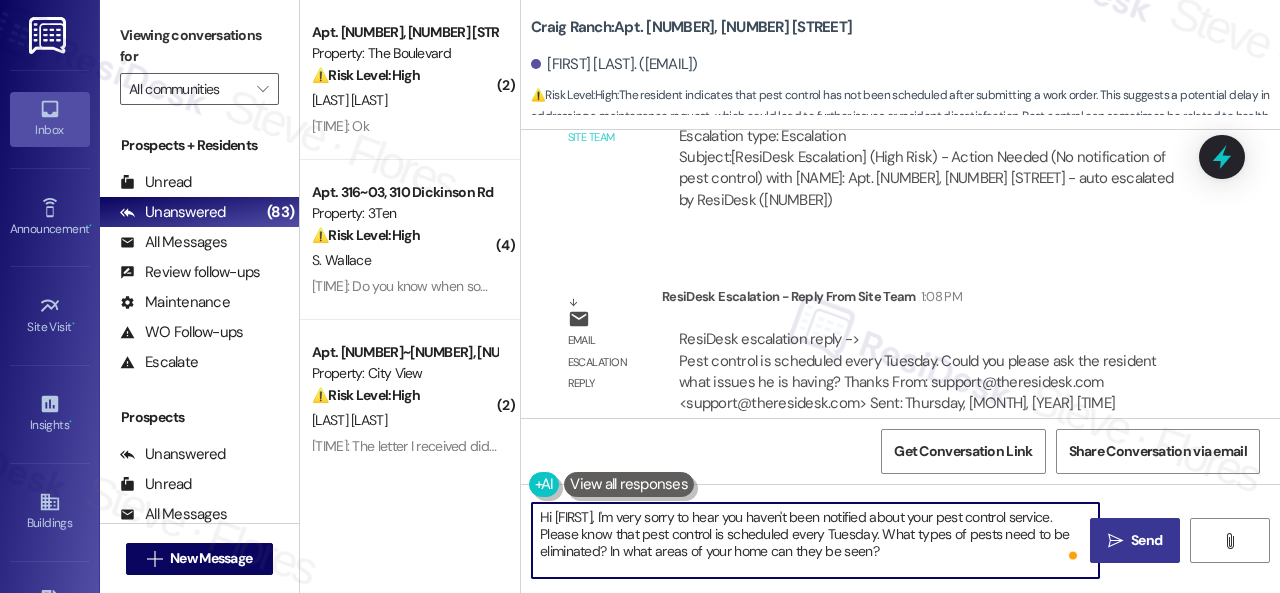 type on "Hi {{first_name}}, I'm very sorry to hear you haven't been notified about your pest control service. Please know that pest control is scheduled every Tuesday. What types of pests need to be eliminated? In what areas of your home can they be seen?" 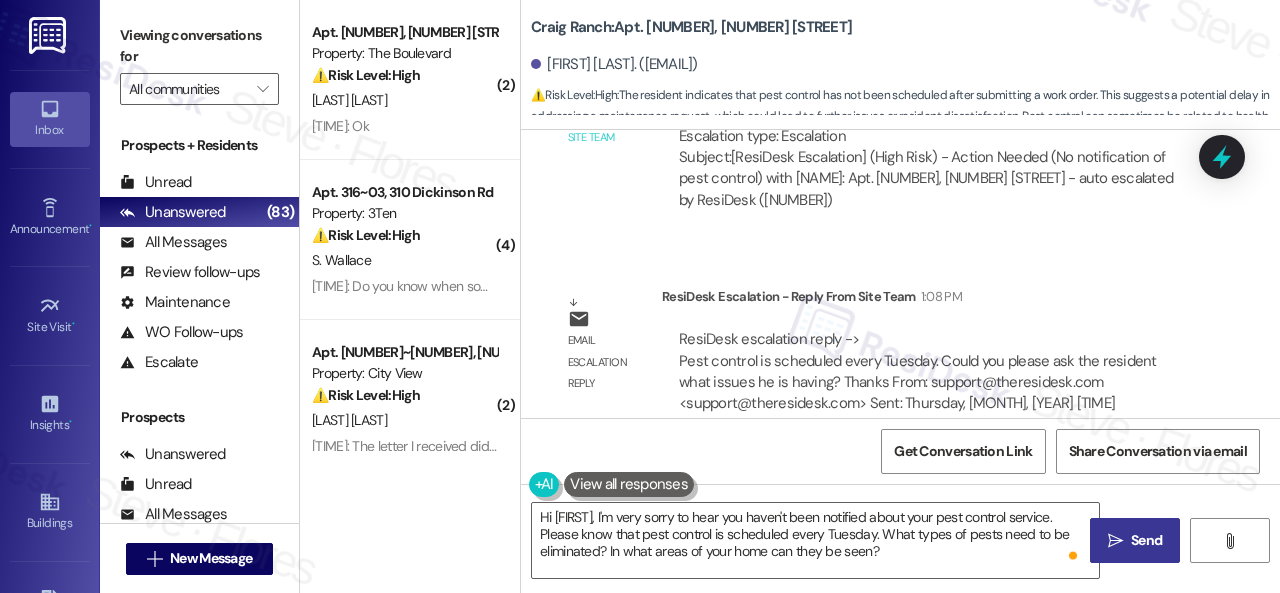 click on "Send" at bounding box center (1146, 540) 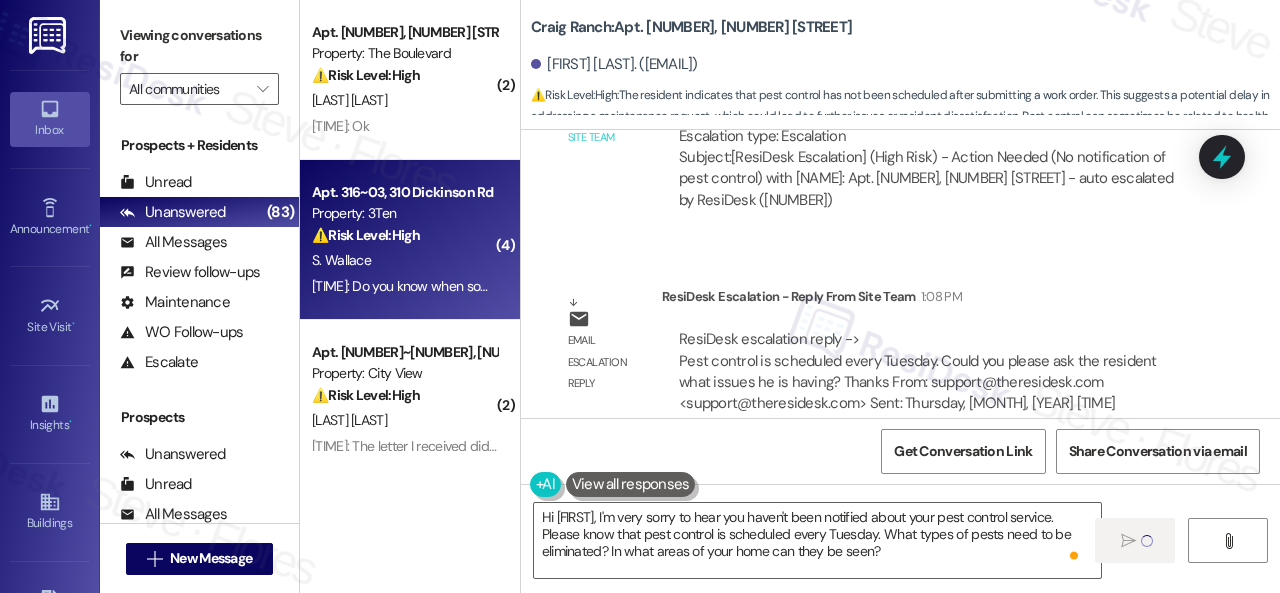 type 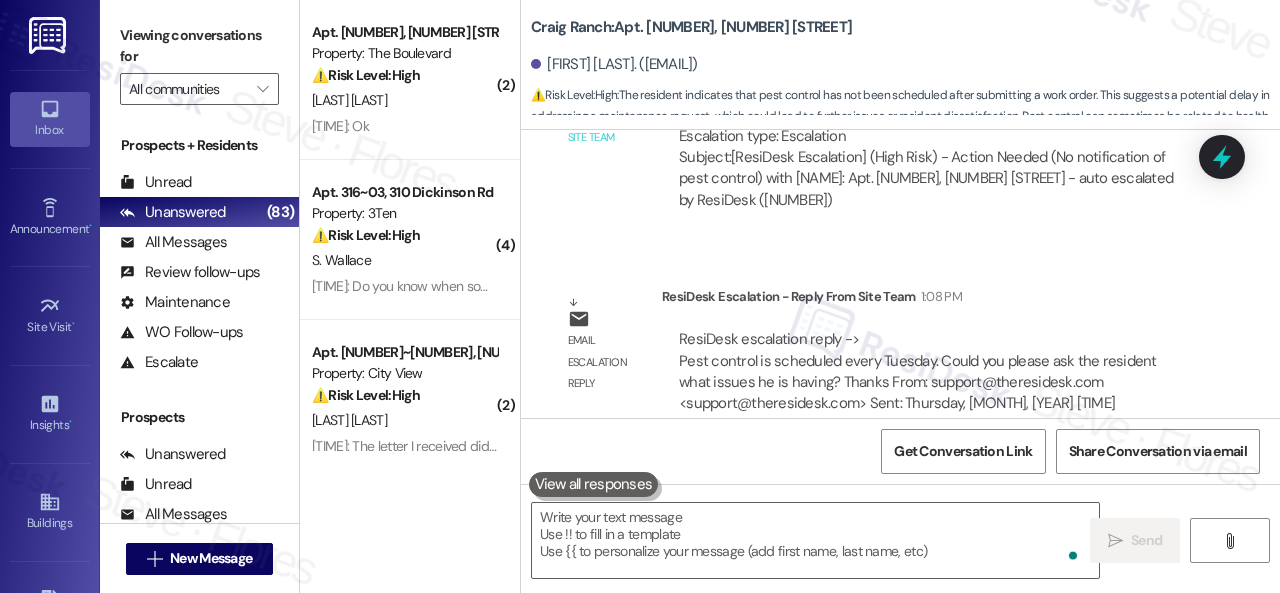 scroll, scrollTop: 11071, scrollLeft: 0, axis: vertical 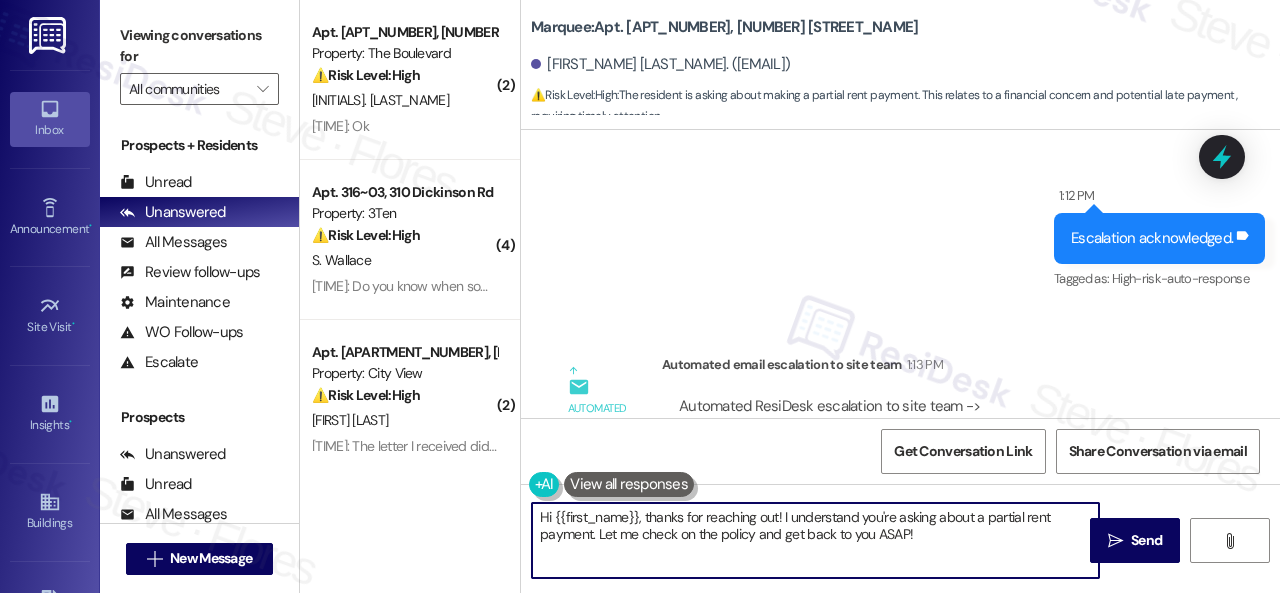 click on "Hi {{first_name}}, thanks for reaching out! I understand you're asking about a partial rent payment. Let me check on the policy and get back to you ASAP!" at bounding box center (815, 540) 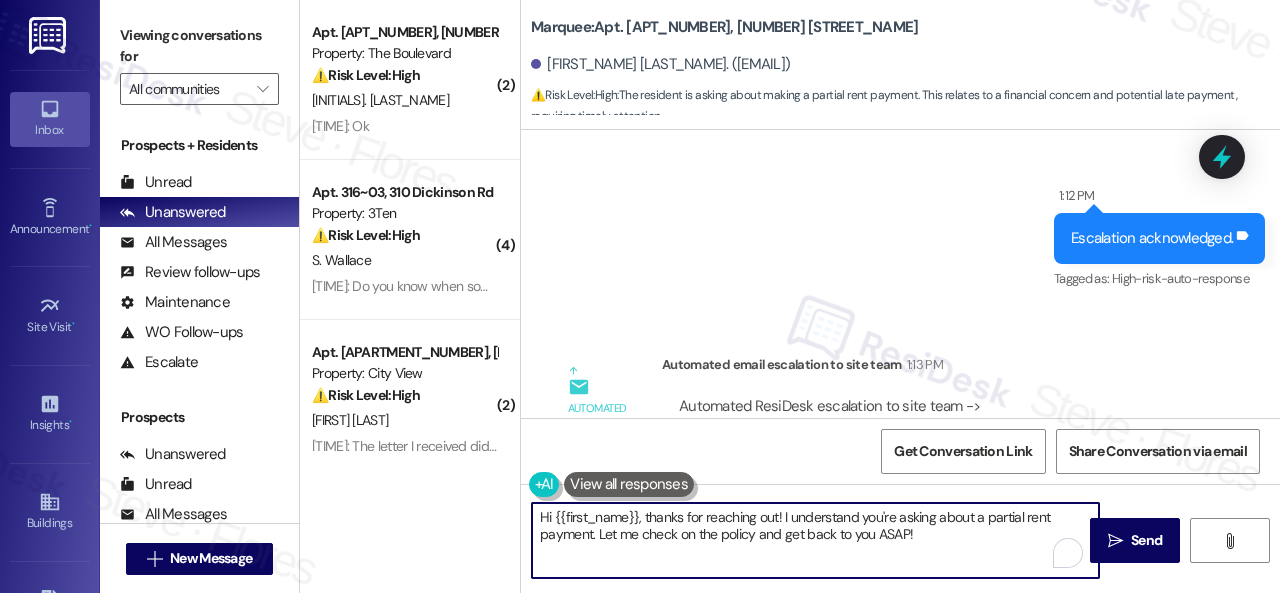 scroll, scrollTop: 3978, scrollLeft: 0, axis: vertical 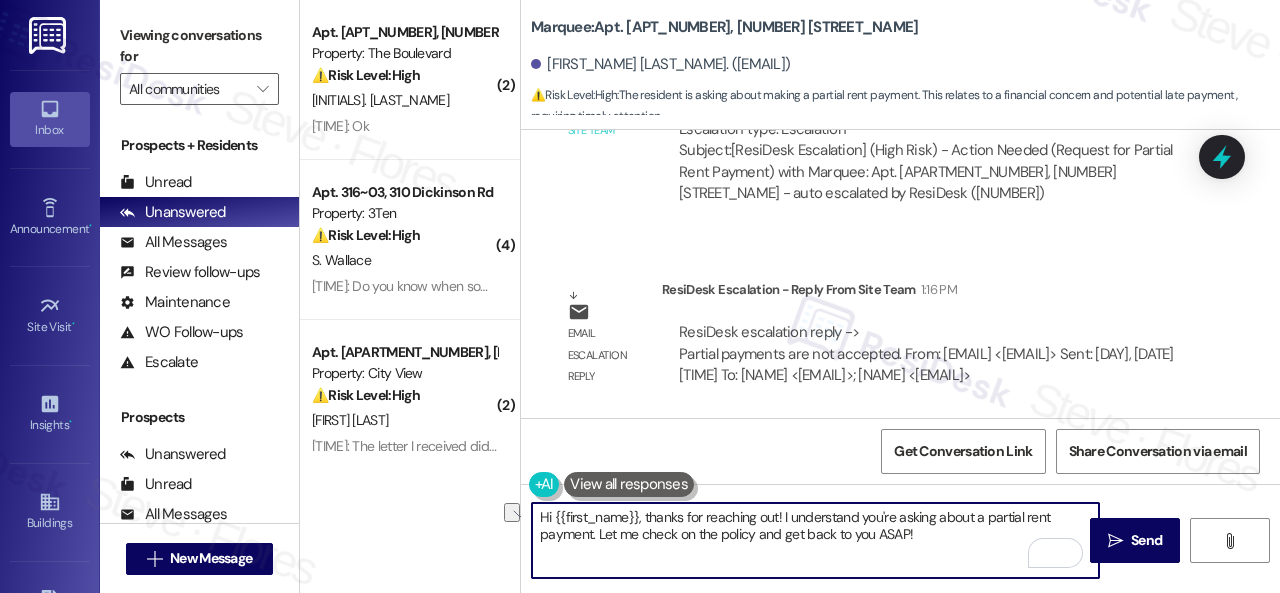 drag, startPoint x: 600, startPoint y: 532, endPoint x: 920, endPoint y: 532, distance: 320 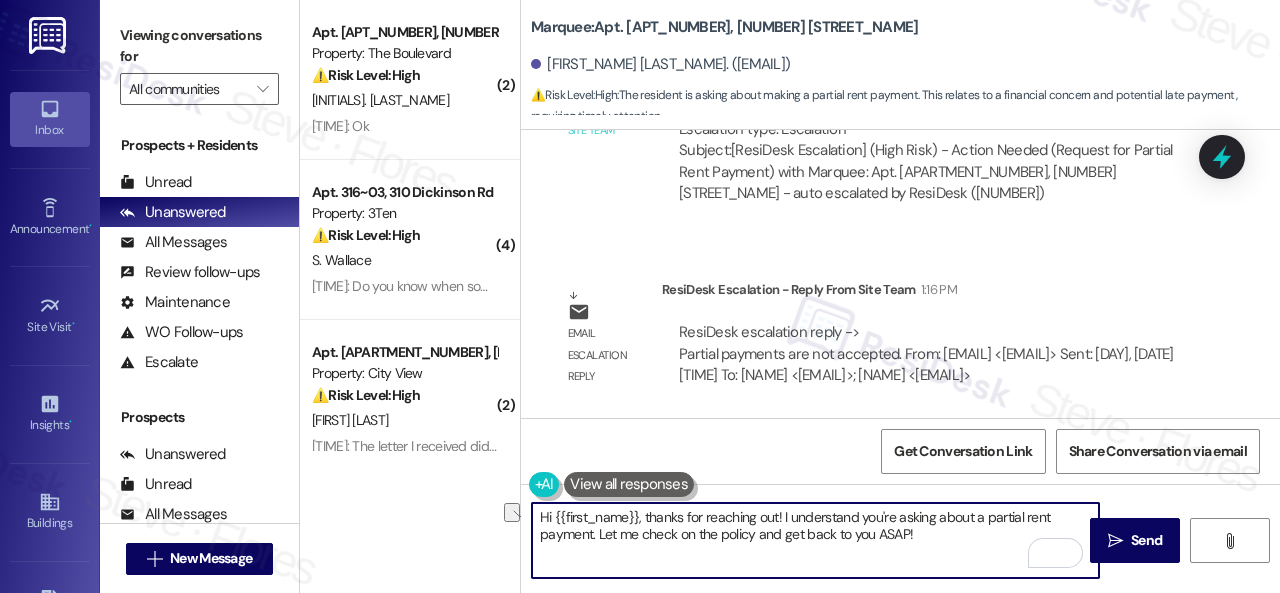 click on "Hi {{first_name}}, thanks for reaching out! I understand you're asking about a partial rent payment. Let me check on the policy and get back to you ASAP!" at bounding box center (815, 540) 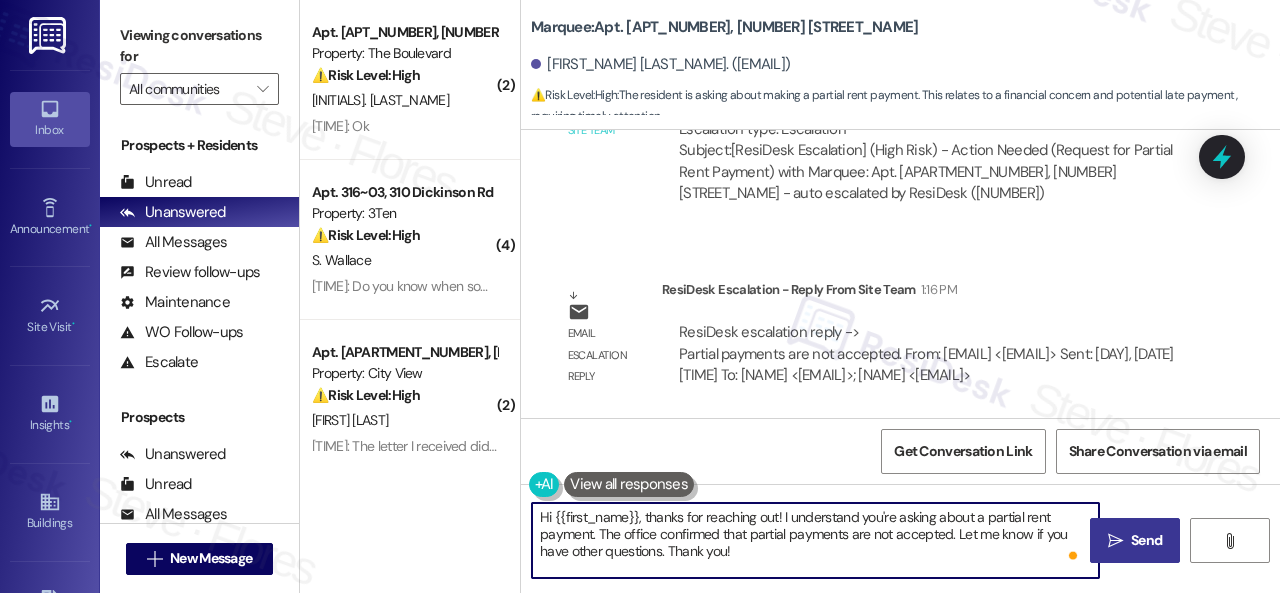 type on "Hi {{first_name}}, thanks for reaching out! I understand you're asking about a partial rent payment. The office confirmed that partial payments are not accepted. Let me know if you have other questions. Thank you!" 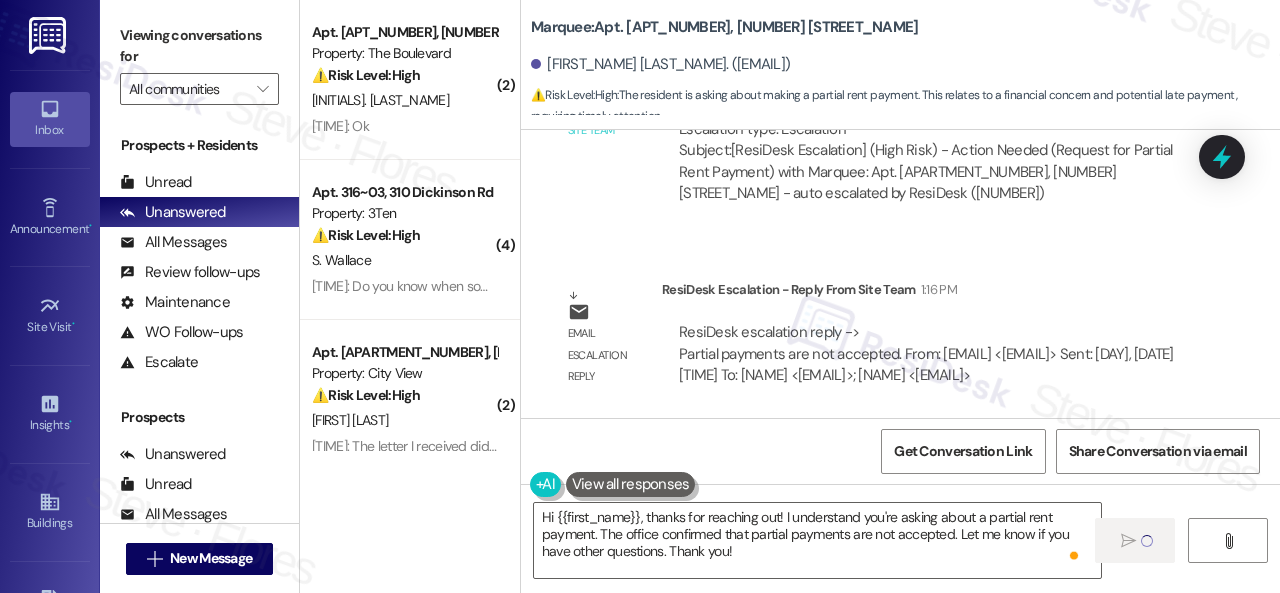 type 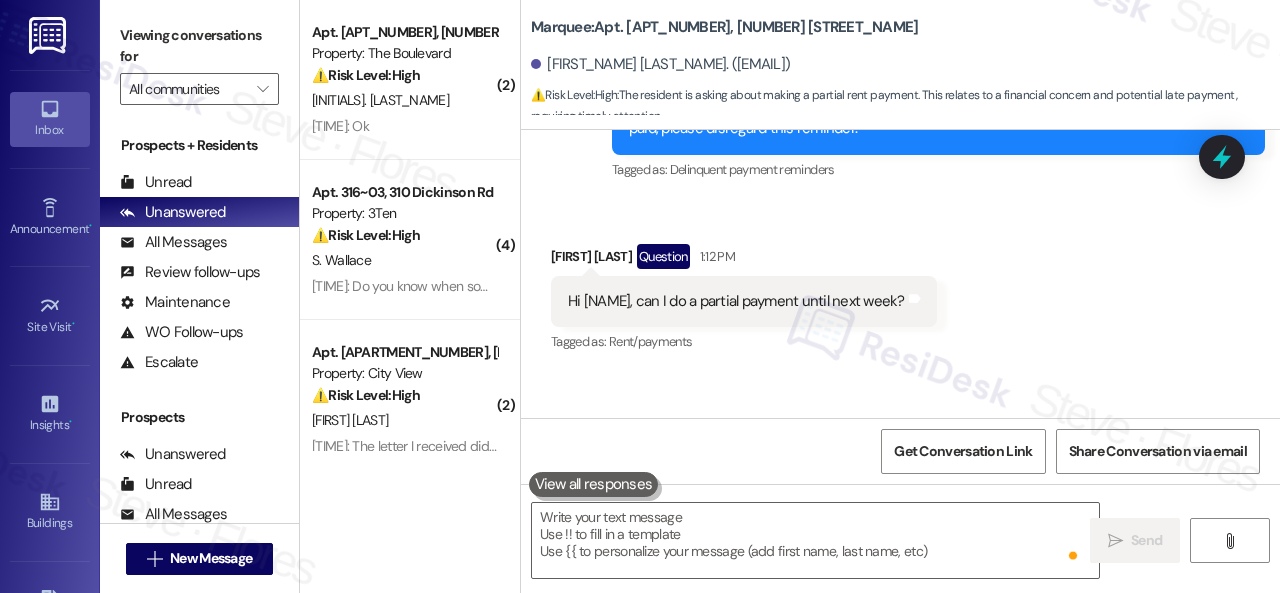 scroll, scrollTop: 3336, scrollLeft: 0, axis: vertical 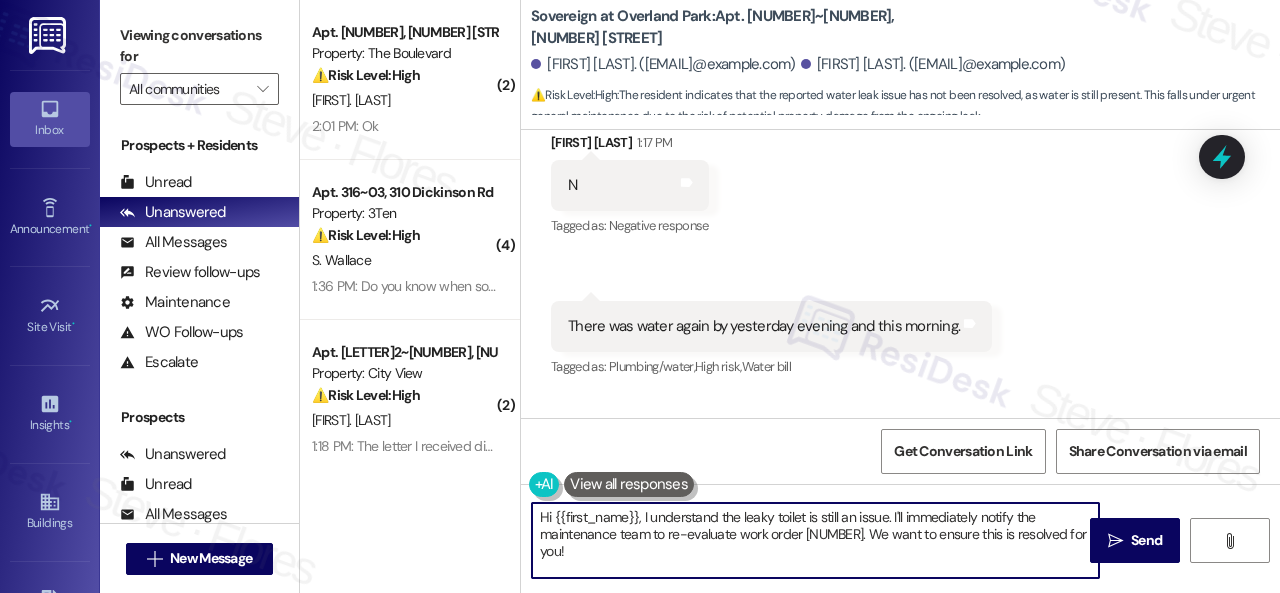 drag, startPoint x: 642, startPoint y: 521, endPoint x: 452, endPoint y: 501, distance: 191.04973 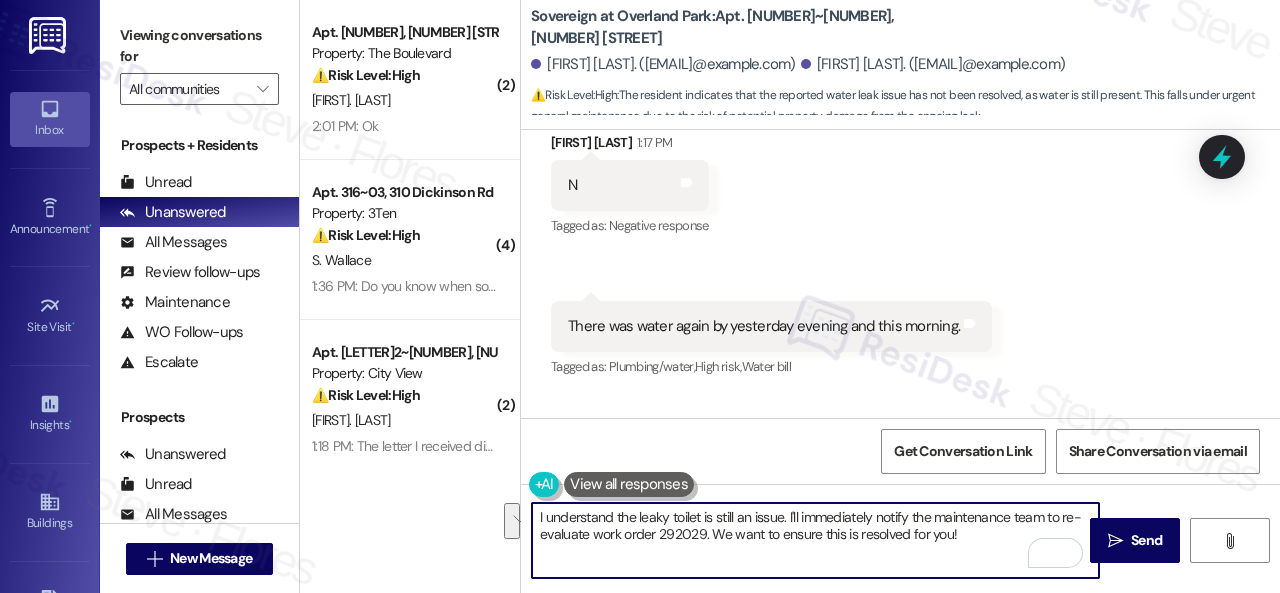 drag, startPoint x: 788, startPoint y: 517, endPoint x: 1008, endPoint y: 563, distance: 224.75764 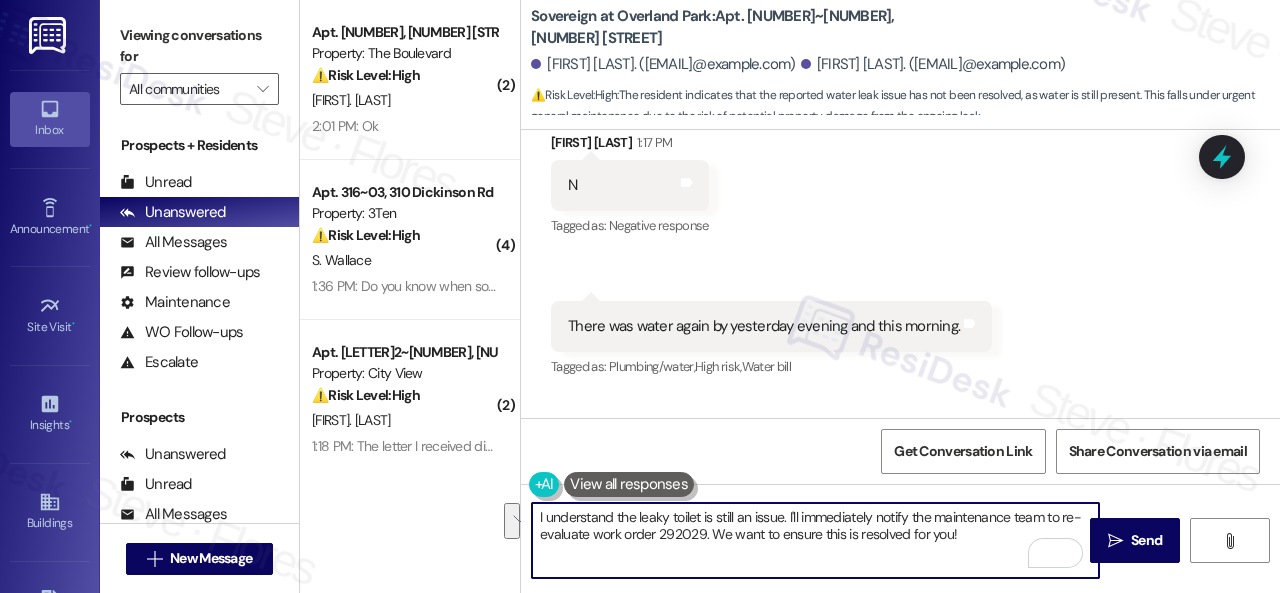 click on "I understand the leaky toilet is still an issue. I'll immediately notify the maintenance team to re-evaluate work order 292029. We want to ensure this is resolved for you!" at bounding box center [815, 540] 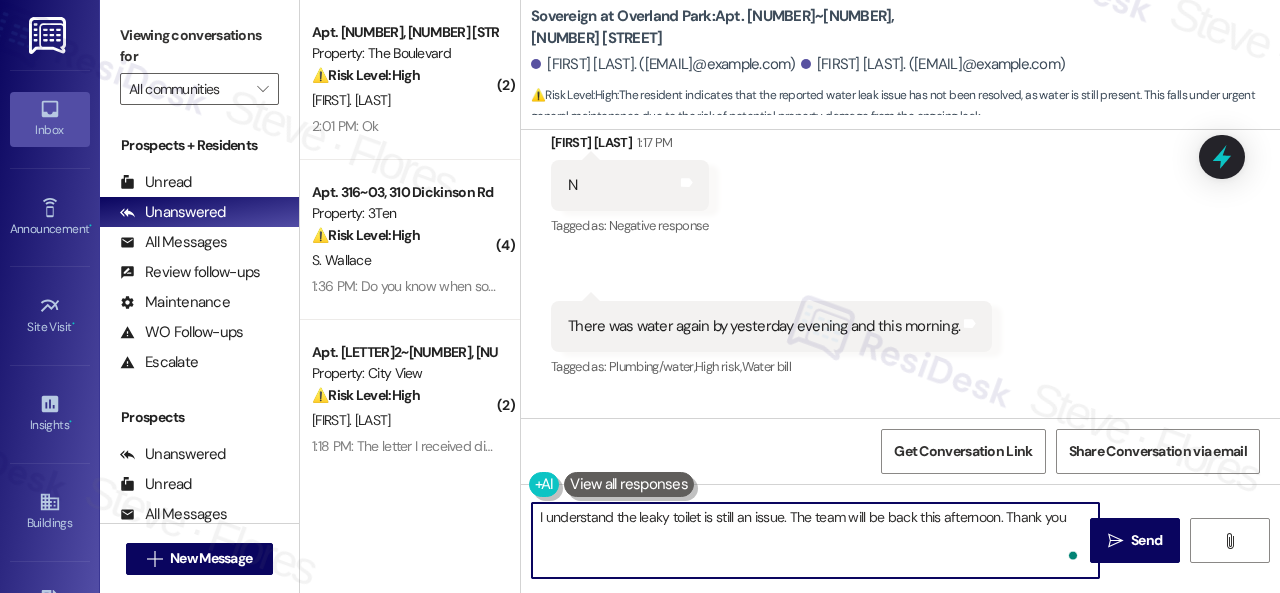 type on "I understand the leaky toilet is still an issue. The team will be back this afternoon. Thank you." 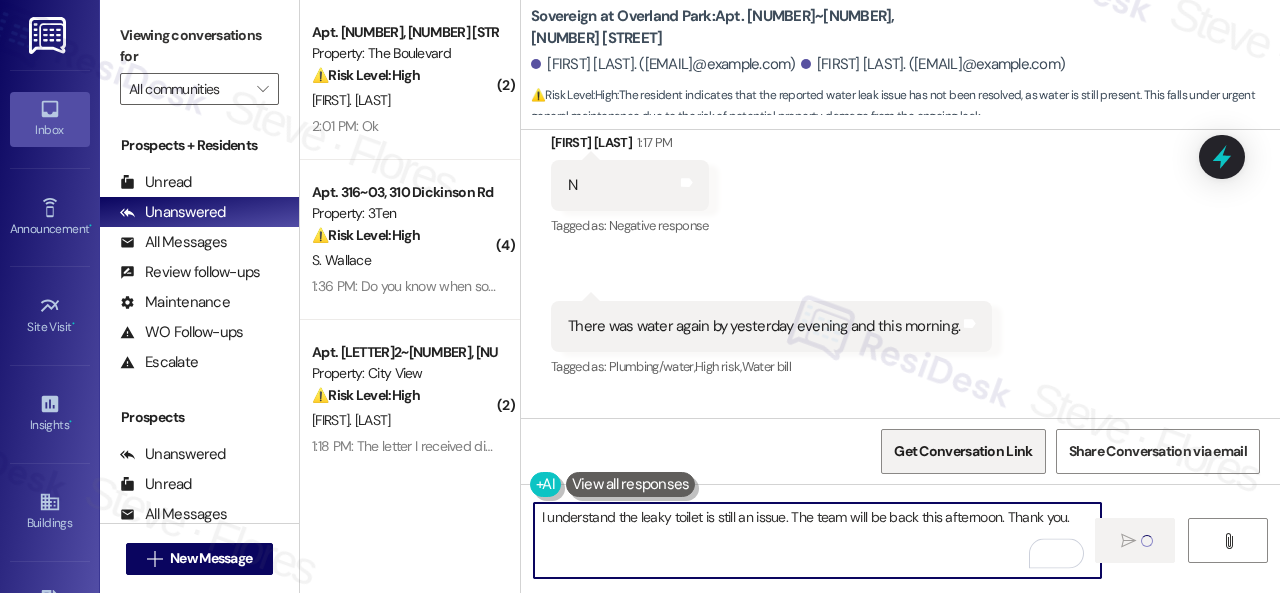 type 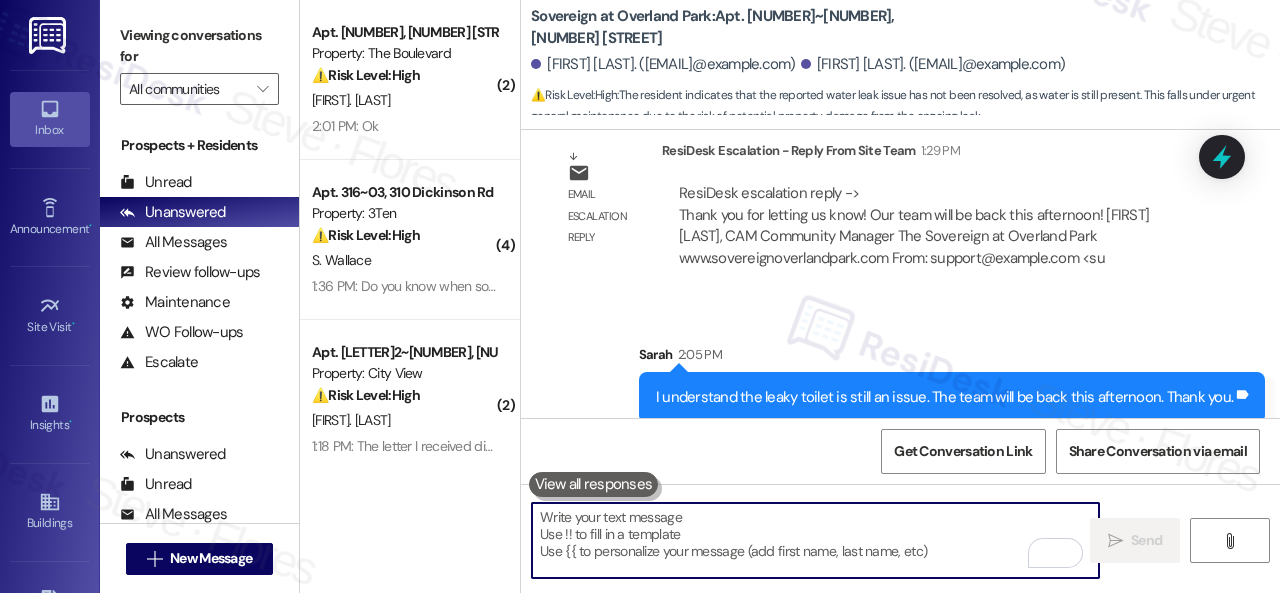 scroll, scrollTop: 12539, scrollLeft: 0, axis: vertical 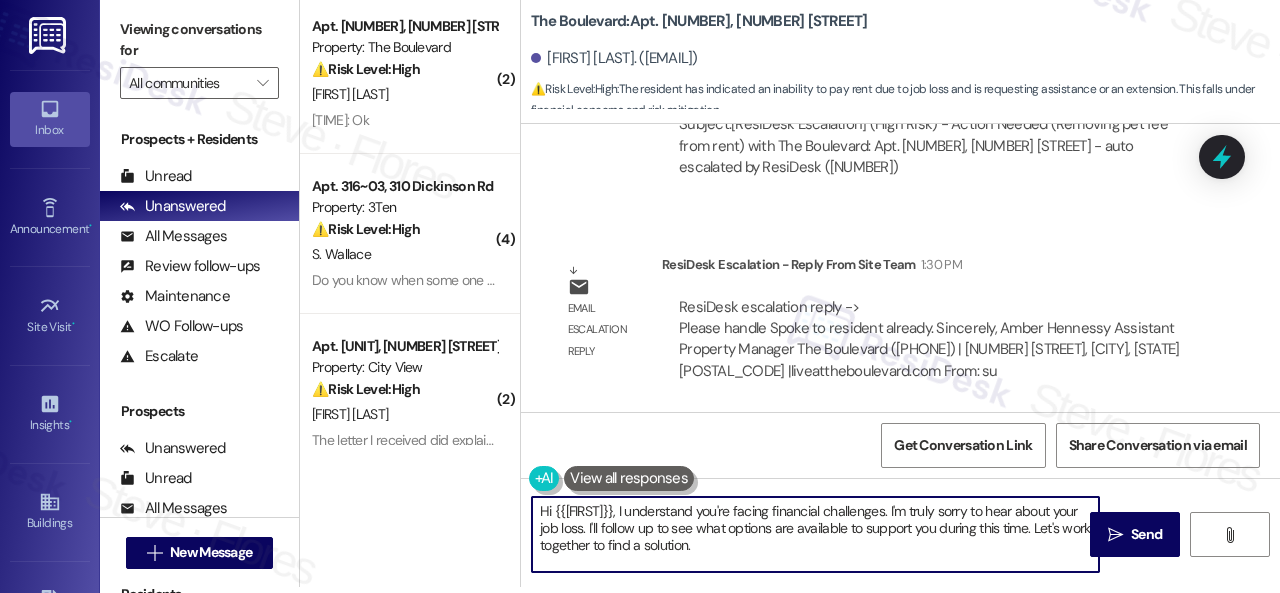 drag, startPoint x: 912, startPoint y: 513, endPoint x: 946, endPoint y: 563, distance: 60.464867 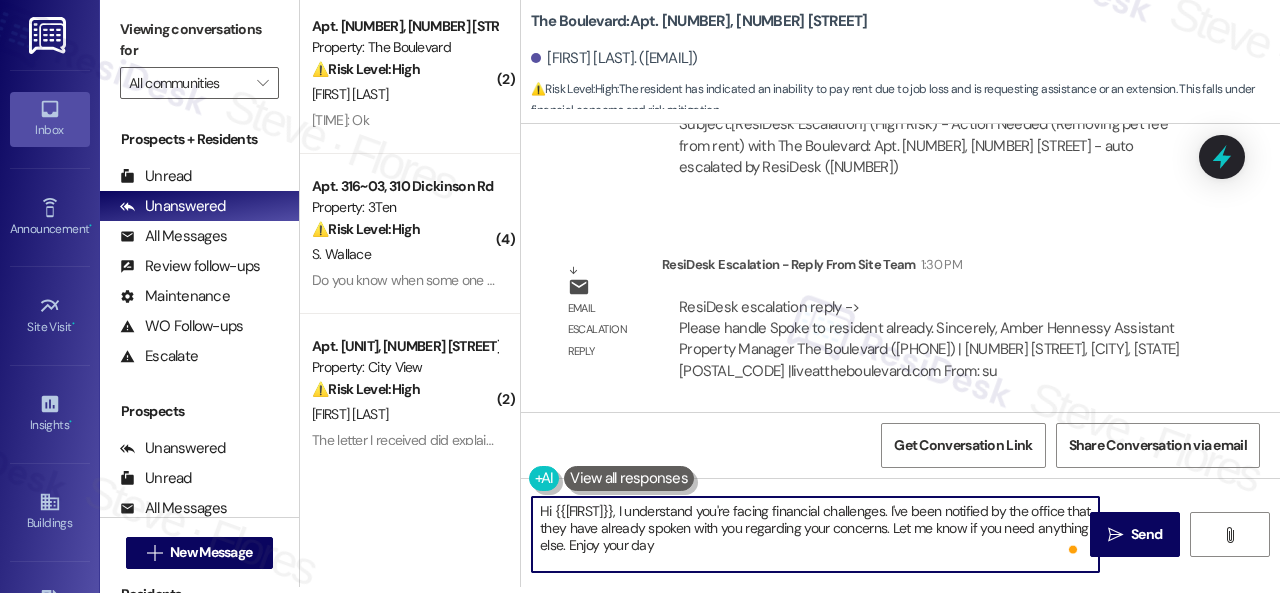 type on "Hi {{first_name}}, I understand you're facing financial challenges. I've been notified by the office that they have already spoken with you regarding your concerns. Let me know if you need anything else. Enjoy your day!" 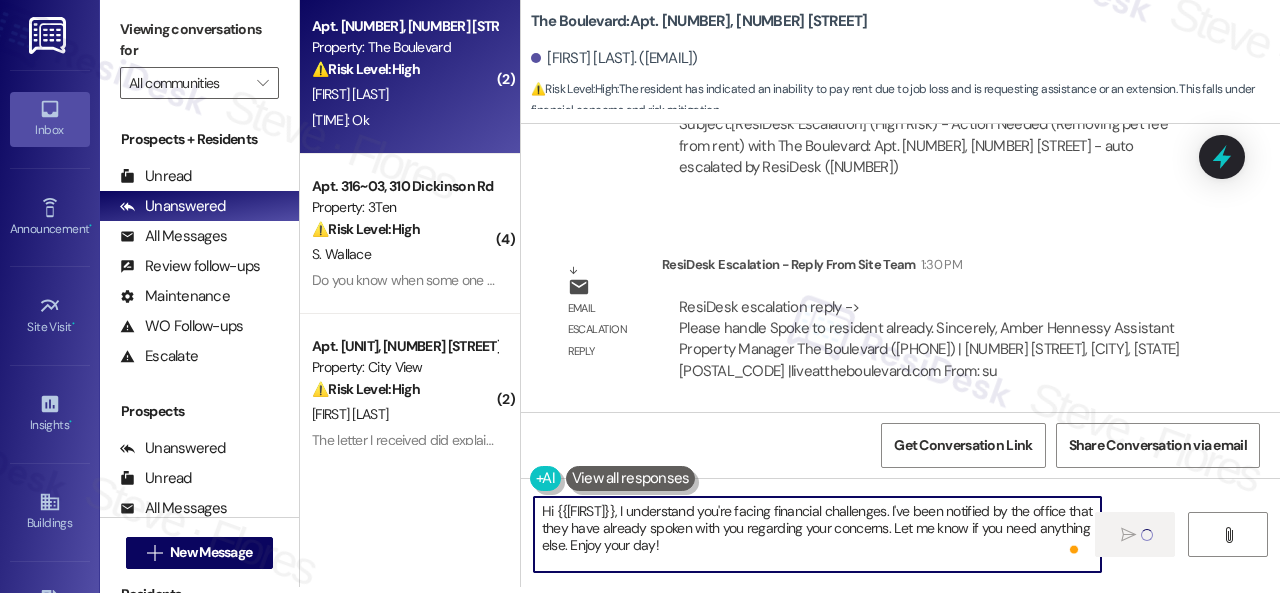 type 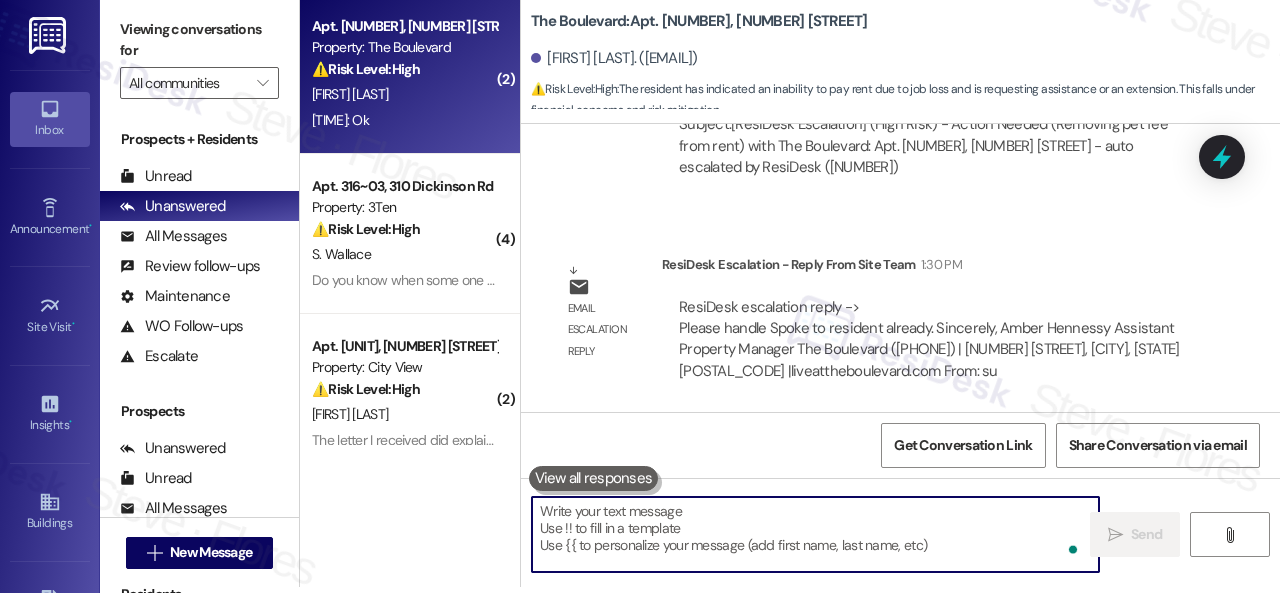 scroll, scrollTop: 0, scrollLeft: 0, axis: both 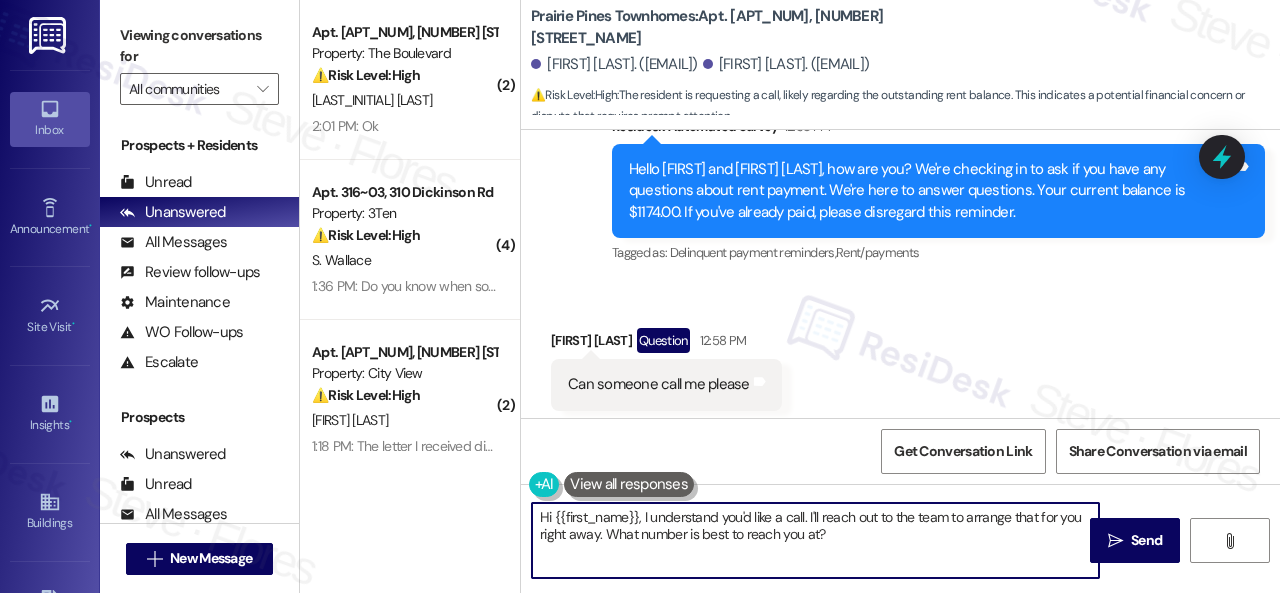 drag, startPoint x: 557, startPoint y: 519, endPoint x: 632, endPoint y: 519, distance: 75 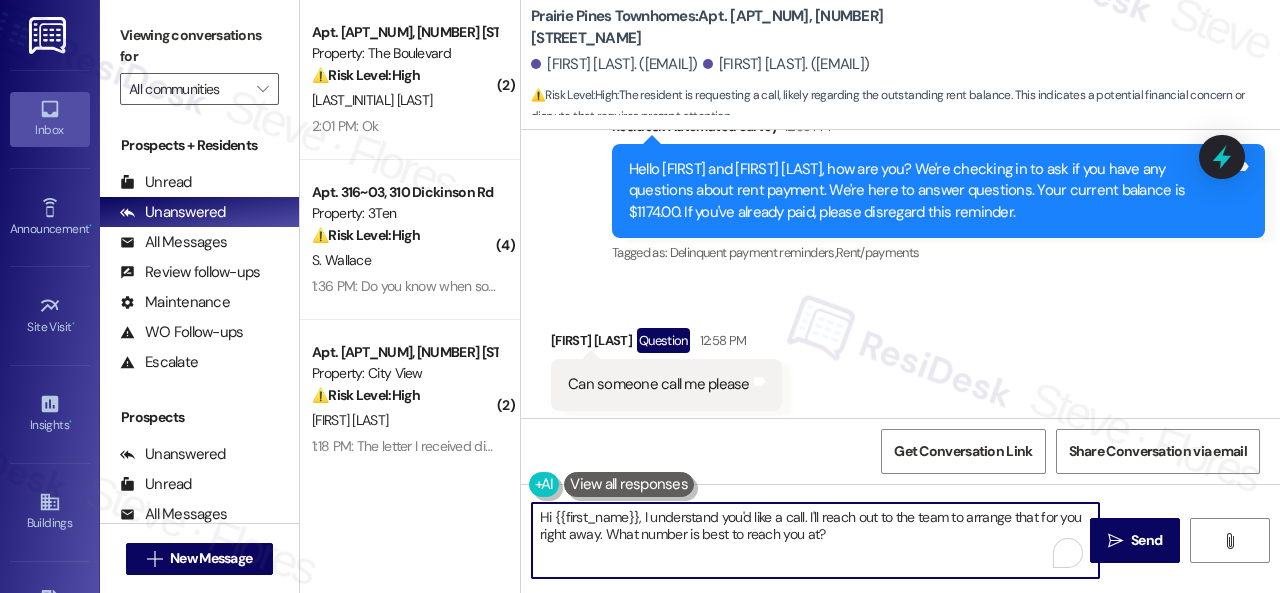 click on "Hi {{first_name}}, I understand you'd like a call. I'll reach out to the team to arrange that for you right away. What number is best to reach you at?" at bounding box center (815, 540) 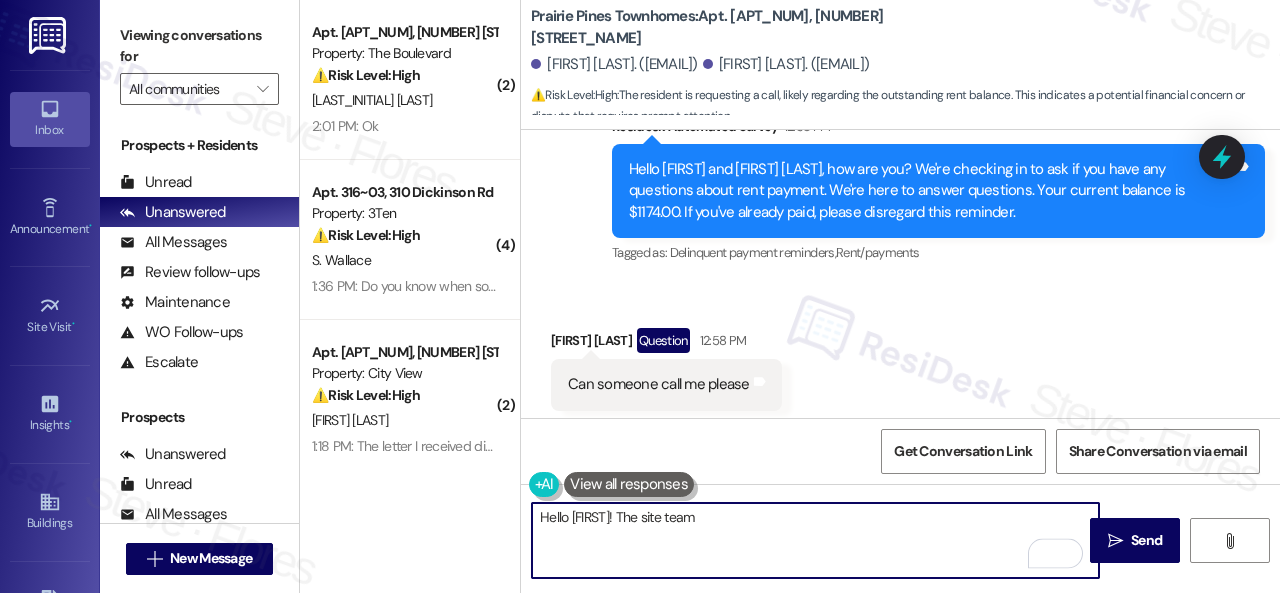 paste on "cannot do partial payments once it hits the 6th of the month." 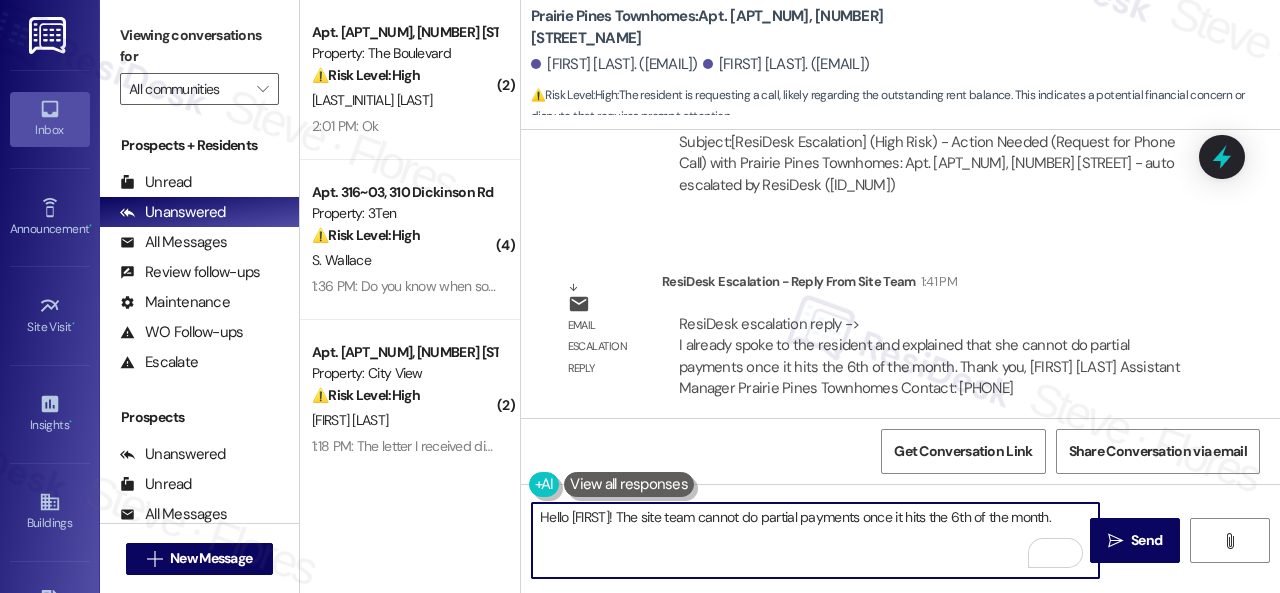 scroll, scrollTop: 6946, scrollLeft: 0, axis: vertical 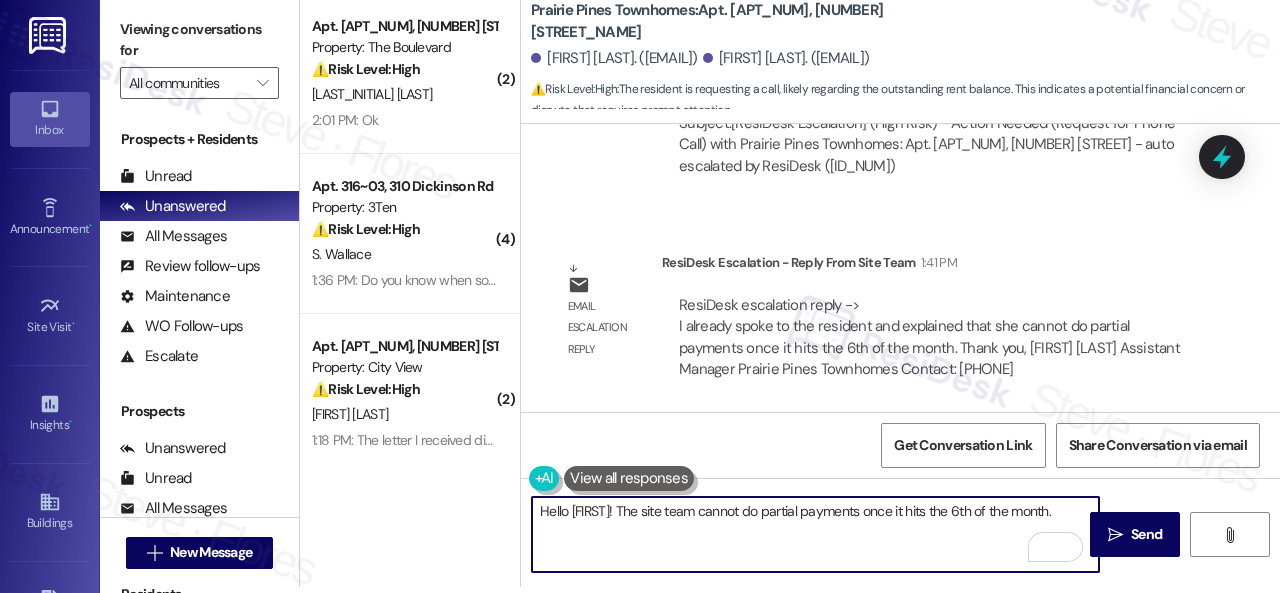 click on "Hello Kyesha! The site team cannot do partial payments once it hits the 6th of the month." at bounding box center [815, 534] 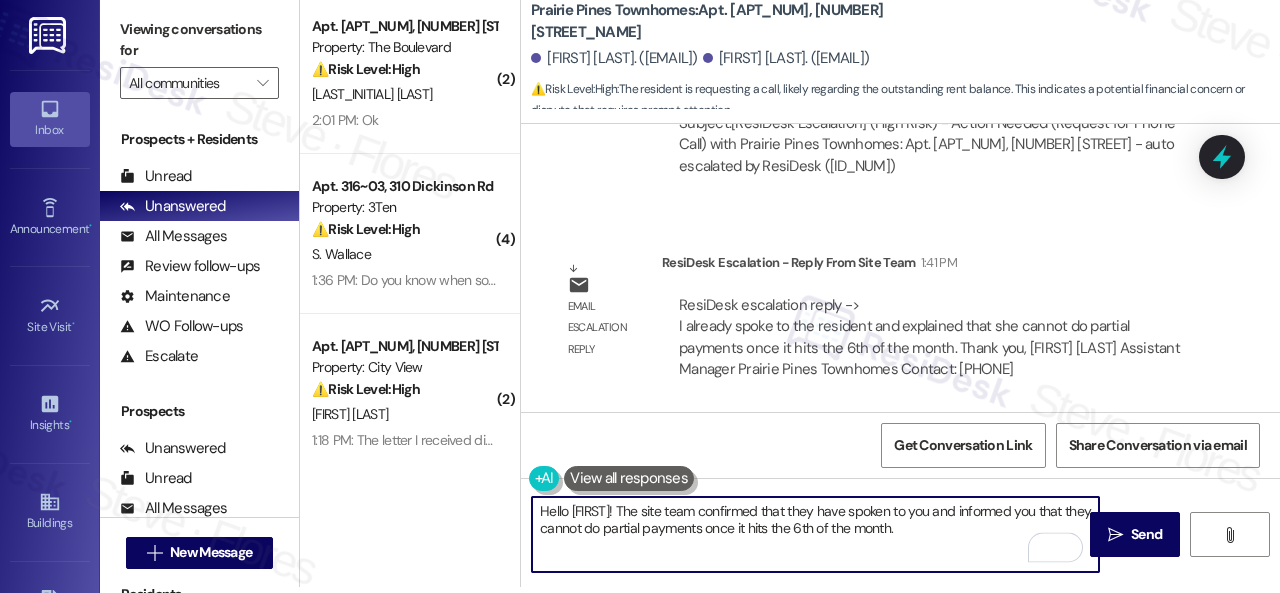 click on "Hello Kyesha! The site team confirmed that they have spoken to you and informed you that they cannot do partial payments once it hits the 6th of the month." at bounding box center (815, 534) 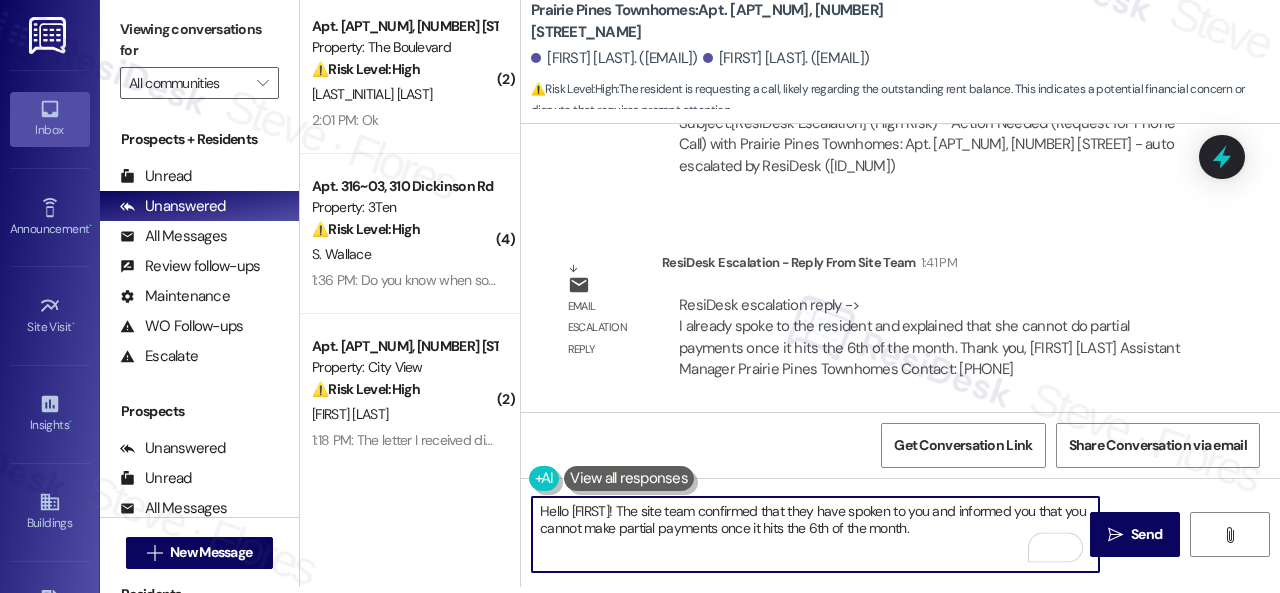 click on "Hello Kyesha! The site team confirmed that they have spoken to you and informed you that you cannot do partial payments once it hits the 6th of the month." at bounding box center [815, 534] 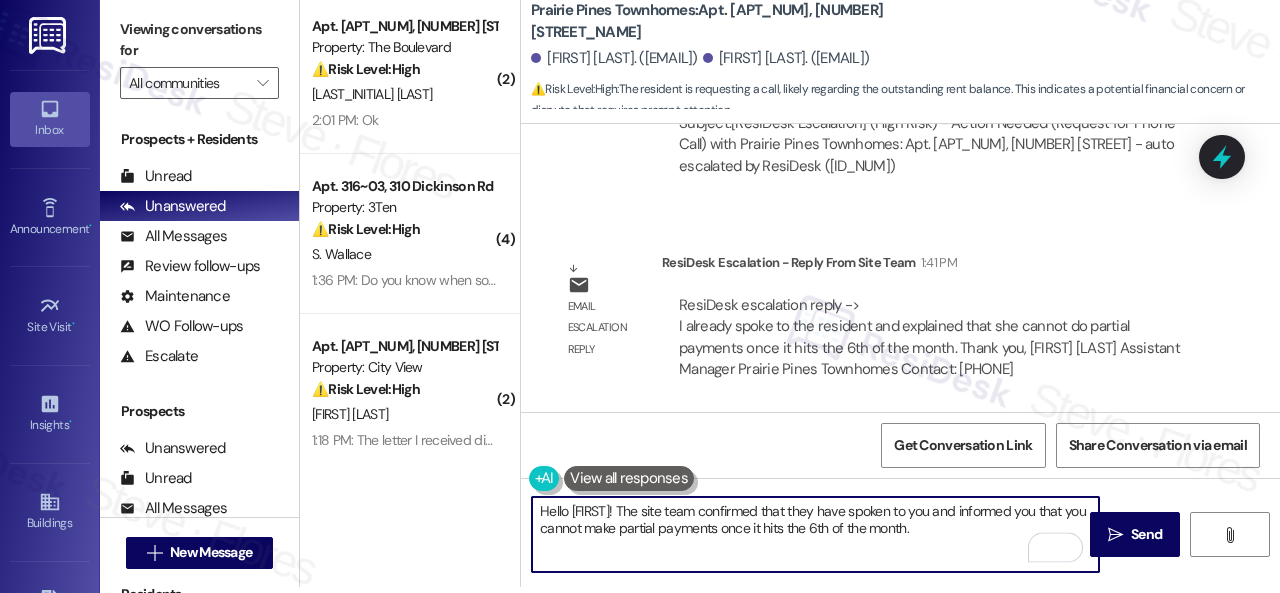click on "Hello Kyesha! The site team confirmed that they have spoken to you and informed you that you cannot do partial payments once it hits the 6th of the month." at bounding box center (815, 534) 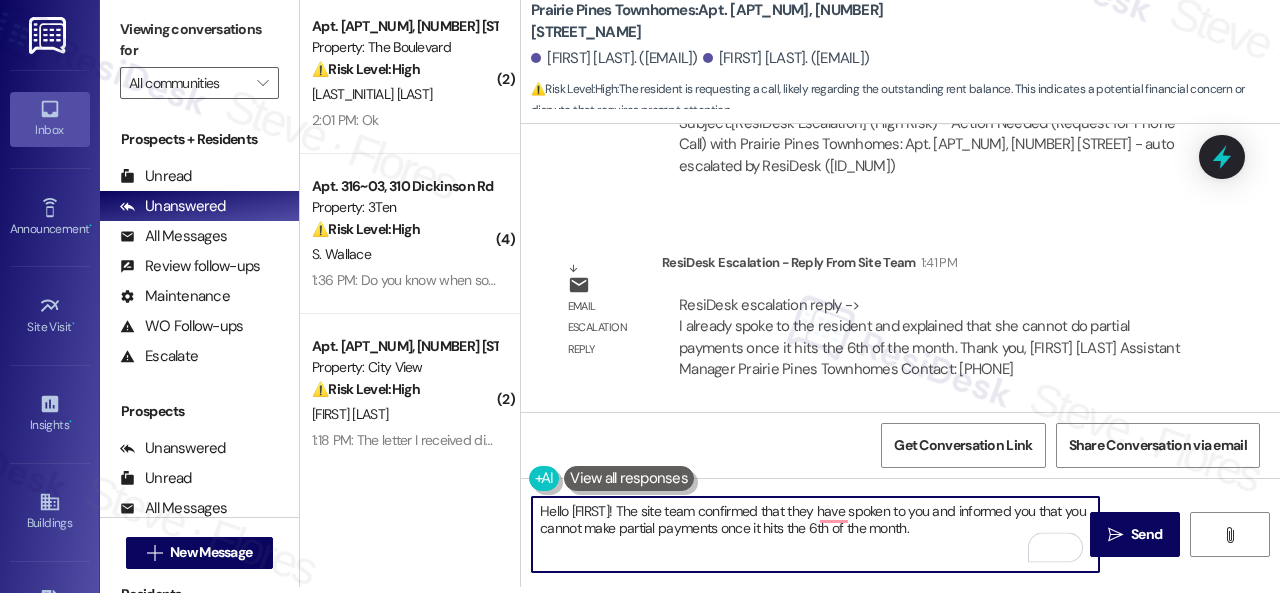 paste on "make partial payments once the 6th of the month arrives" 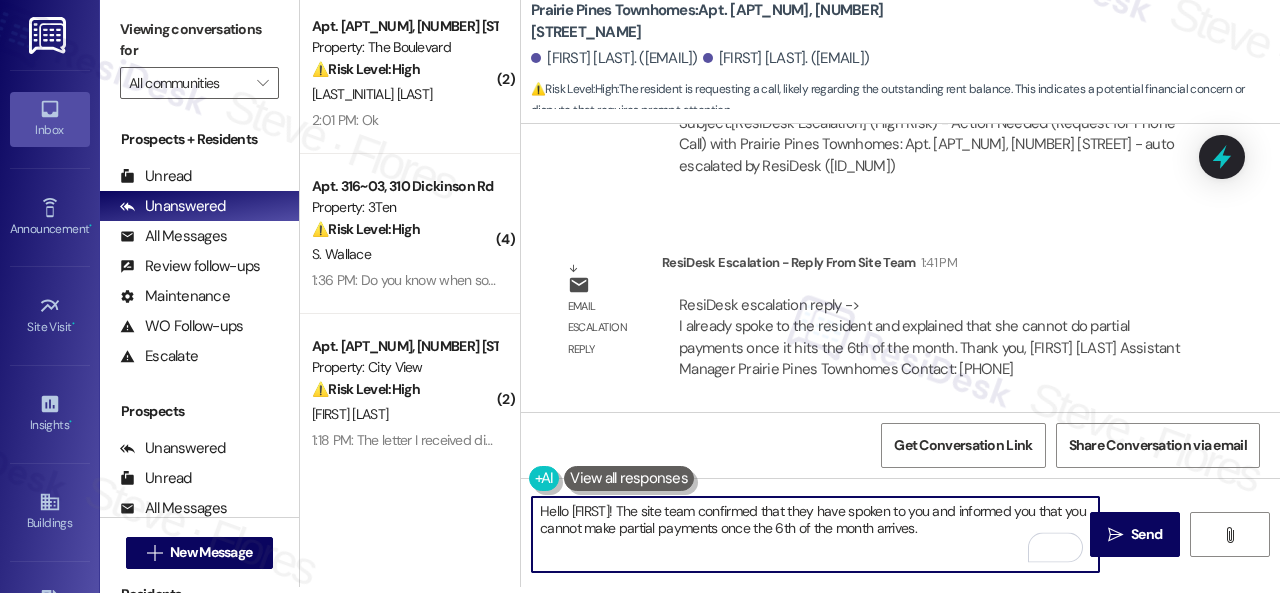 click on "Hello Kyesha! The site team confirmed that they have spoken to you and informed you that you cannot make partial payments once the 6th of the month arrives." at bounding box center [815, 534] 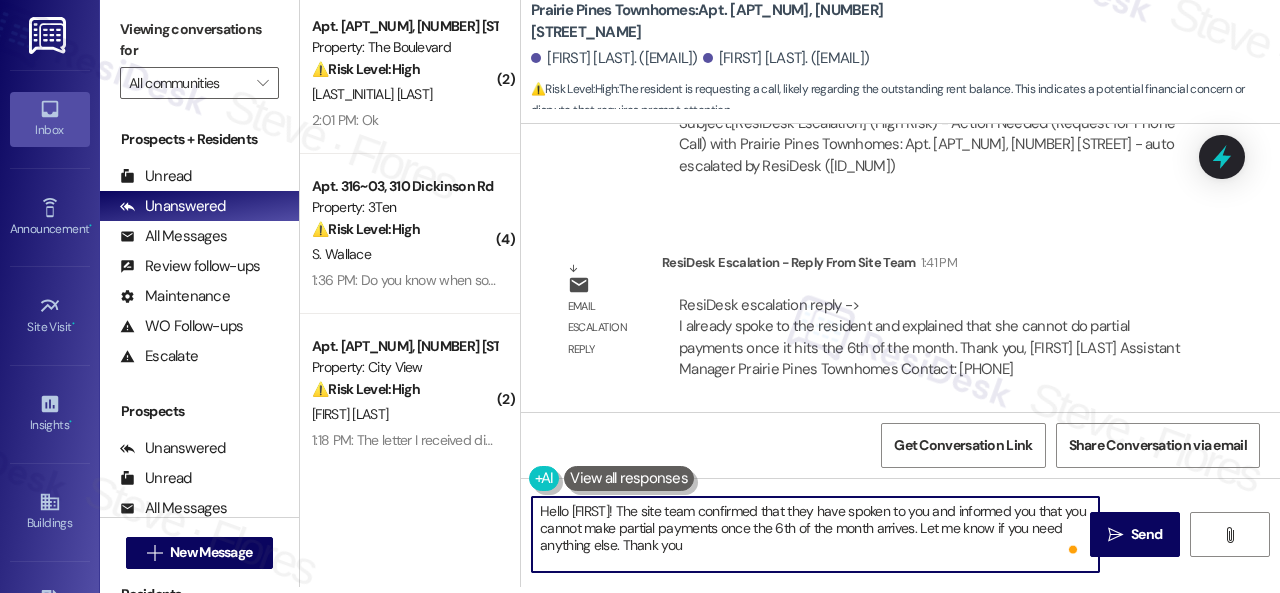 type on "Hello Kyesha! The site team confirmed that they have spoken to you and informed you that you cannot make partial payments once the 6th of the month arrives. Let me know if you need anything else. Thank you." 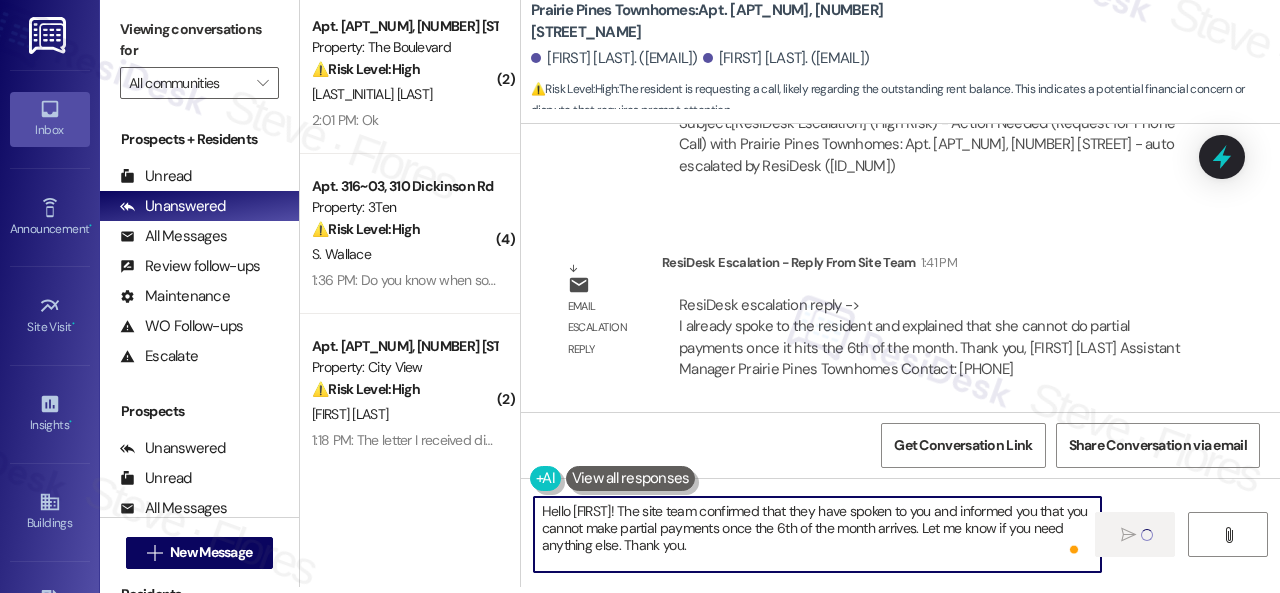 type 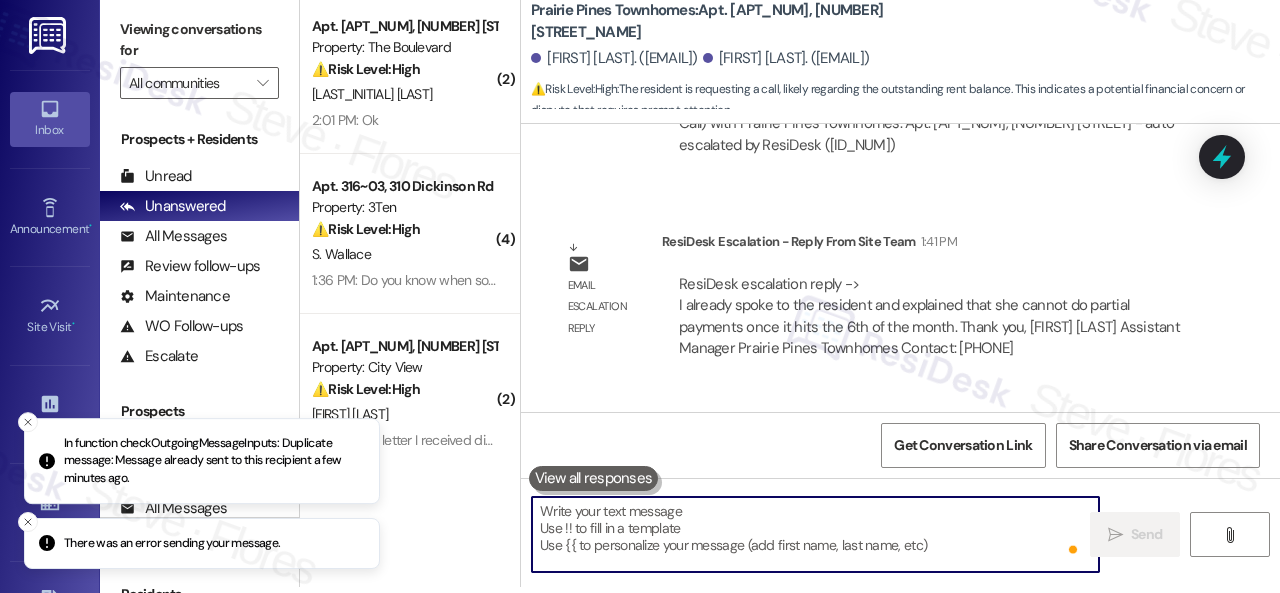 scroll, scrollTop: 0, scrollLeft: 0, axis: both 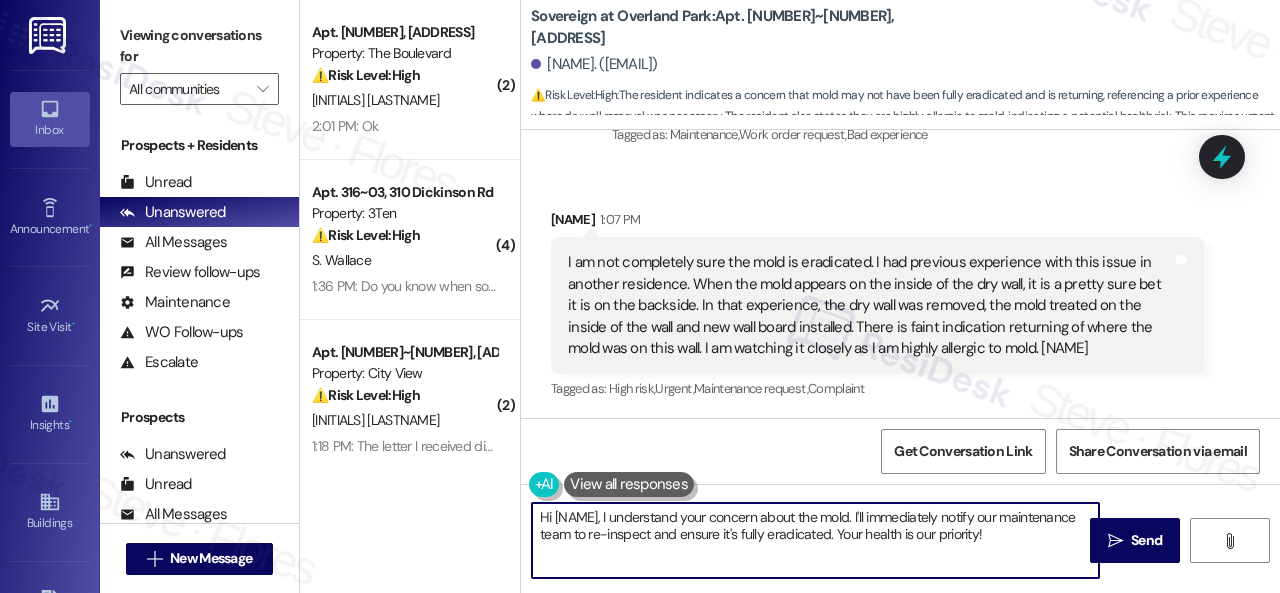drag, startPoint x: 644, startPoint y: 520, endPoint x: 470, endPoint y: 528, distance: 174.1838 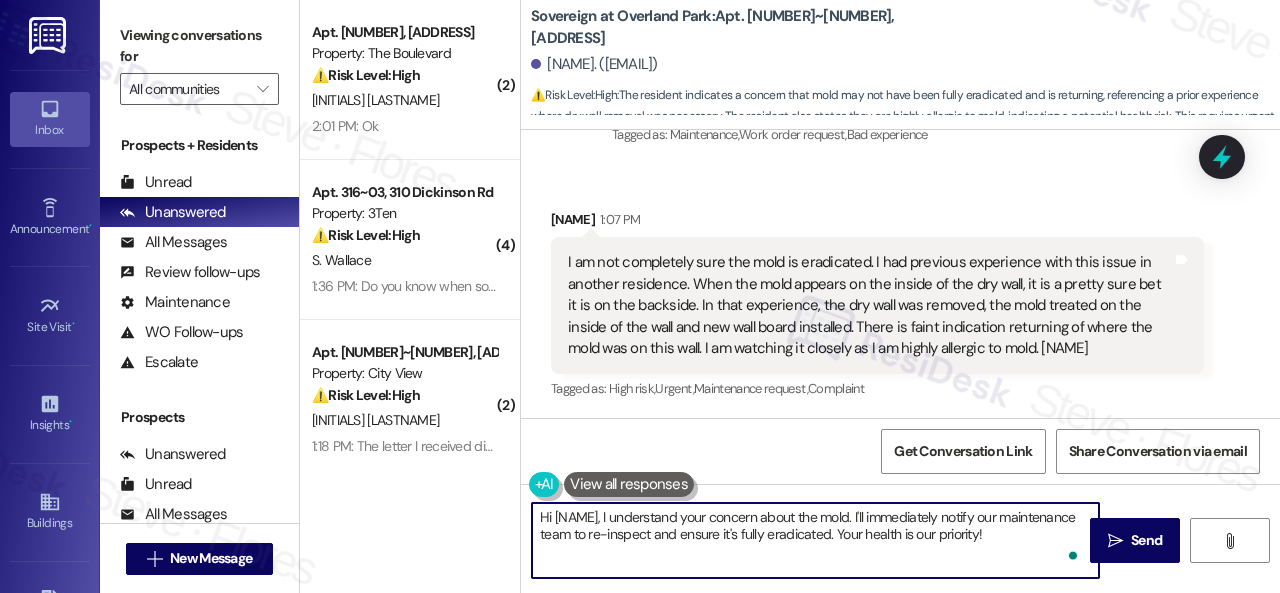 click on "Hi {{first_name}}, I understand your concern about the mold. I'll immediately notify our maintenance team to re-inspect and ensure it's fully eradicated. Your health is our priority!" at bounding box center [815, 540] 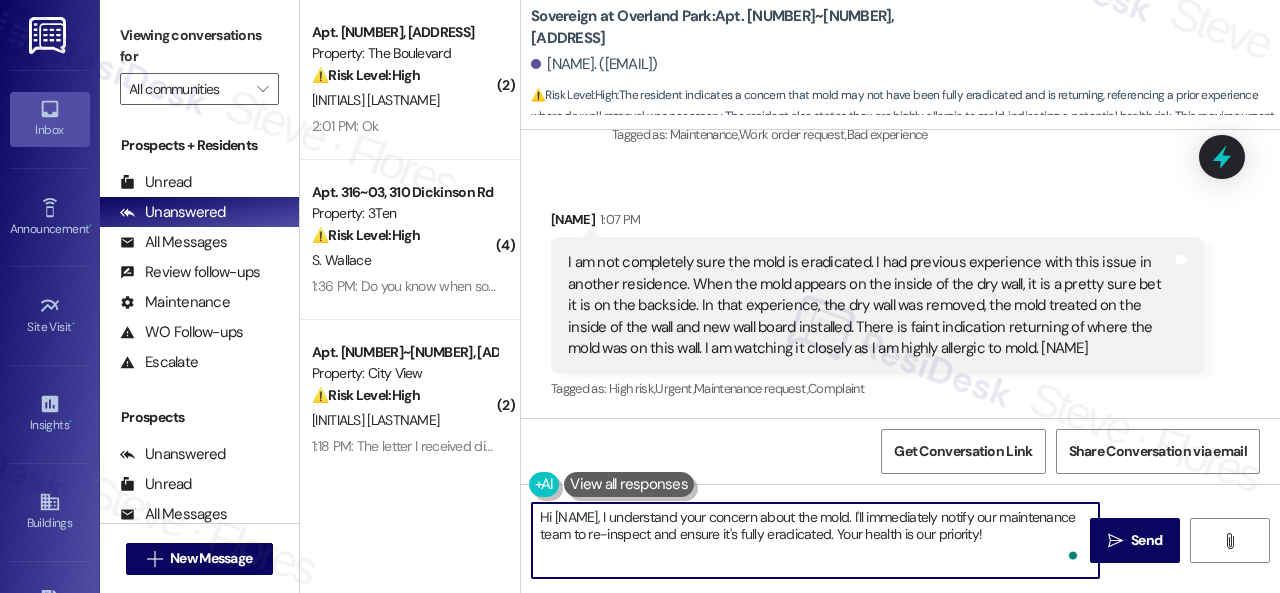 drag, startPoint x: 641, startPoint y: 517, endPoint x: 501, endPoint y: 517, distance: 140 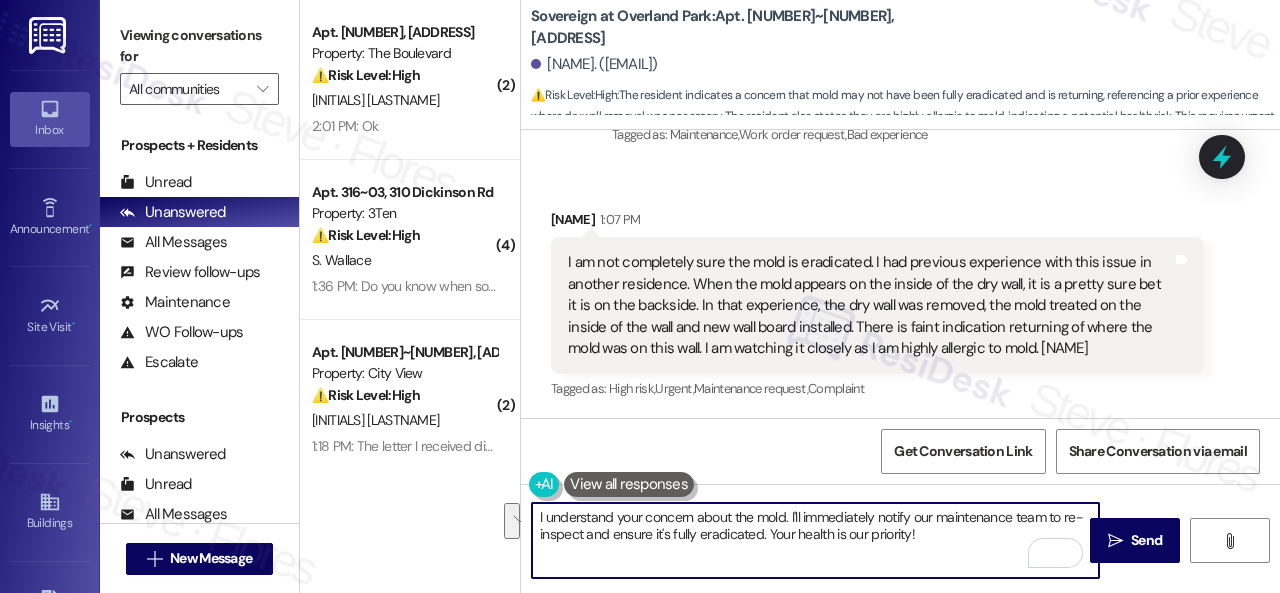 drag, startPoint x: 772, startPoint y: 519, endPoint x: 946, endPoint y: 529, distance: 174.28712 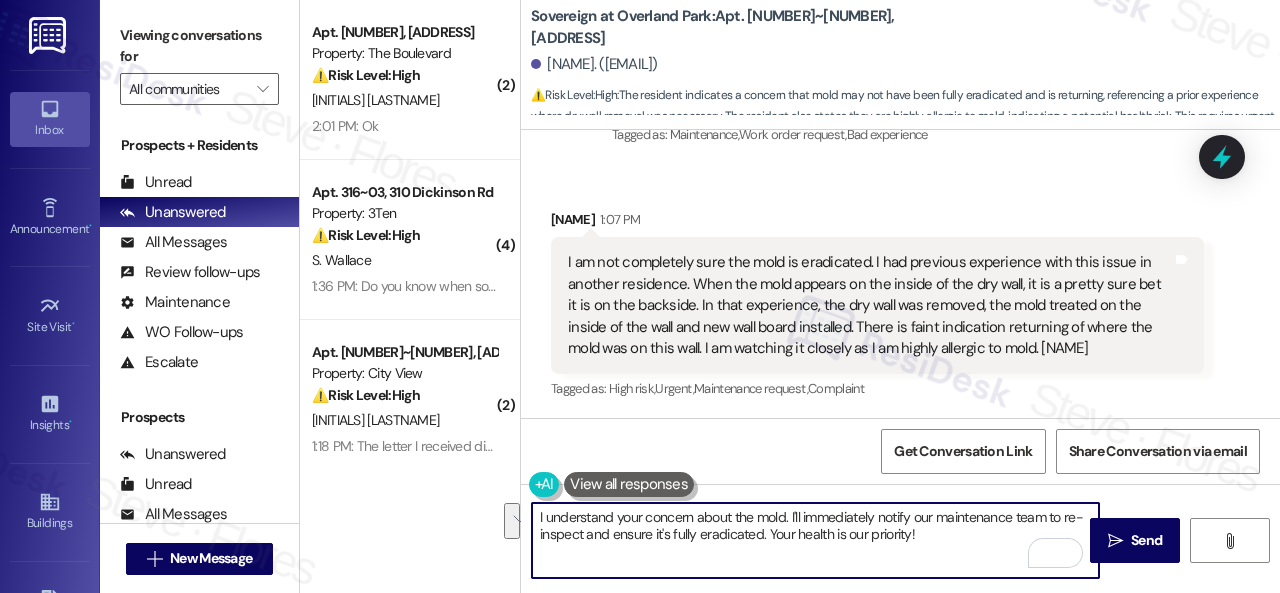 click on "I understand your concern about the mold. I'll immediately notify our maintenance team to re-inspect and ensure it's fully eradicated. Your health is our priority!" at bounding box center (815, 540) 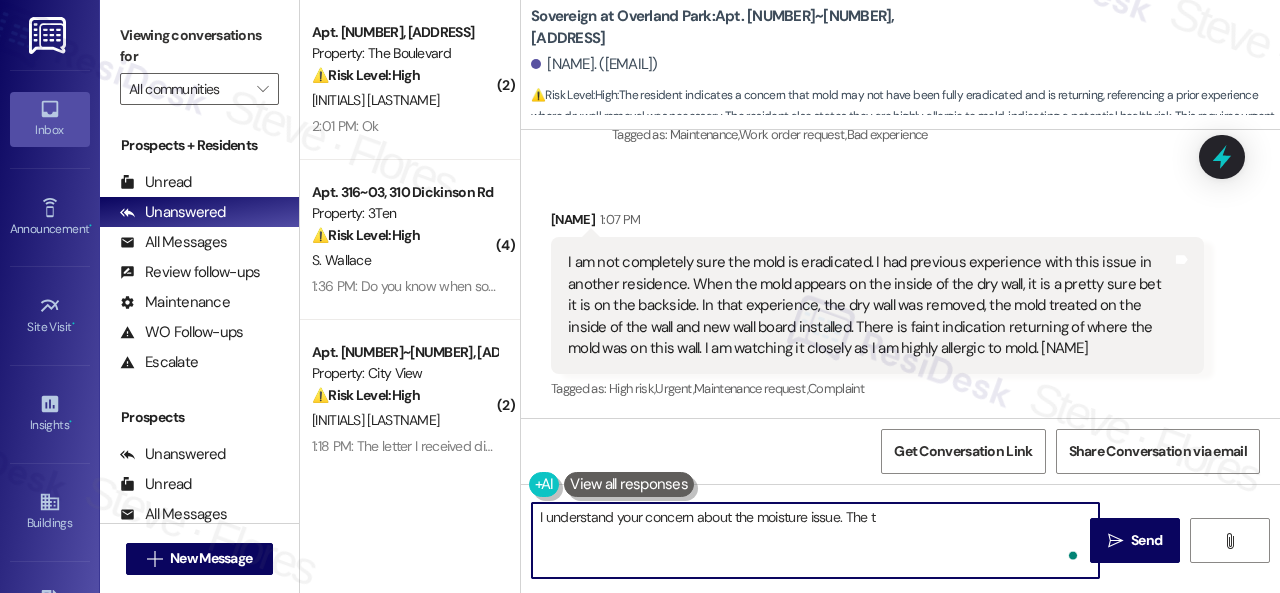 paste on "team will be back out this afternoon or tomorrow to evaluate dry wall rem" 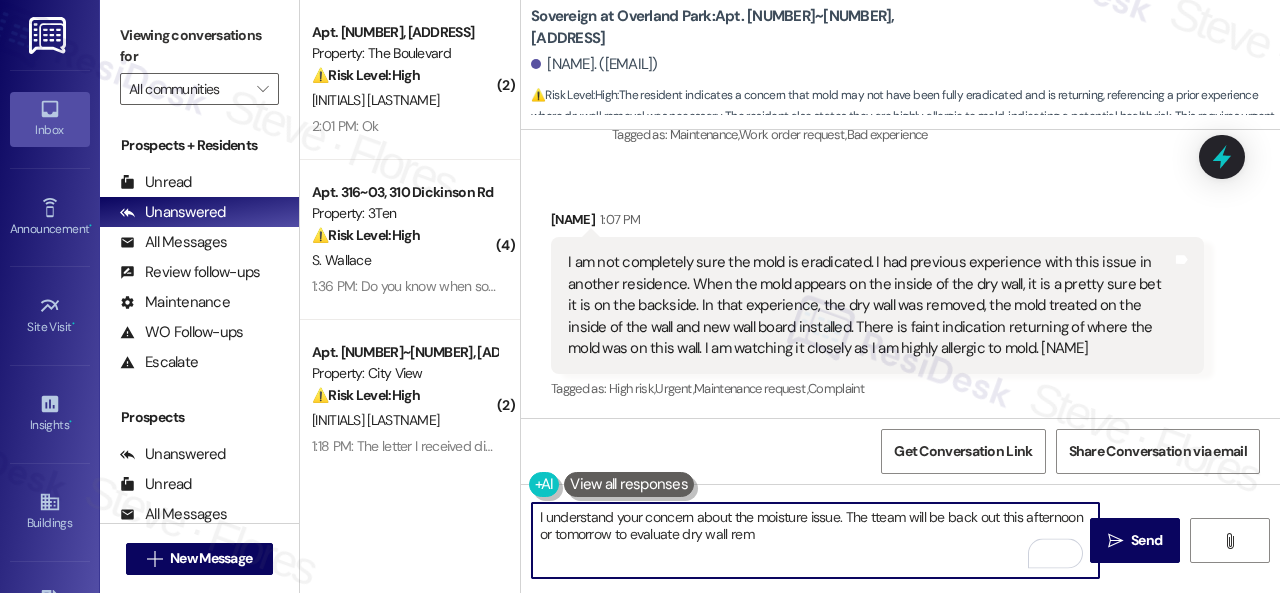 click on "I understand your concern about the moisture issue. The tteam will be back out this afternoon or tomorrow to evaluate dry wall rem" at bounding box center (815, 540) 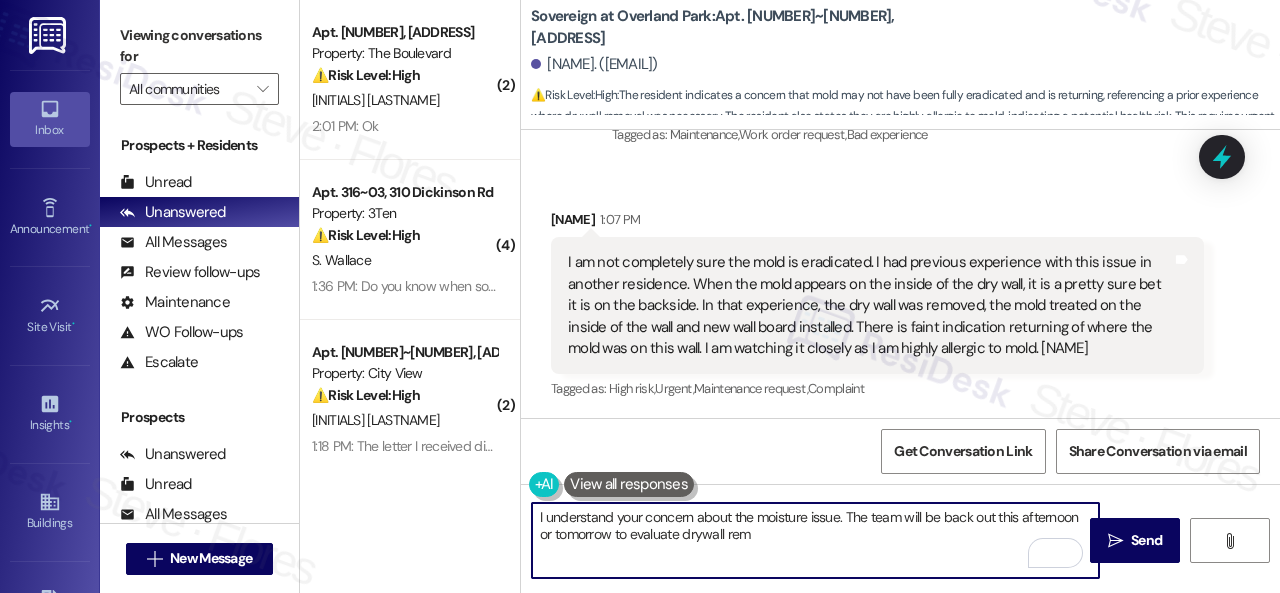 drag, startPoint x: 726, startPoint y: 532, endPoint x: 752, endPoint y: 533, distance: 26.019224 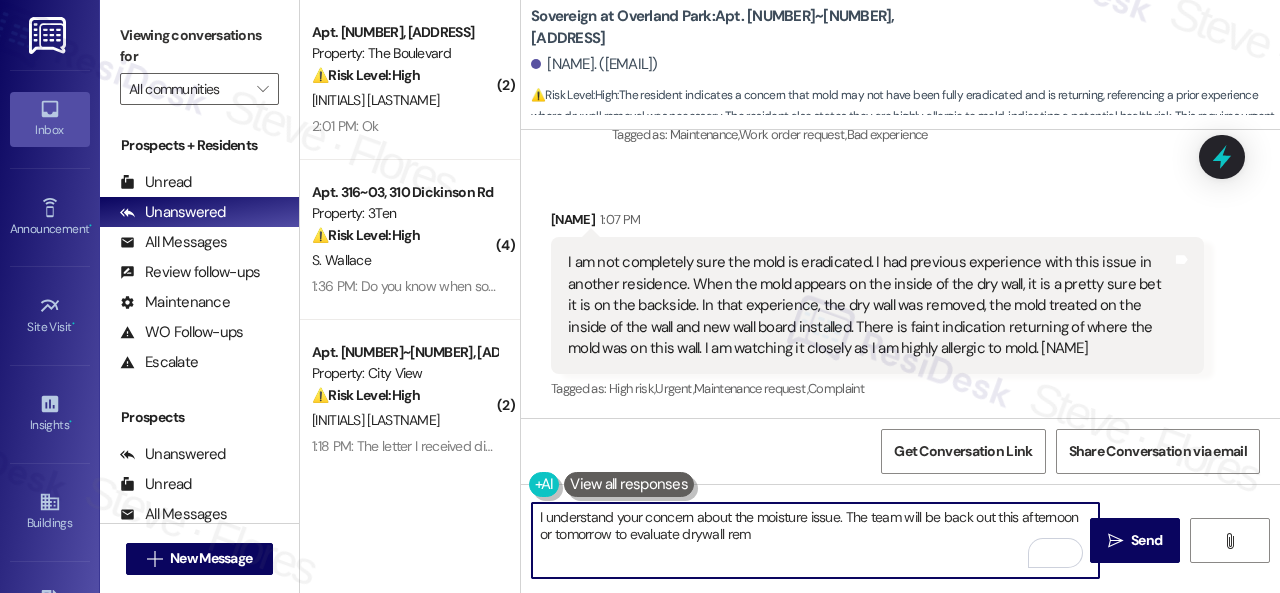click on "I understand your concern about the moisture issue. The team will be back out this afternoon or tomorrow to evaluate drywall rem" at bounding box center [815, 540] 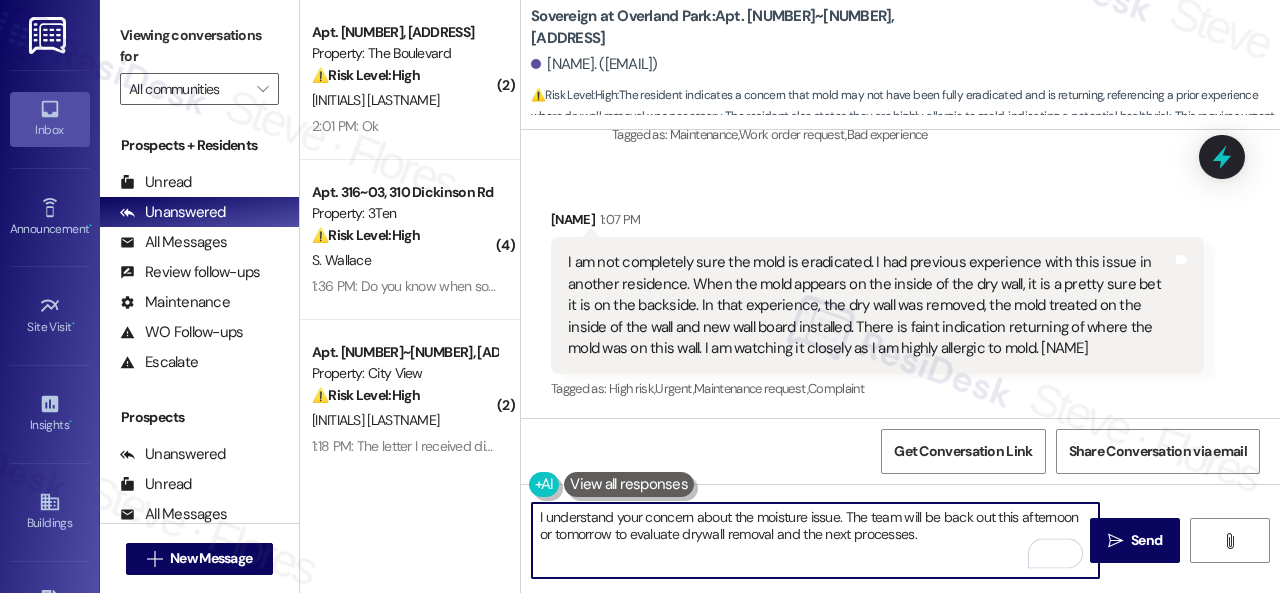 click on "I understand your concern about the moisture issue. The team will be back out this afternoon or tomorrow to evaluate drywall removal and the next processes." at bounding box center [815, 540] 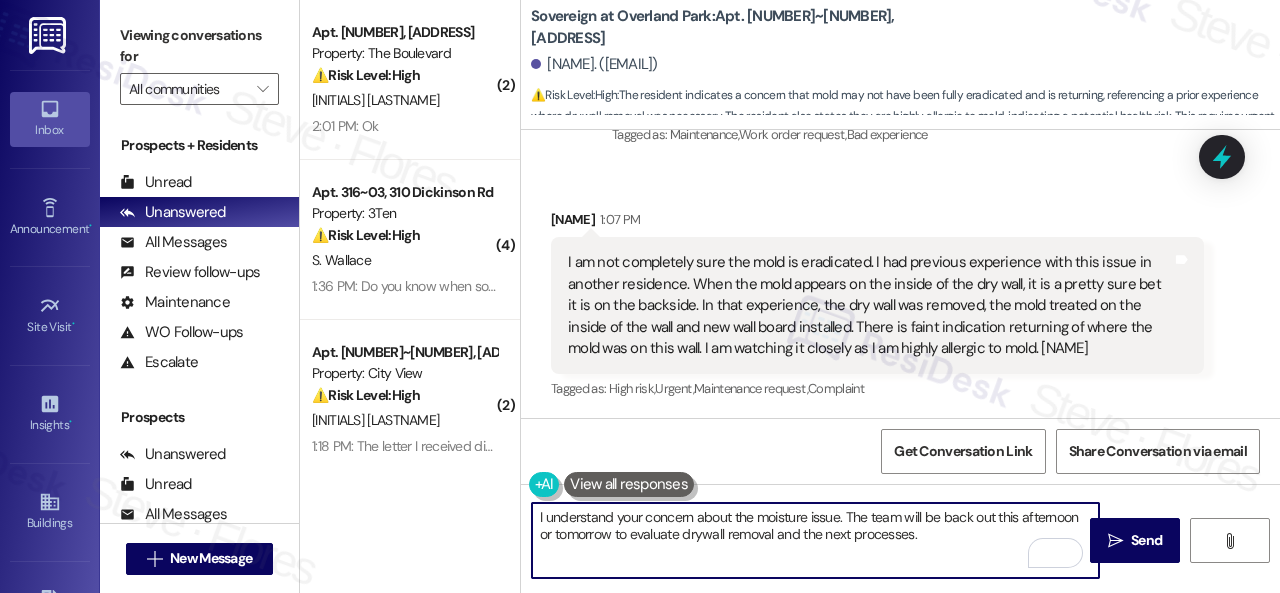 paste on "return this afternoon or tomorrow to evaluate the drywall removal and the next step" 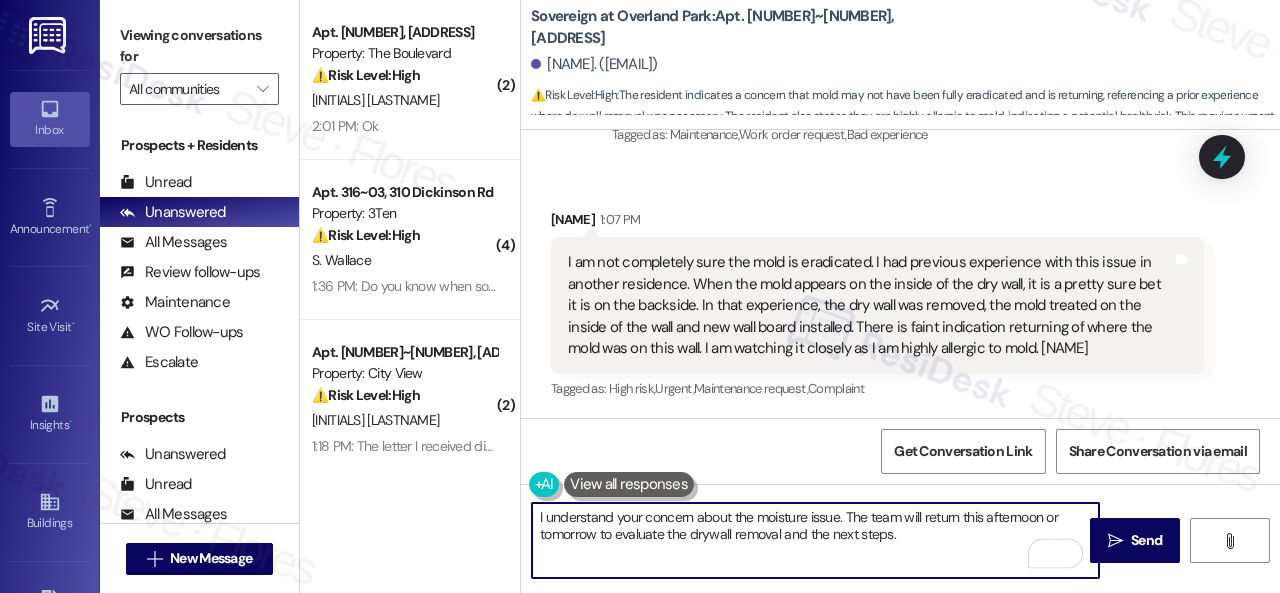 click on "I understand your concern about the moisture issue. The team will return this afternoon or tomorrow to evaluate the drywall removal and the next steps." at bounding box center [815, 540] 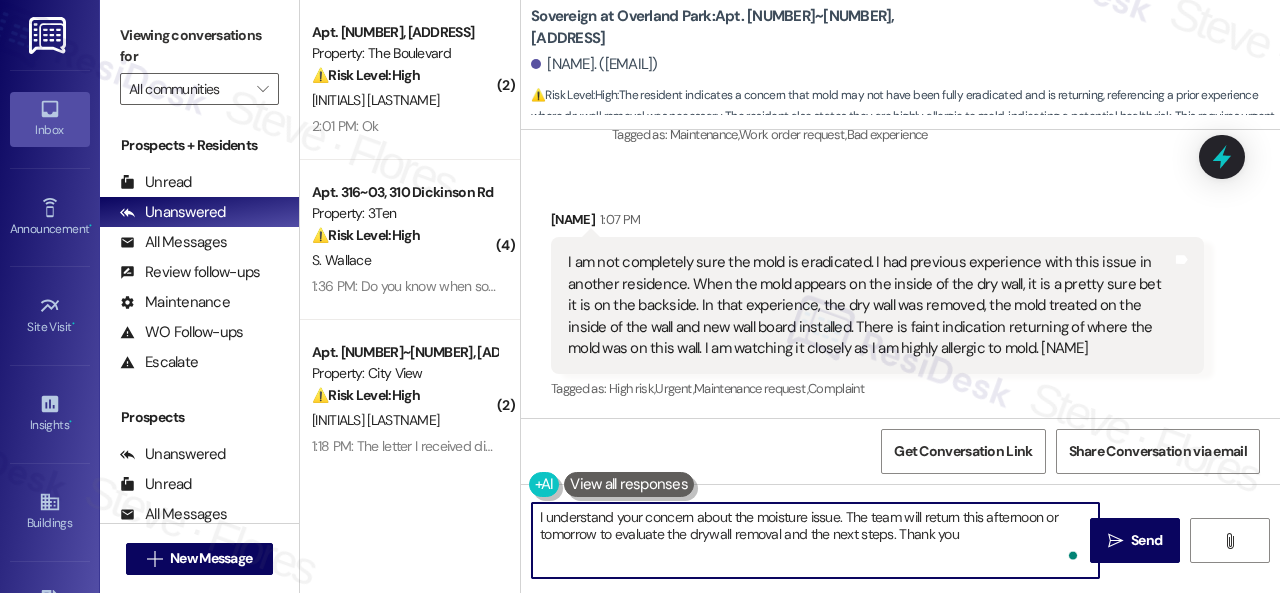 type on "I understand your concern about the moisture issue. The team will return this afternoon or tomorrow to evaluate the drywall removal and the next steps. Thank you." 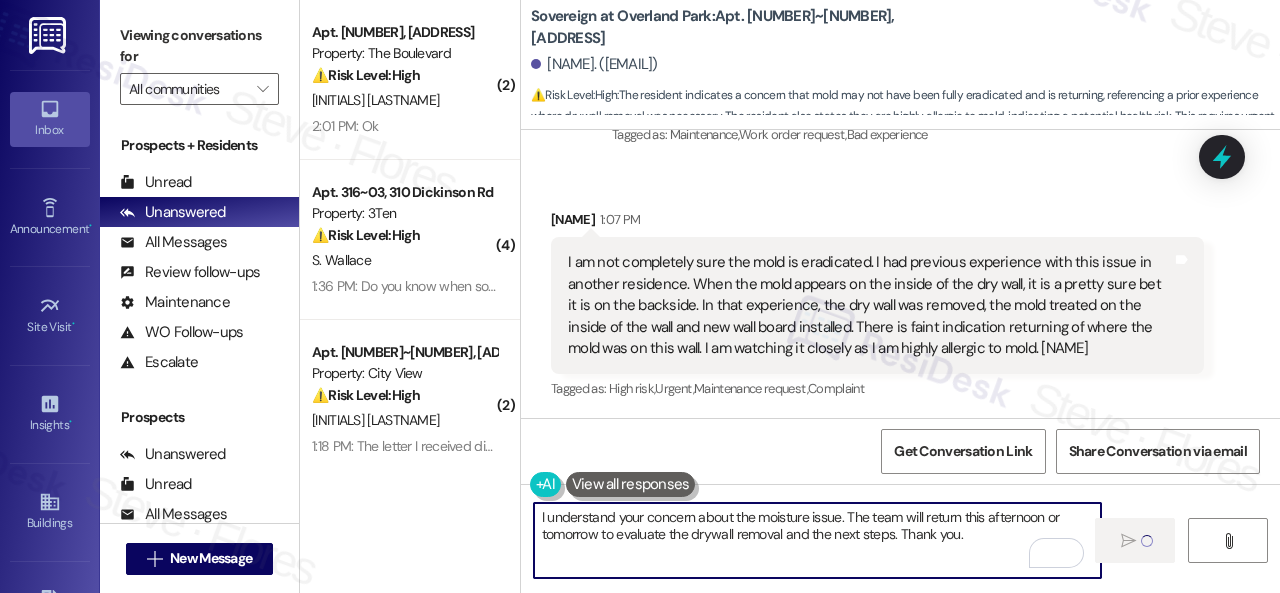 type 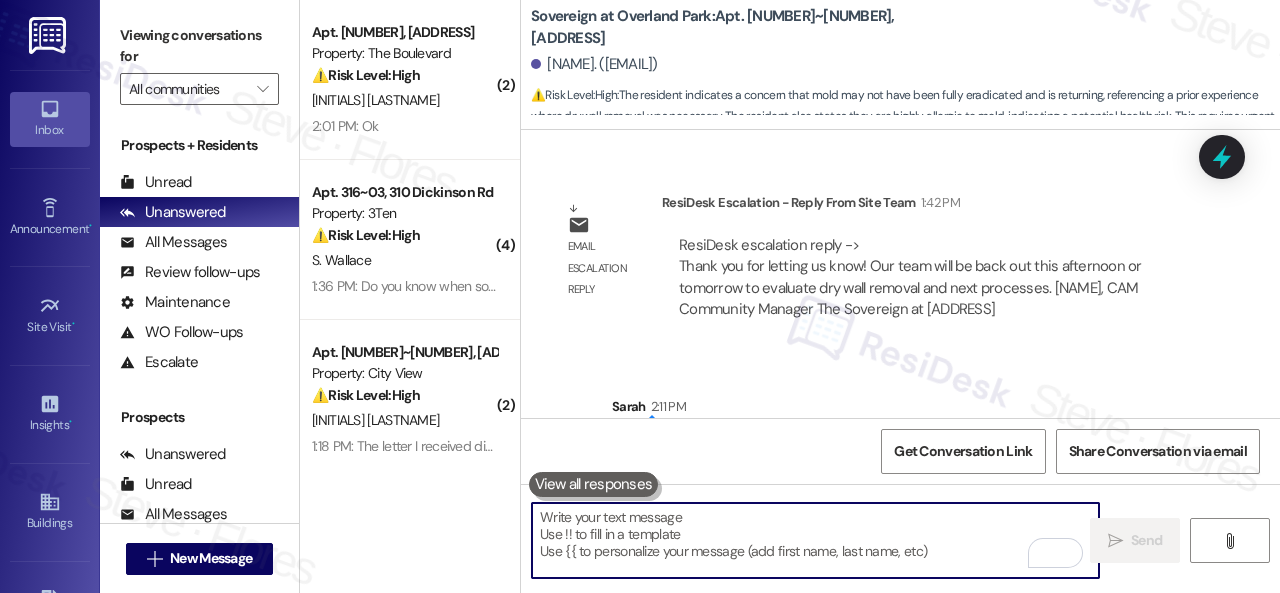 scroll, scrollTop: 3857, scrollLeft: 0, axis: vertical 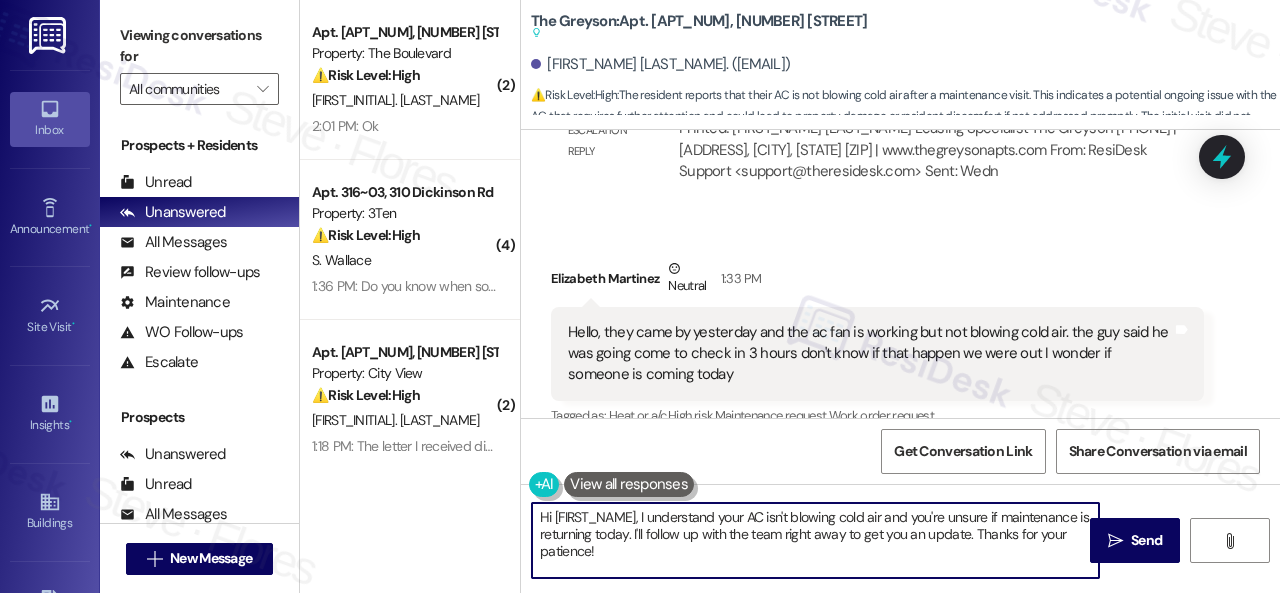 drag, startPoint x: 644, startPoint y: 517, endPoint x: 670, endPoint y: 561, distance: 51.10773 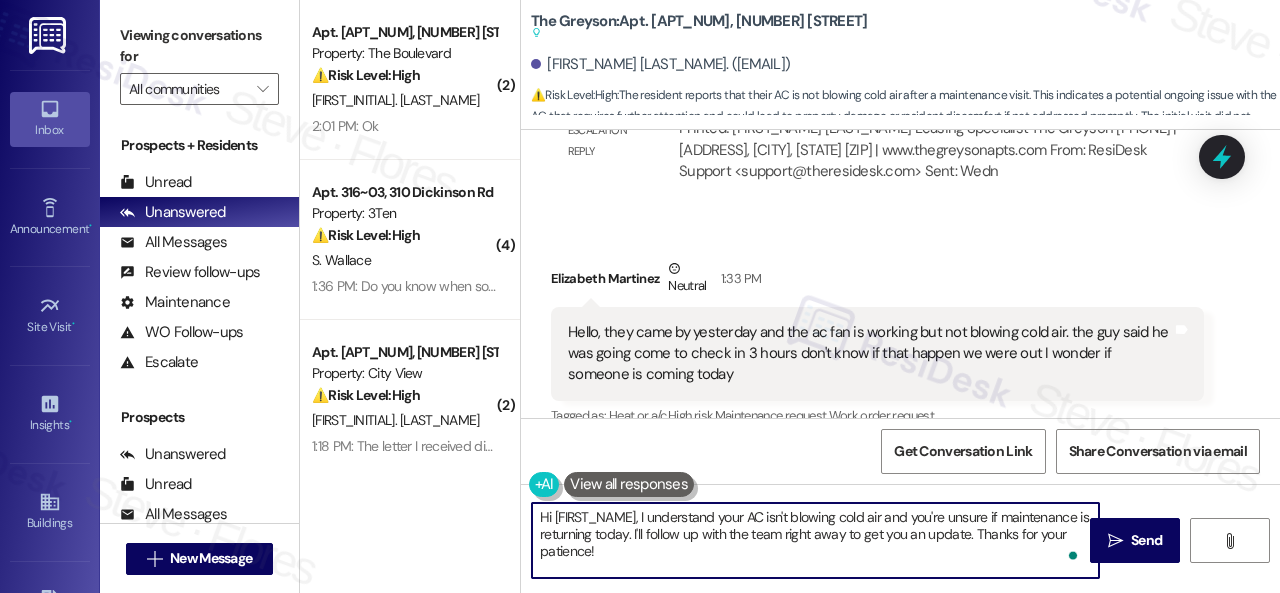 paste on "maintenance will be back out today to check on the a/c." 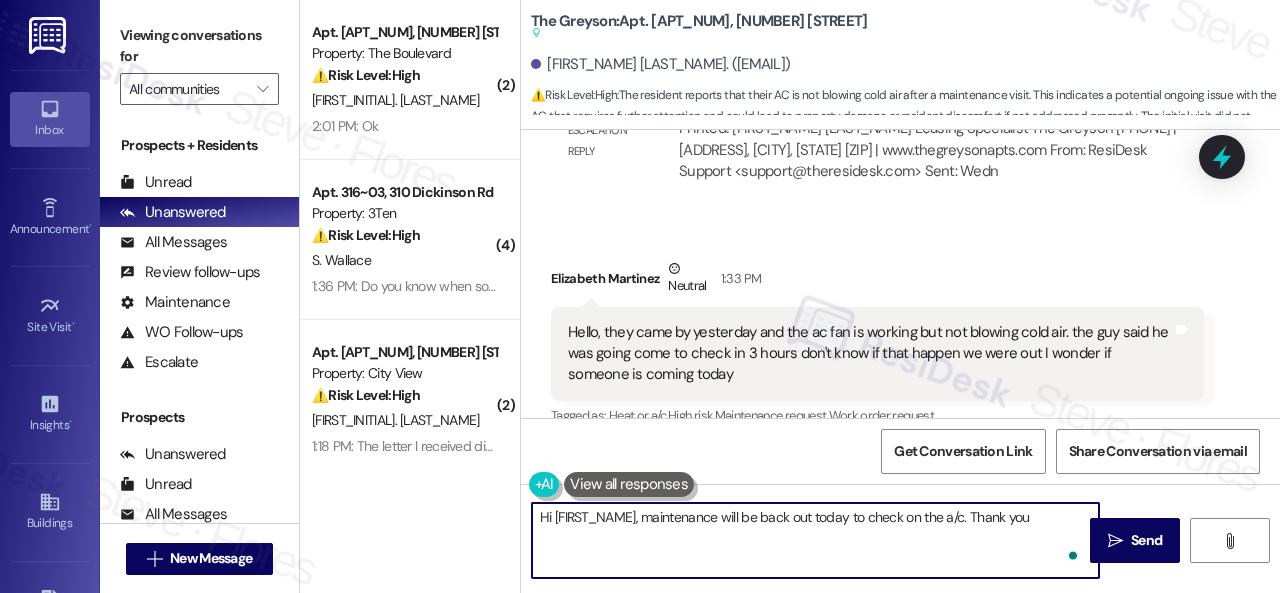 type on "Hi {{first_name}}, maintenance will be back out today to check on the a/c. Thank you." 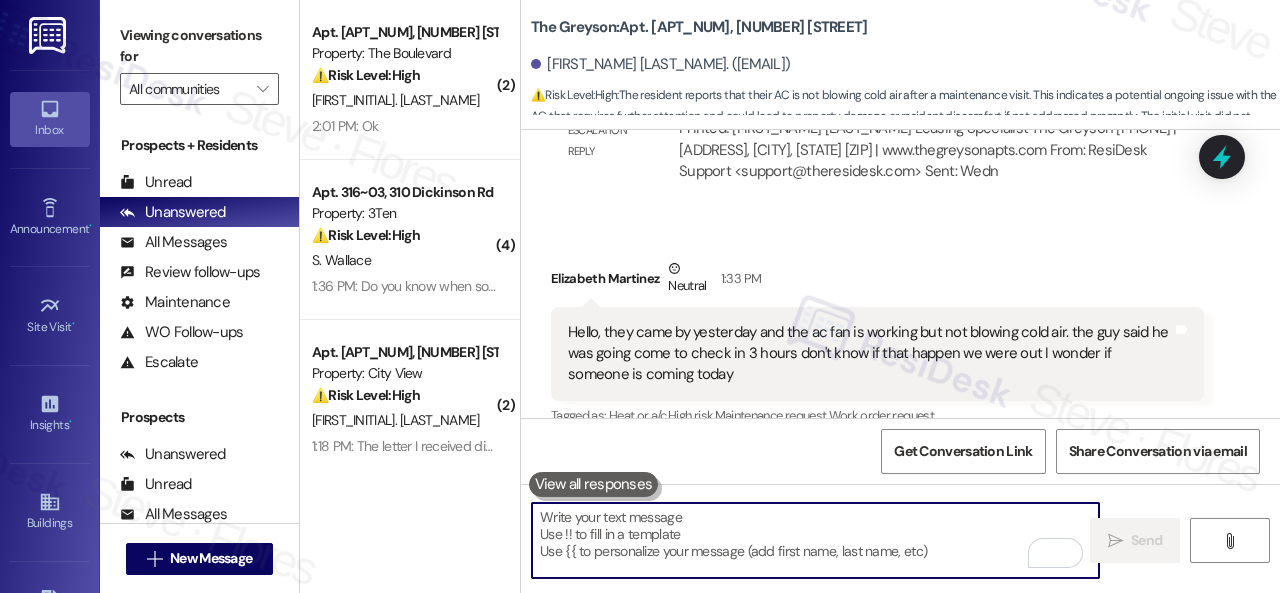 scroll, scrollTop: 3045, scrollLeft: 0, axis: vertical 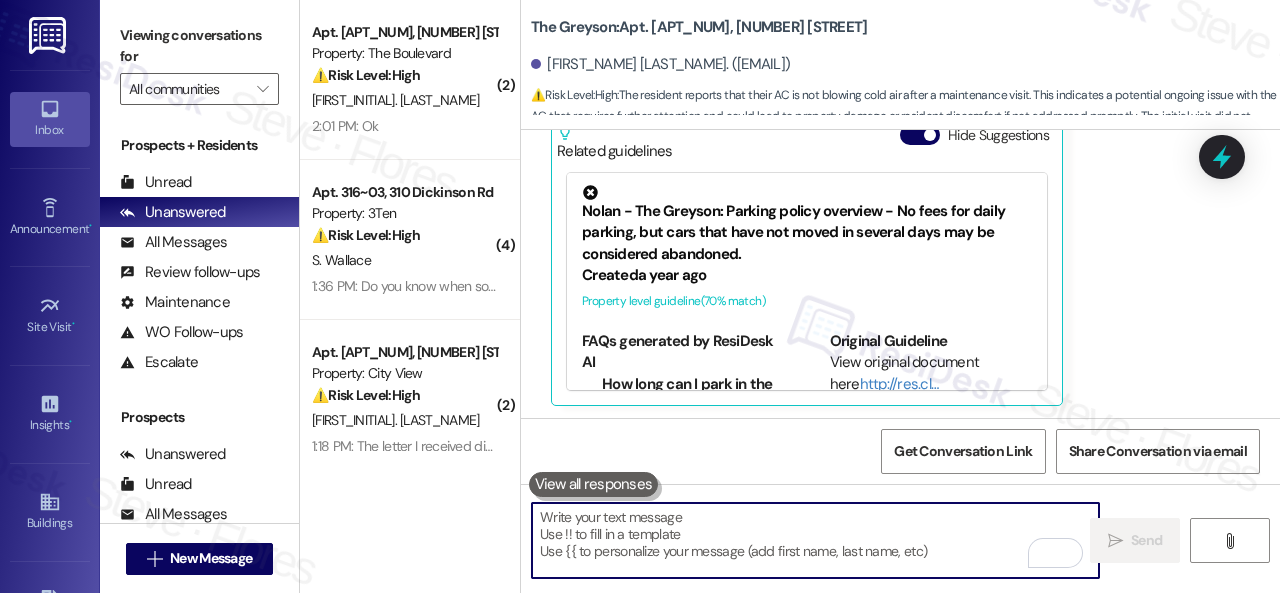 type 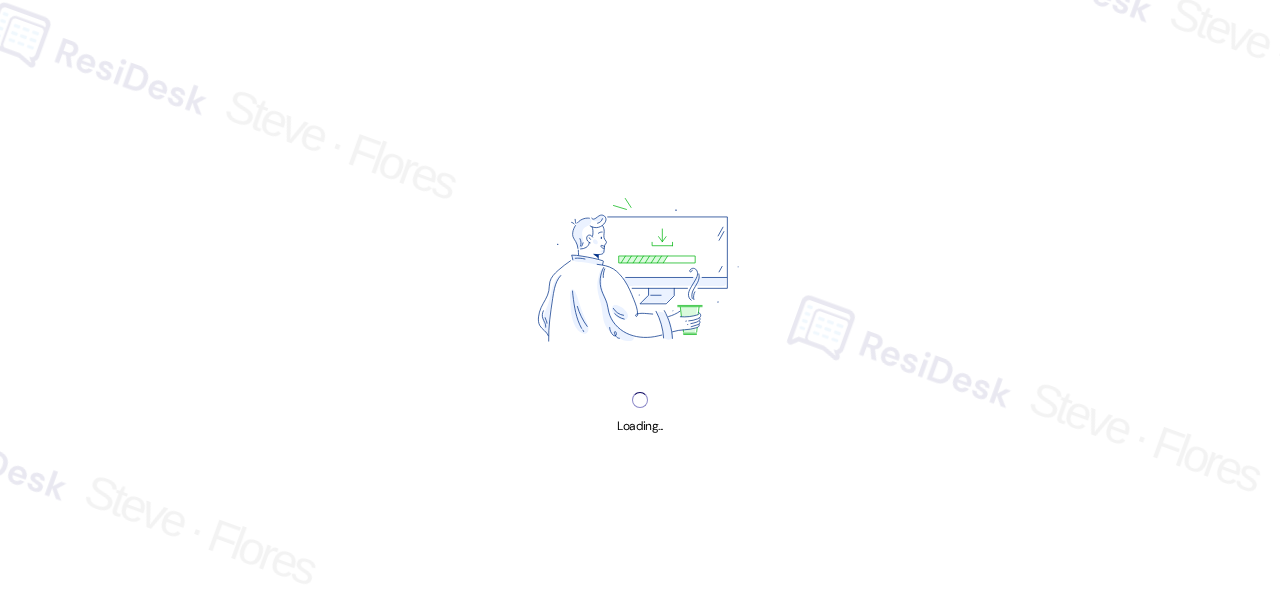 scroll, scrollTop: 0, scrollLeft: 0, axis: both 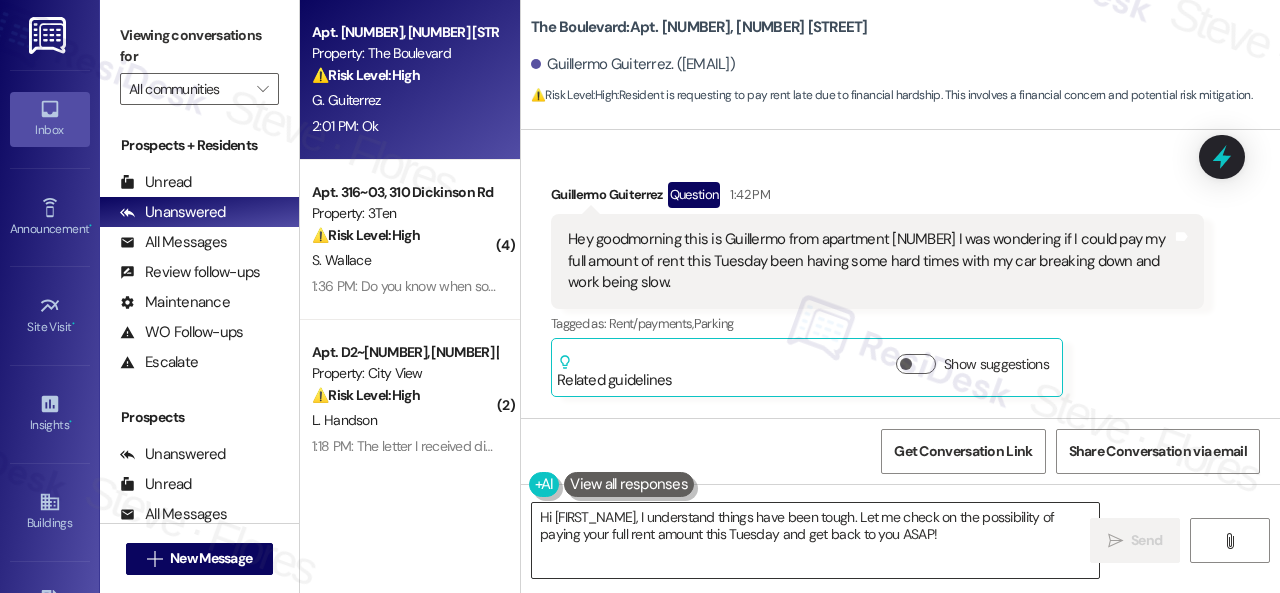 drag, startPoint x: 606, startPoint y: 532, endPoint x: 648, endPoint y: 544, distance: 43.68066 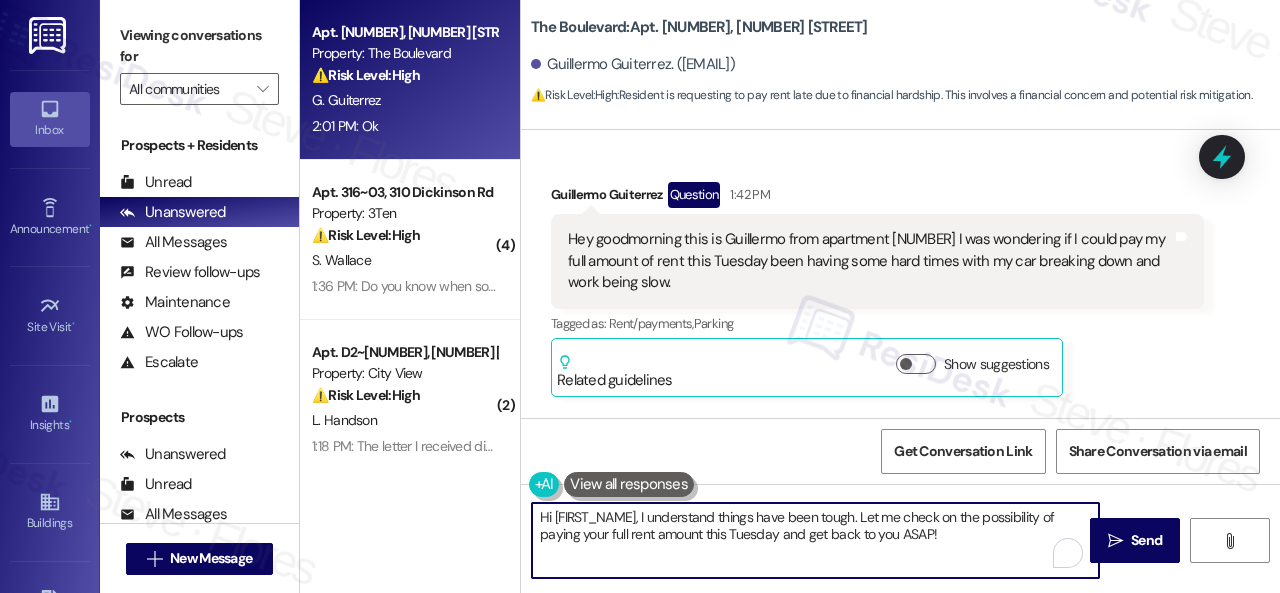 drag, startPoint x: 973, startPoint y: 541, endPoint x: 308, endPoint y: 459, distance: 670.03656 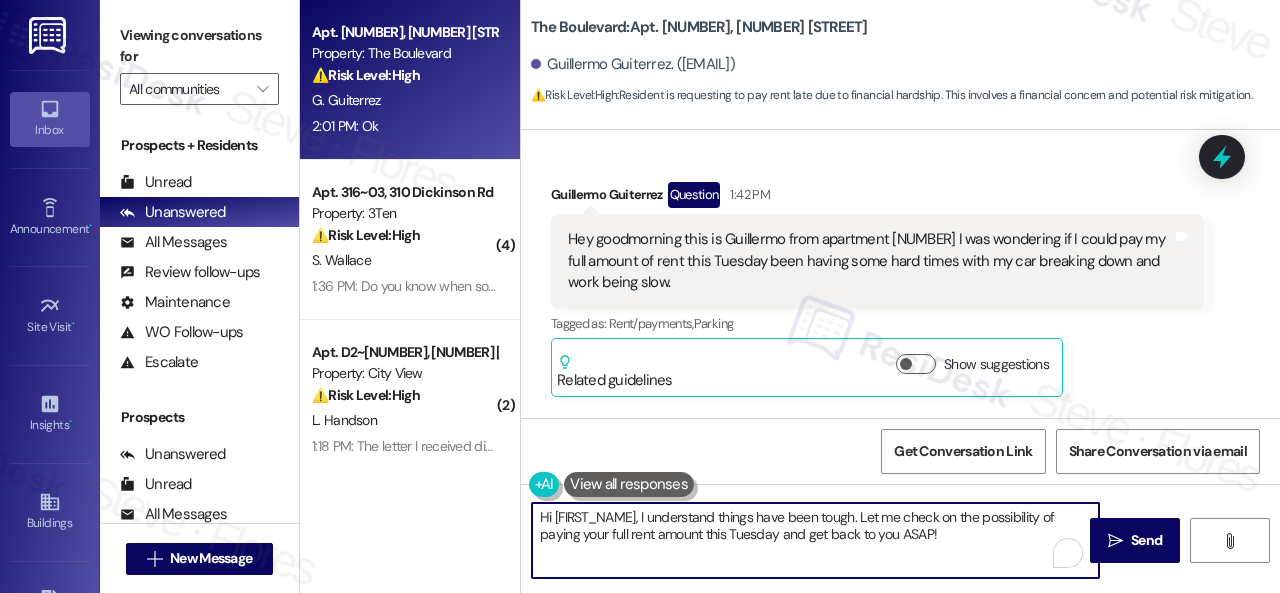 click on "Apt. 5178, 4800 Skyline Dr Property: The Boulevard ⚠️  Risk Level:  High Resident is requesting to pay rent late due to financial hardship. This involves a financial concern and potential risk mitigation. G. Guiterrez 2:01 PM: Ok  2:01 PM: Ok  ( 4 ) Apt. 316~03, 310 Dickinson Rd Property: 3Ten ⚠️  Risk Level:  High The resident is disputing late fees, claiming they are not in accordance with their lease. This is a financial concern and potential lease violation, requiring investigation. Additionally, the resident reports unsanitary conditions (urine smell) in the hallways, which is a health and safety concern. S. Wallace 1:36 PM: Do you know when some one is going to clean hallways the weak of urine and other smells I clean outside my door but it's filthy 1:36 PM: Do you know when some one is going to clean hallways the weak of urine and other smells I clean outside my door but it's filthy ( 2 ) Apt. D2~0201, 2600 Cityview Drive Property: City View ⚠️  Risk Level:  High L. Handson ( 2 ) ⚠️ ( 2" at bounding box center [790, 296] 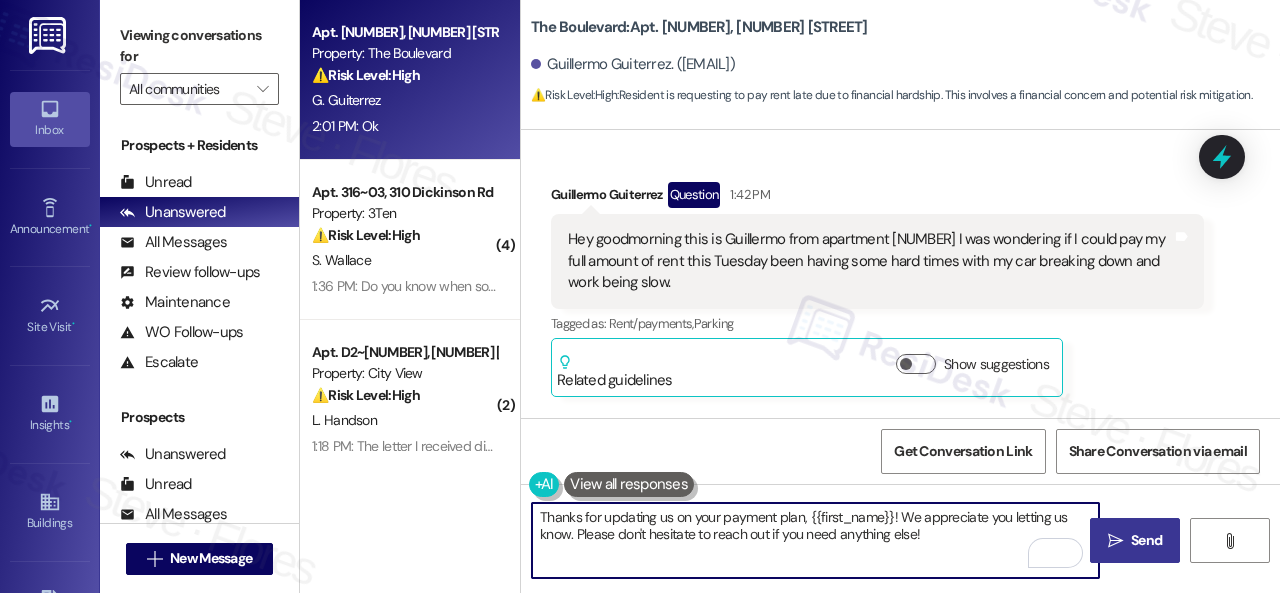 type on "Thanks for updating us on your payment plan, {{first_name}}! We appreciate you letting us know. Please don't hesitate to reach out if you need anything else!" 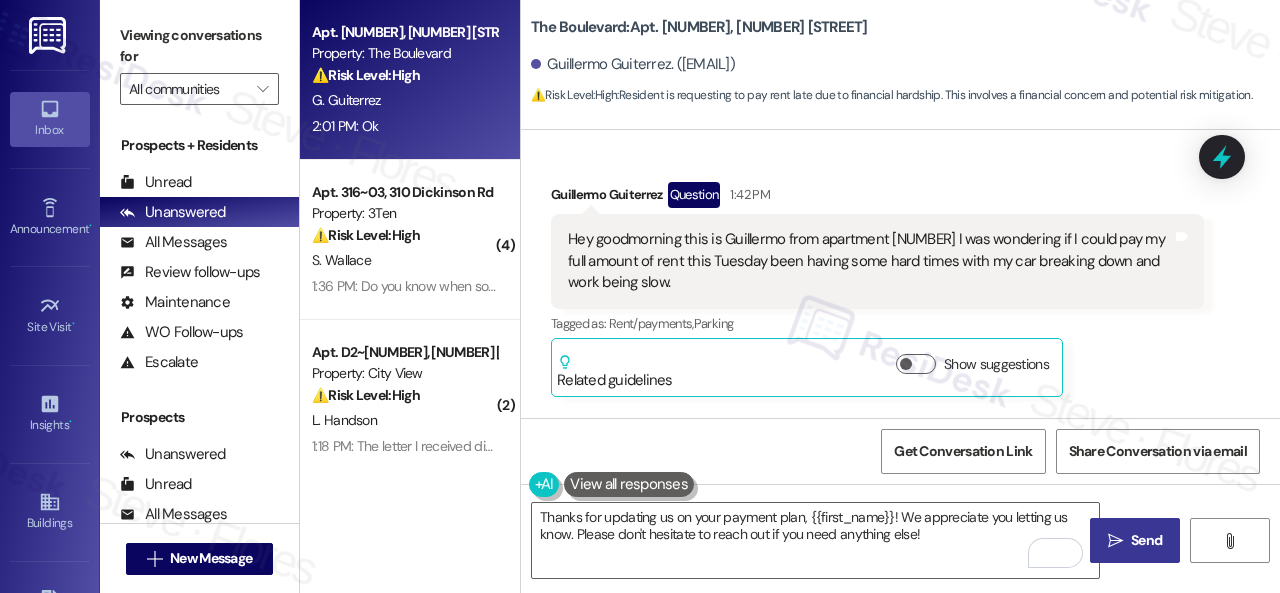 click on "Send" at bounding box center [1146, 540] 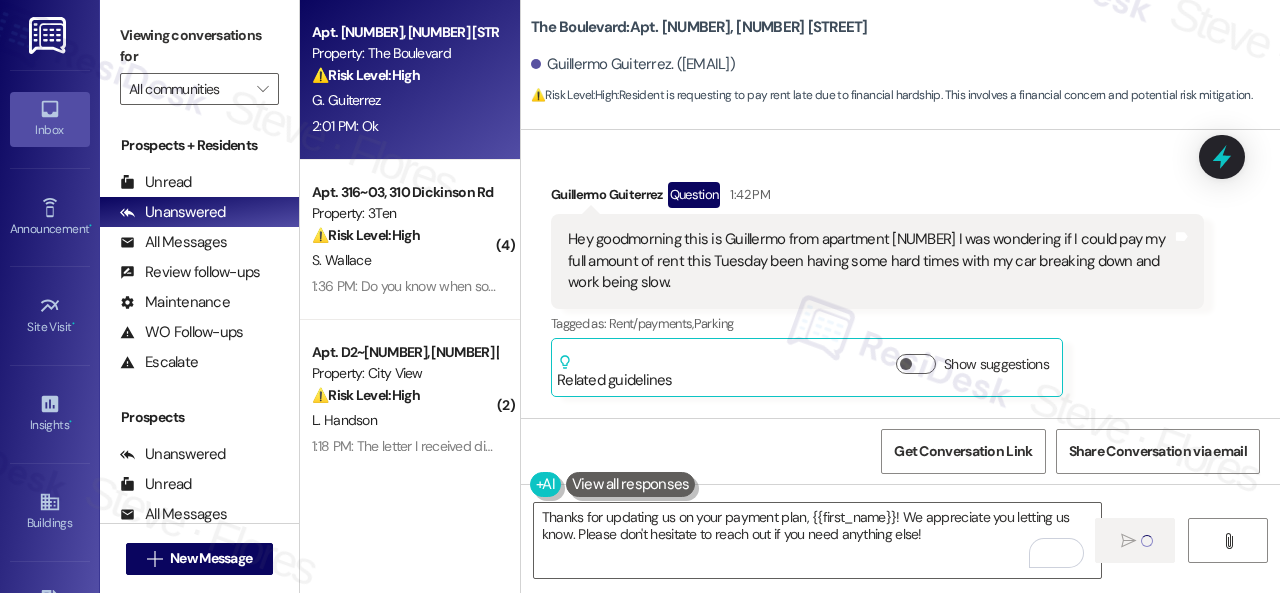 type 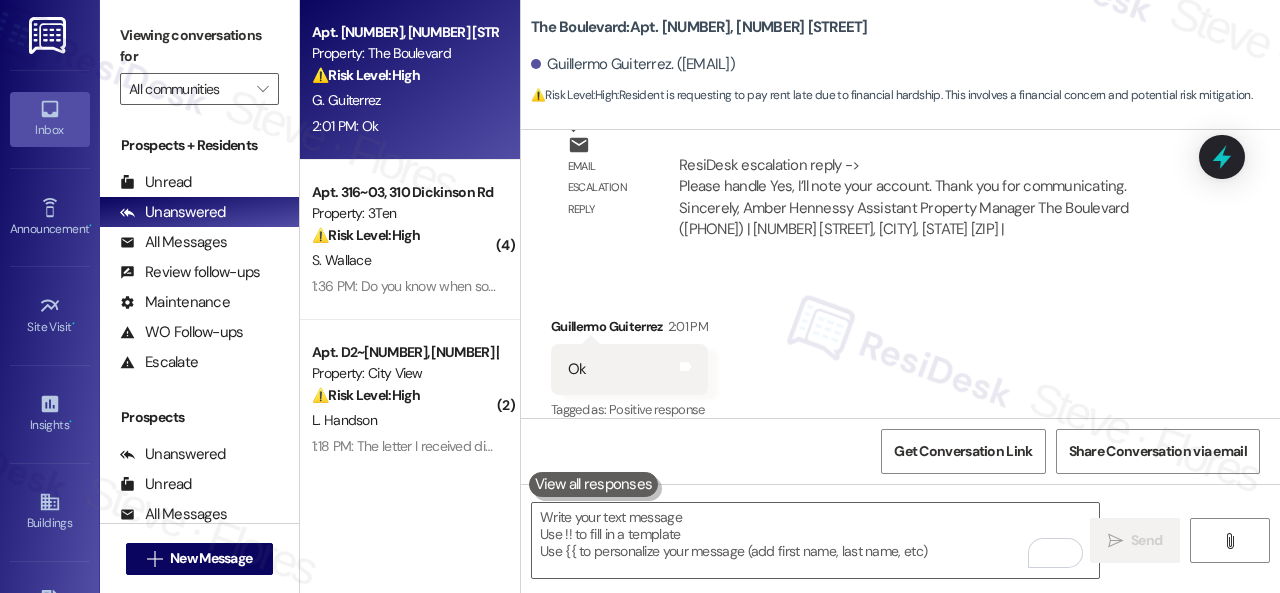 scroll, scrollTop: 4878, scrollLeft: 0, axis: vertical 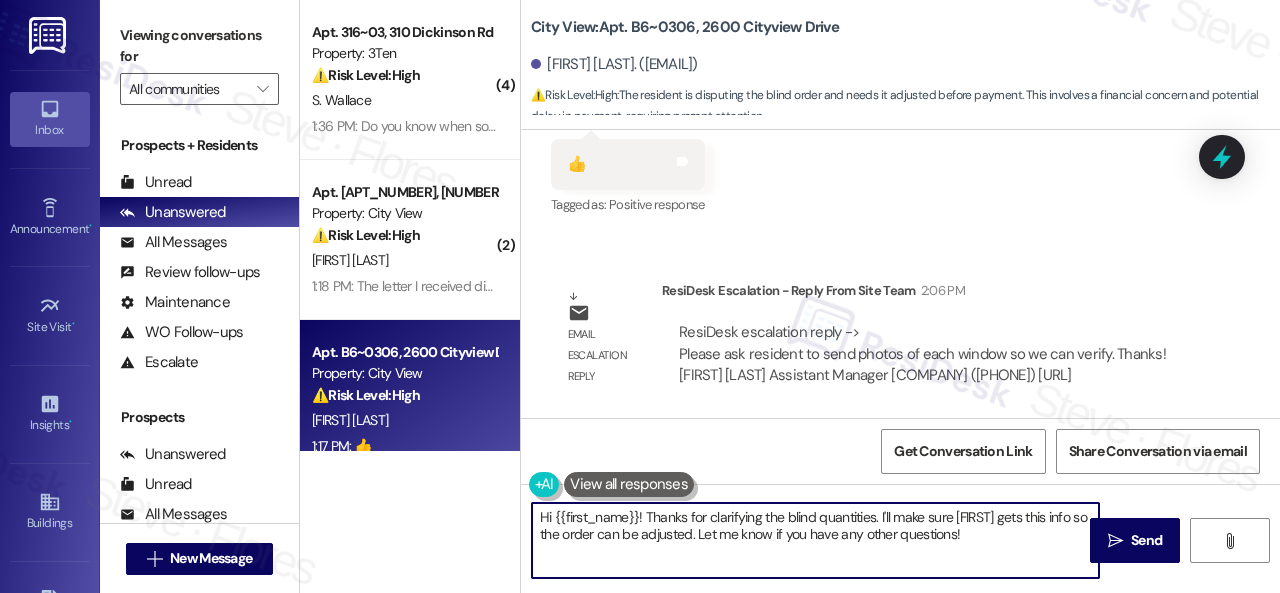drag, startPoint x: 538, startPoint y: 515, endPoint x: 1089, endPoint y: 632, distance: 563.28503 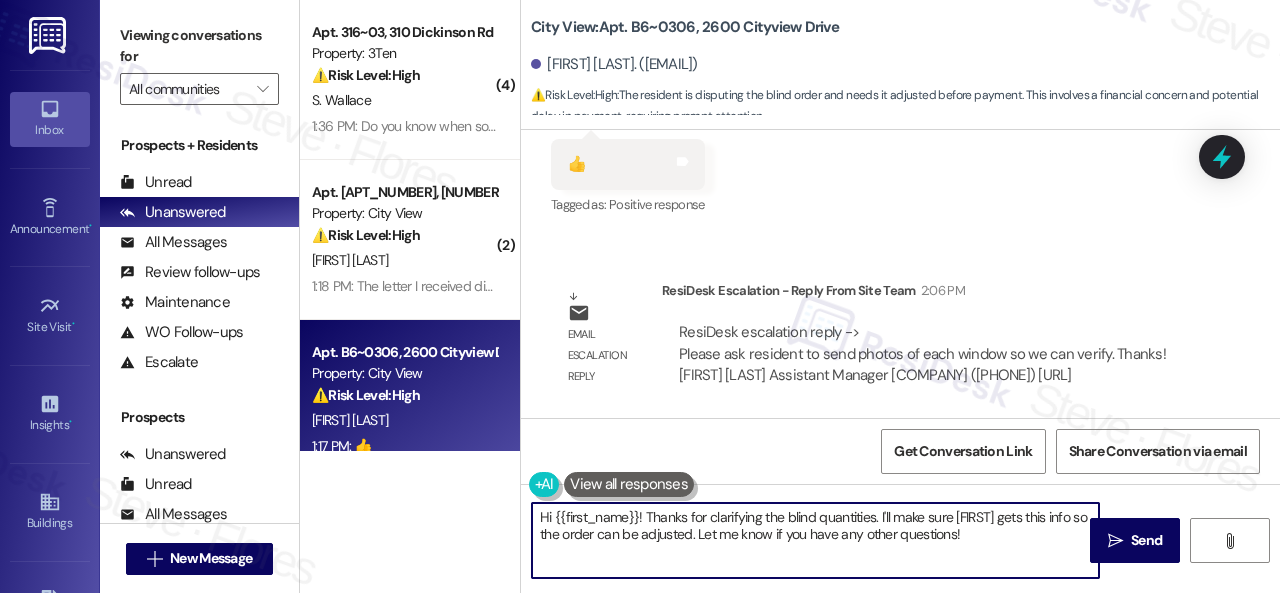 click on "Inbox   Go to Inbox Announcement   • Send A Text Announcement Site Visit   • Go to Site Visit Insights   • Go to Insights Buildings   Go to Buildings Leads   Go to Leads Templates   • Go to Templates Account   Go to Account Support   Go to Support Viewing conversations for All communities  Prospects + Residents Unread (0) Unread: Any message you haven't read yet will show up here Unanswered (0) Unanswered: ResiDesk identifies open questions and unanswered conversations so you can respond to them. All Messages (undefined) All Messages: This is your inbox. All of your tenant messages will show up here. Review follow-ups (undefined) Review follow-ups: ResiDesk identifies open review candidates and conversations so you can respond to them. Maintenance (undefined) Maintenance: ResiDesk identifies conversations around maintenance or work orders from the last 14 days so you can respond to them. WO Follow-ups (undefined) Escalate (undefined) Prospects Unanswered (0) Unread (0) All Messages (undefined) (0)" at bounding box center (640, 296) 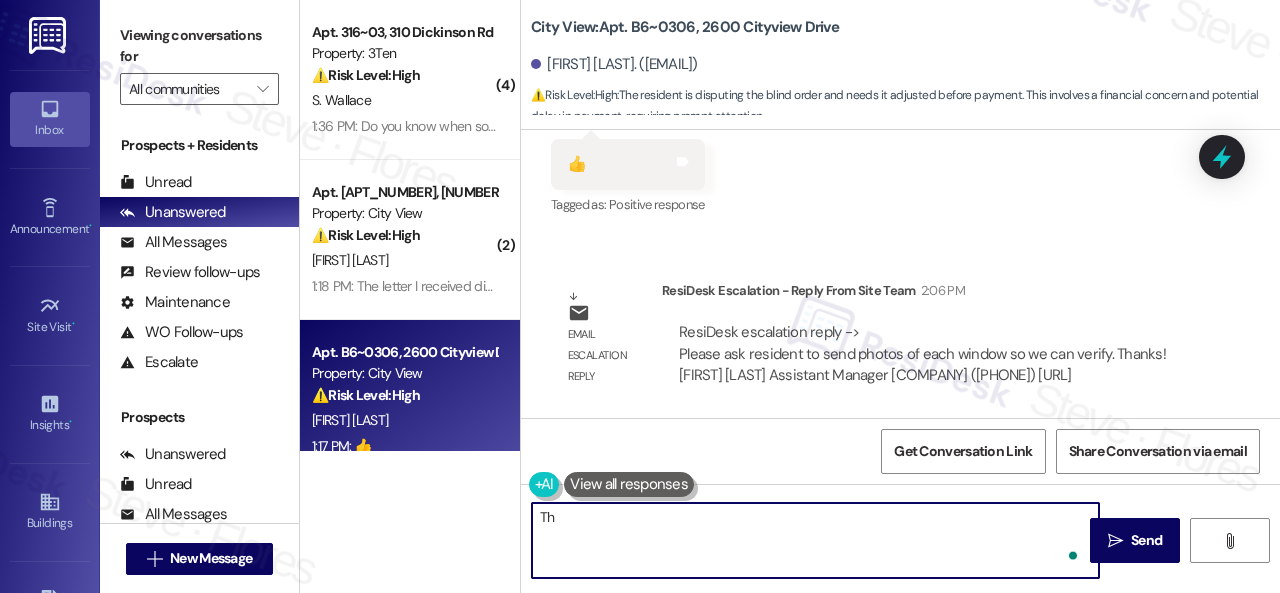 type on "T" 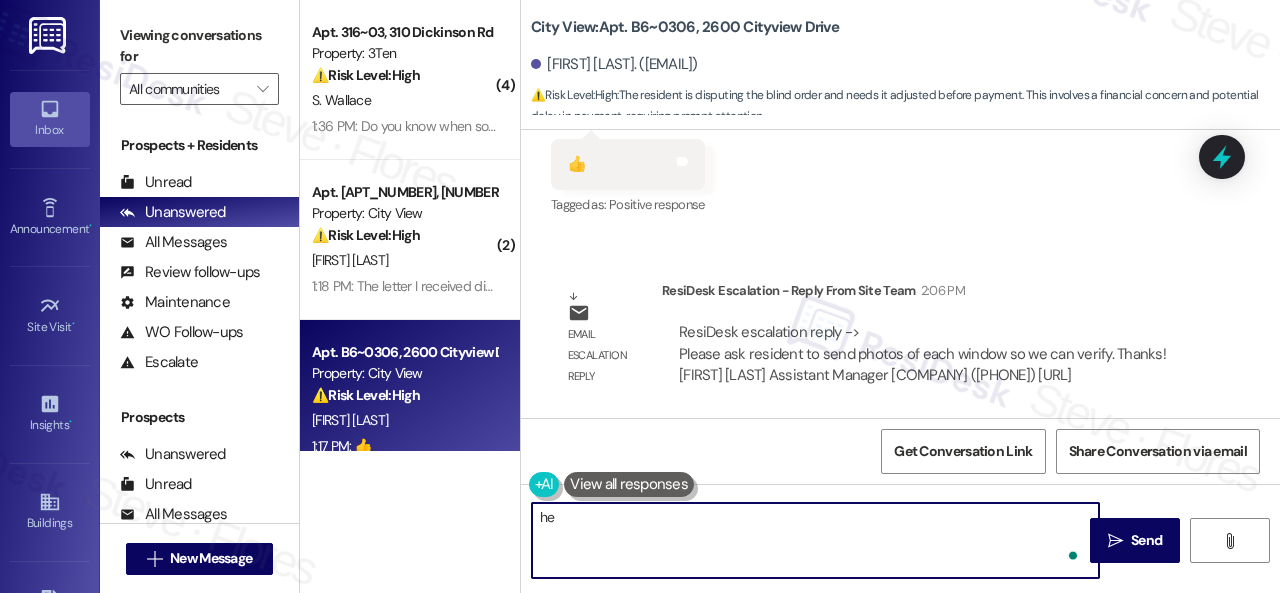 type on "h" 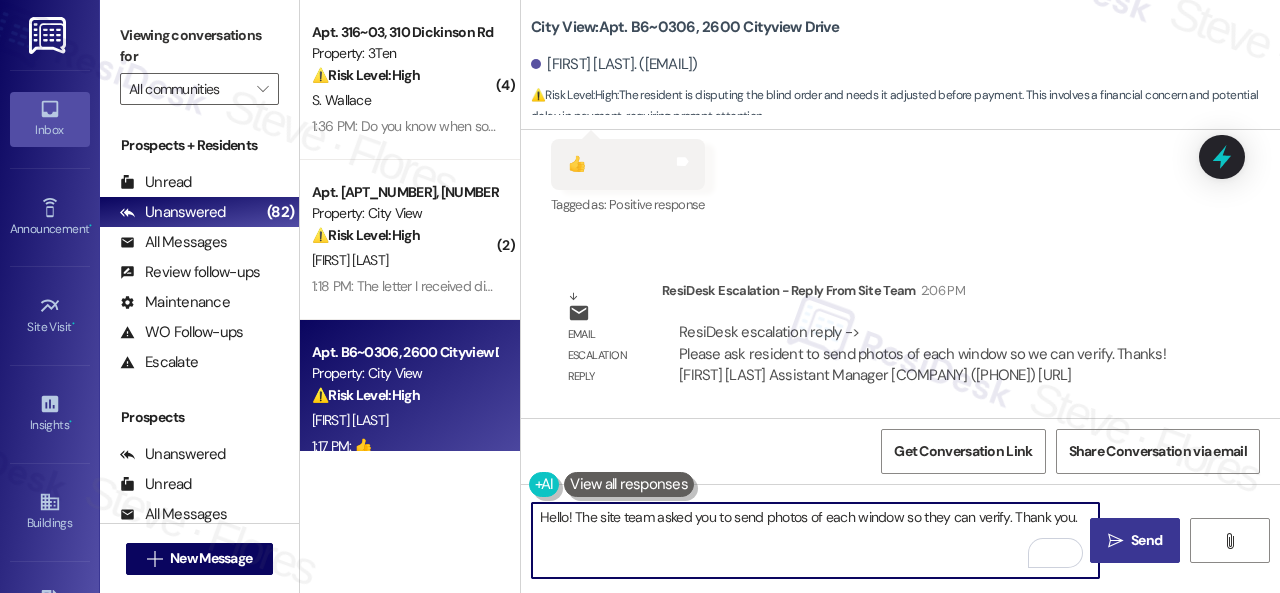type on "Hello! The site team asked you to send photos of each window so they can verify. Thank you." 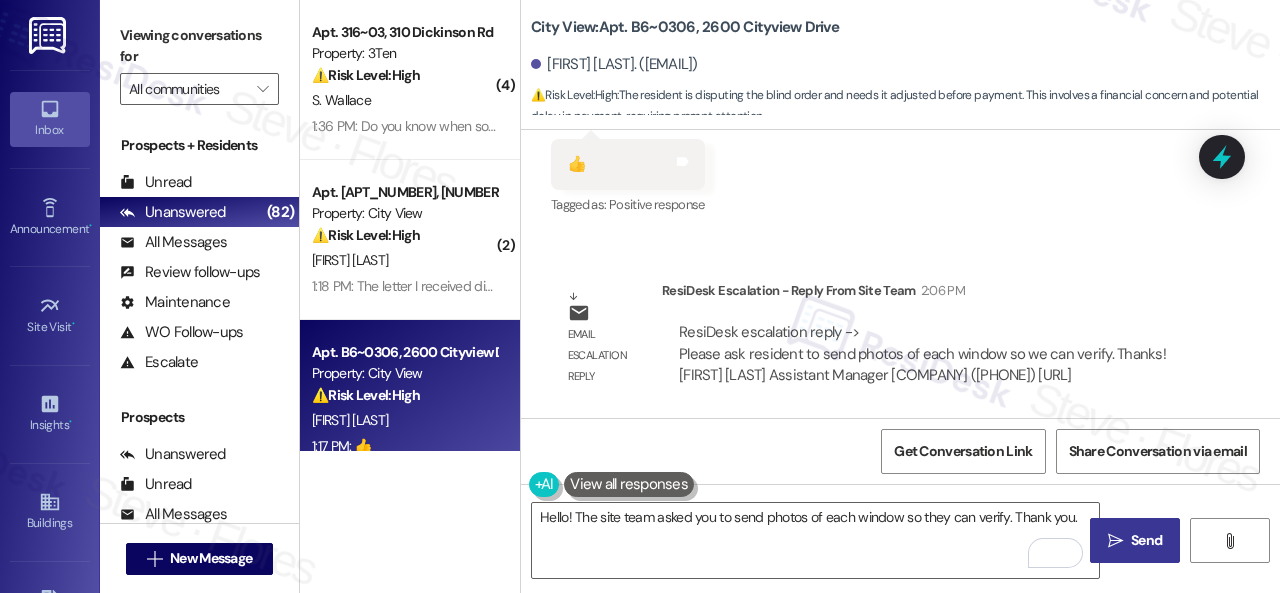 click on "" at bounding box center (1115, 541) 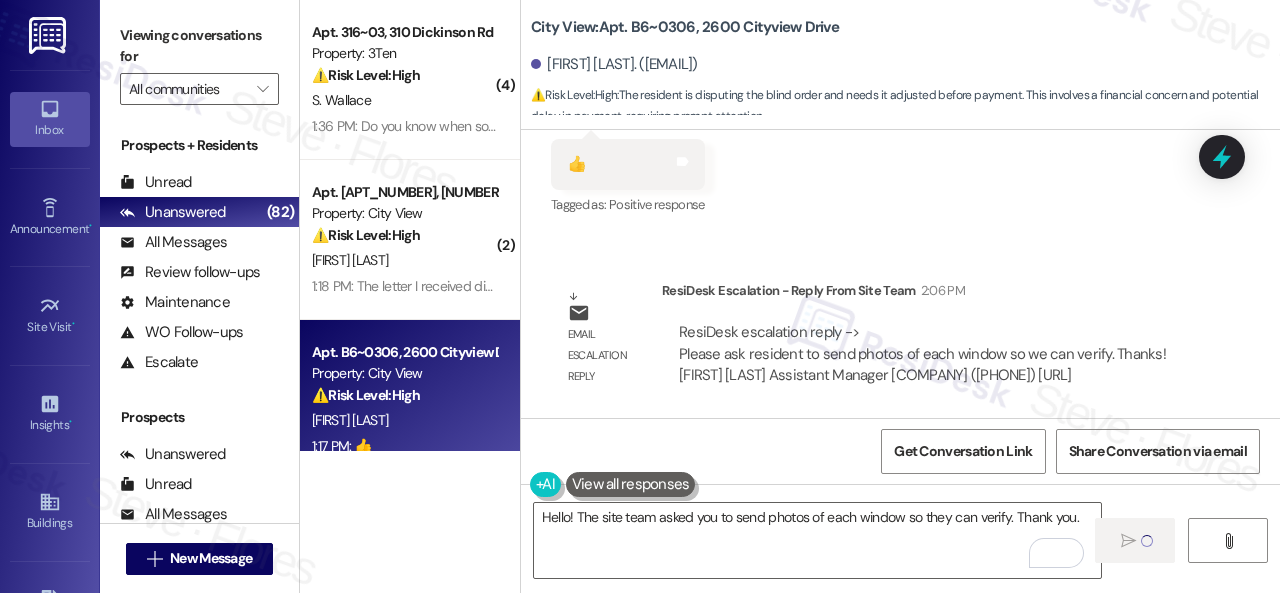 type 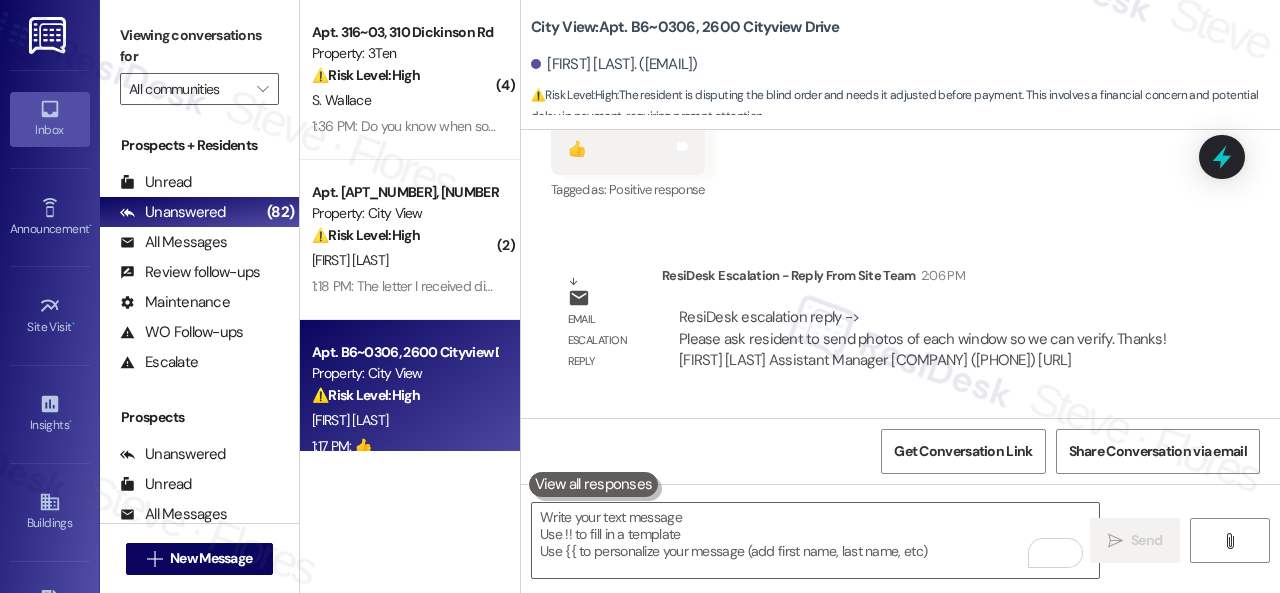 scroll, scrollTop: 9456, scrollLeft: 0, axis: vertical 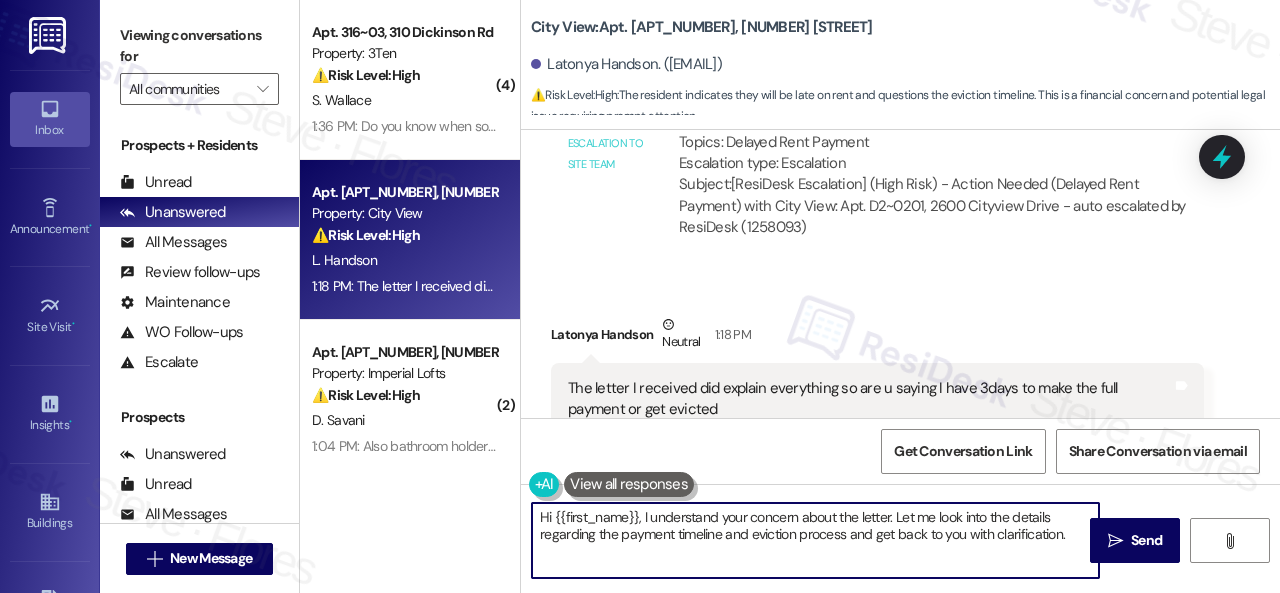 drag, startPoint x: 644, startPoint y: 521, endPoint x: 1230, endPoint y: 619, distance: 594.13806 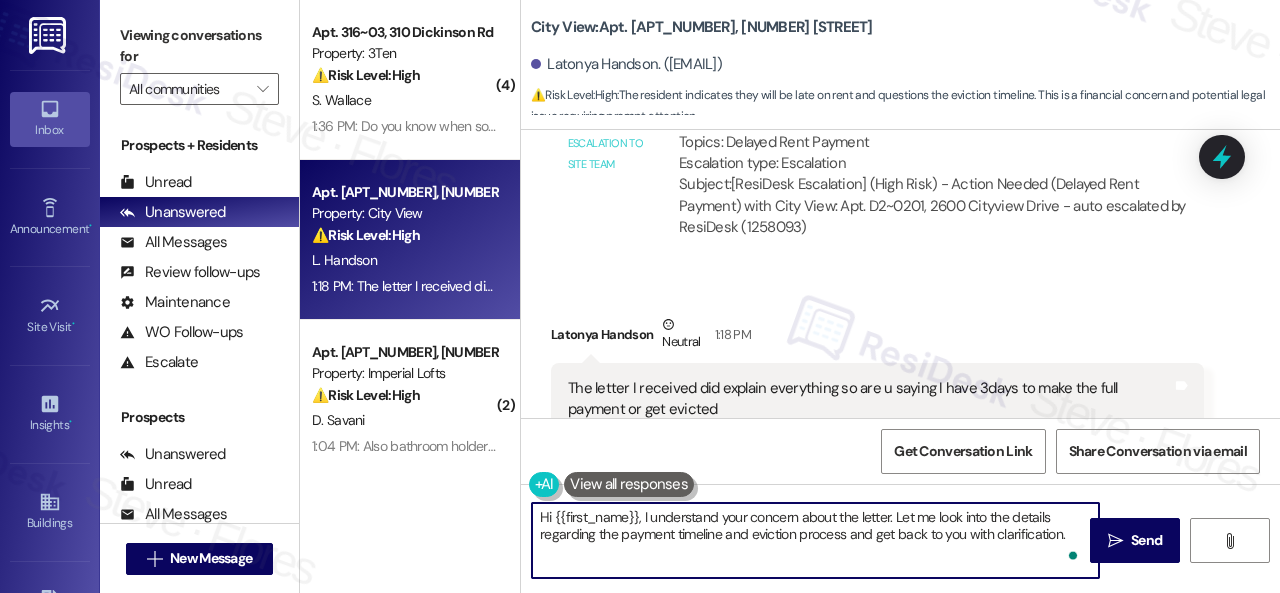 scroll, scrollTop: 6, scrollLeft: 0, axis: vertical 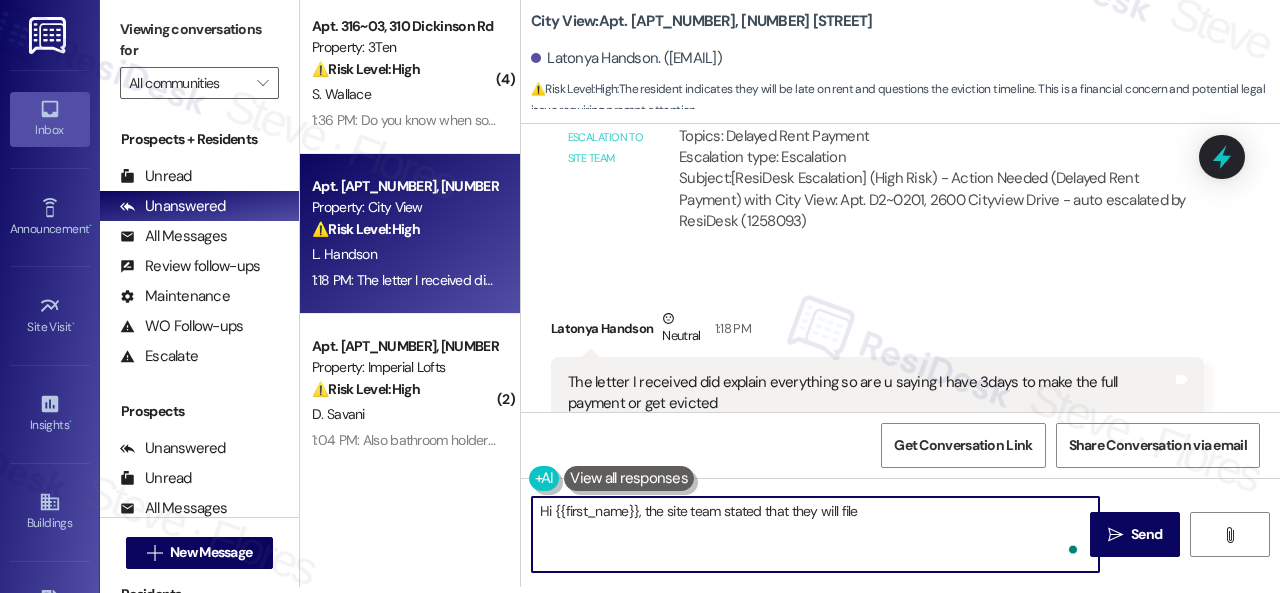 paste on "for evictions on [DATE]. The resident must pay filing fees if filed on but will not have to go to court if the balance is paid before the court date." 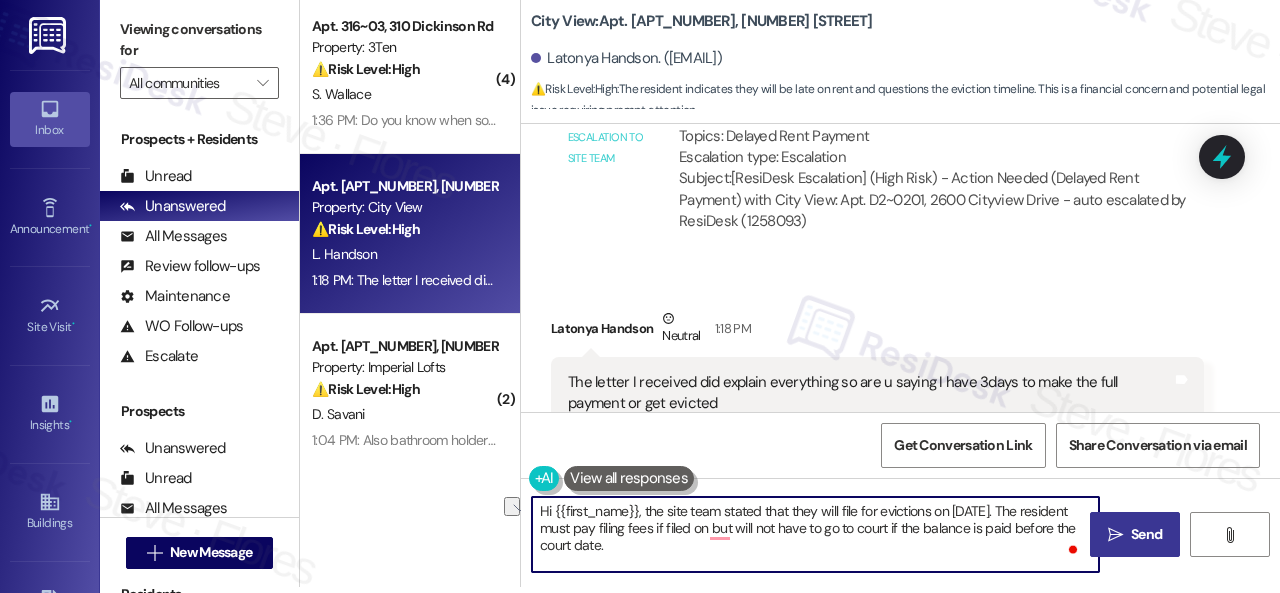 drag, startPoint x: 1014, startPoint y: 509, endPoint x: 1103, endPoint y: 511, distance: 89.02247 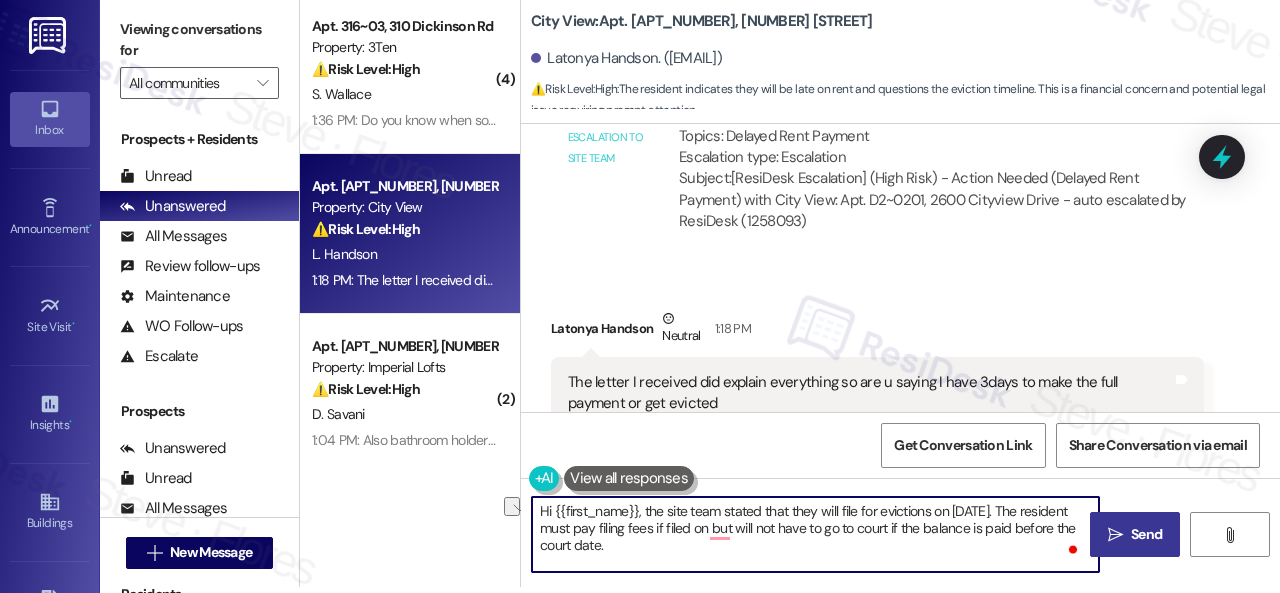 click on "Hi {{first_name}}, the site team stated that they will file for evictions on [DATE]. The resident must pay filing fees if filed on but will not have to go to court if the balance is paid before the court date.  Send " at bounding box center [900, 553] 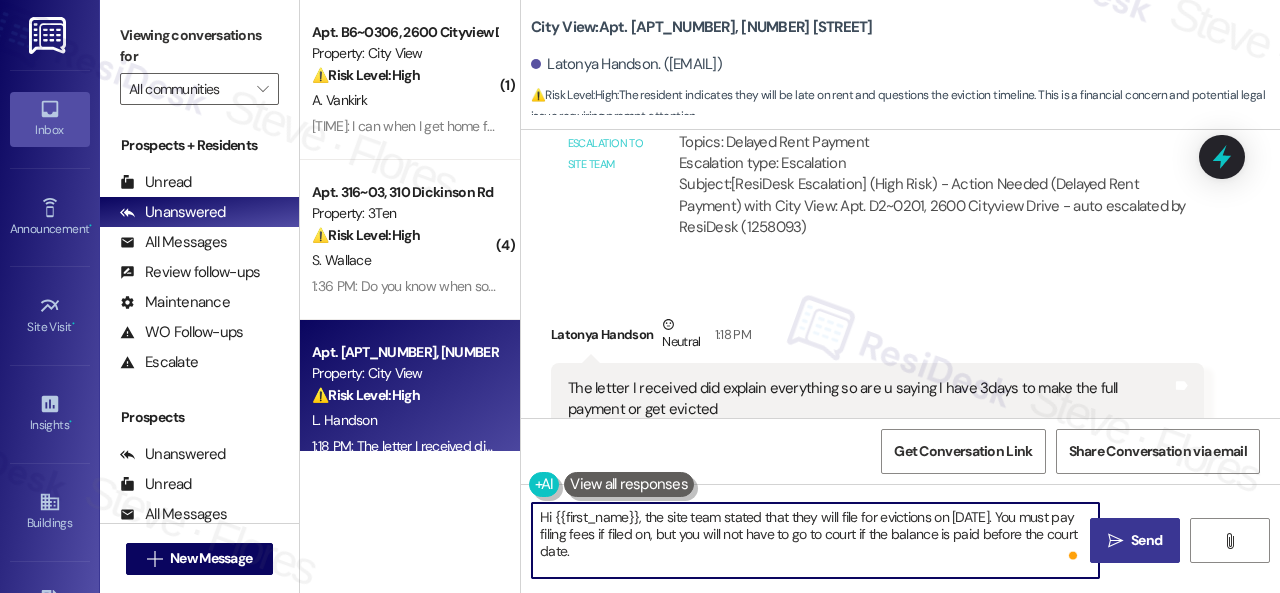 scroll, scrollTop: 6, scrollLeft: 0, axis: vertical 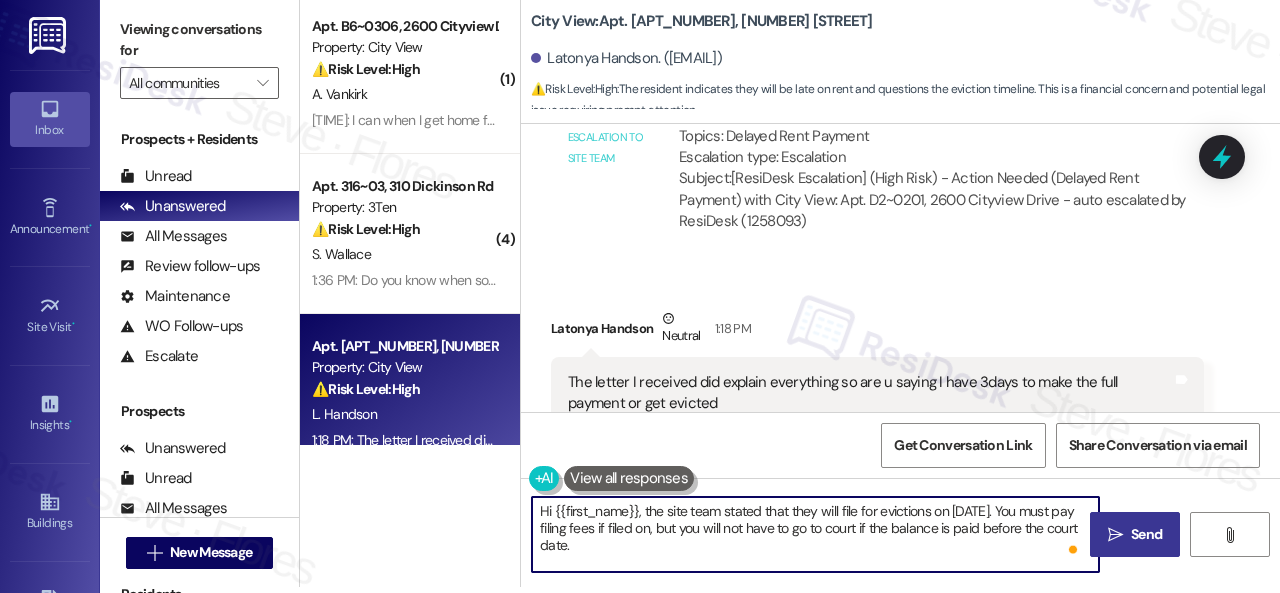 type on "Hi {{first_name}}, the site team stated that they will file for evictions on 8/11/2025. You must pay filing fees if filed on, but you will not have to go to court if the balance is paid before the court date." 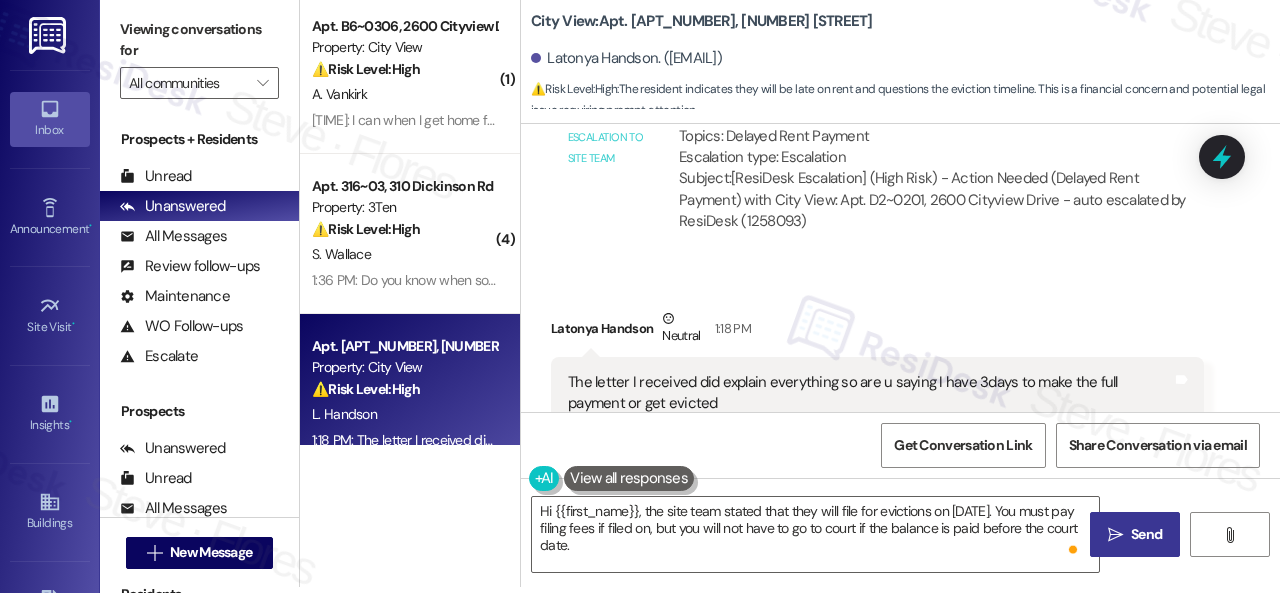click on "Send" at bounding box center (1146, 534) 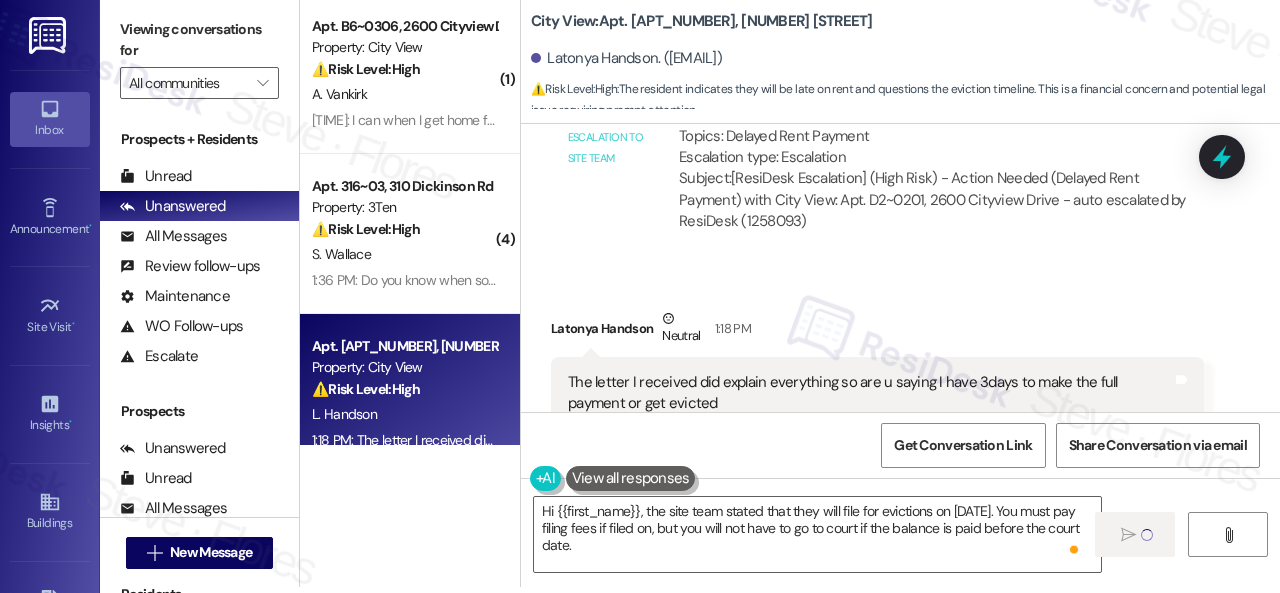 type 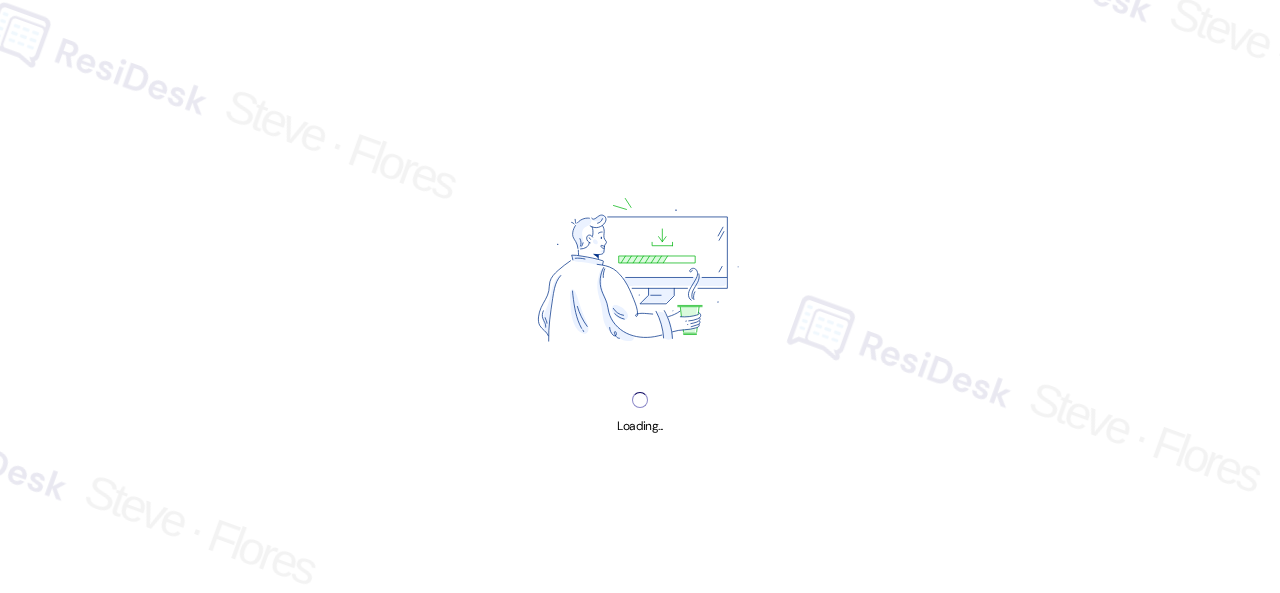scroll, scrollTop: 0, scrollLeft: 0, axis: both 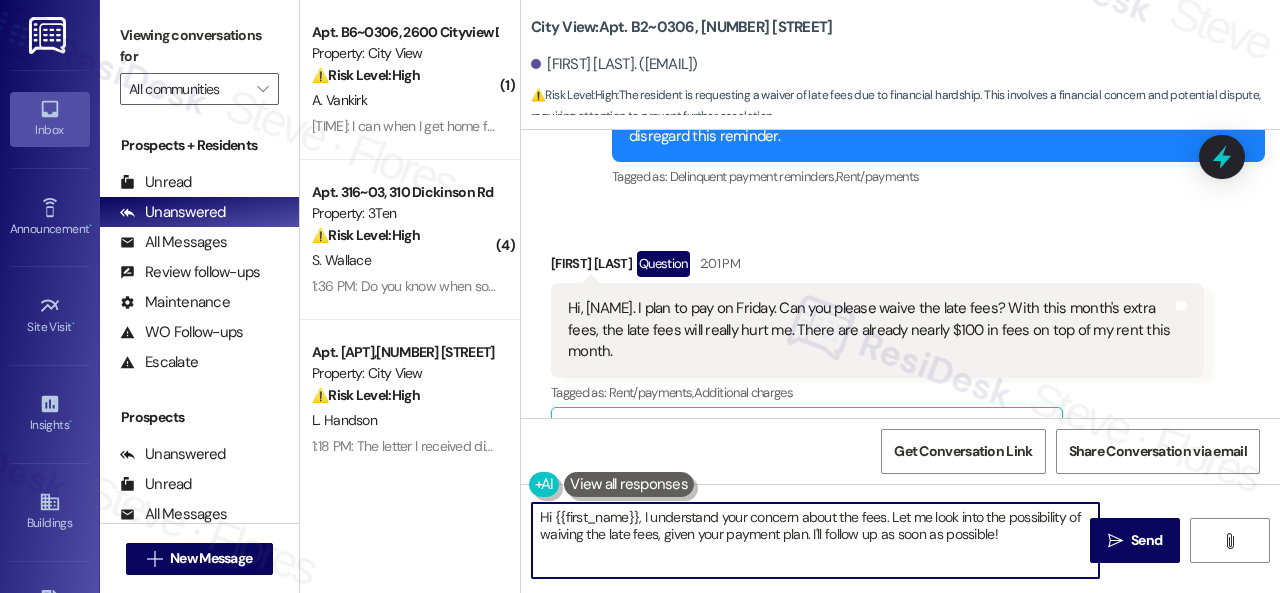 drag, startPoint x: 891, startPoint y: 521, endPoint x: 1038, endPoint y: 557, distance: 151.34398 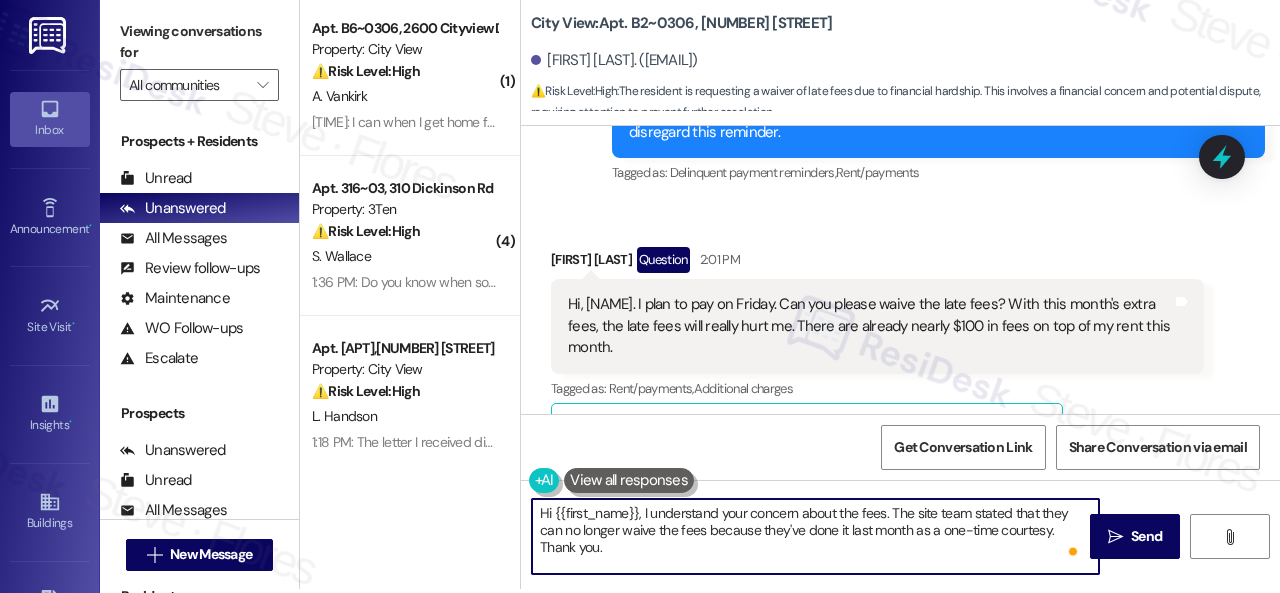 scroll, scrollTop: 6, scrollLeft: 0, axis: vertical 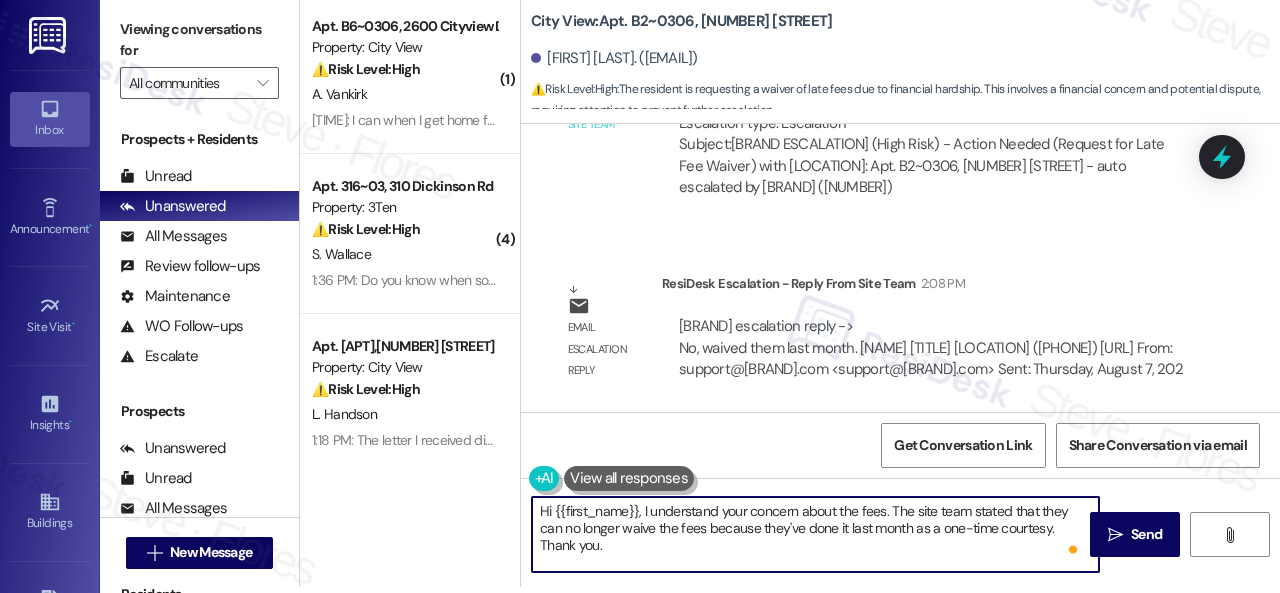 click on "Hi {{first_name}}, I understand your concern about the fees. The site team stated that they can no longer waive the fees because they've done it last month as a one-time courtesy. Thank you." at bounding box center (815, 534) 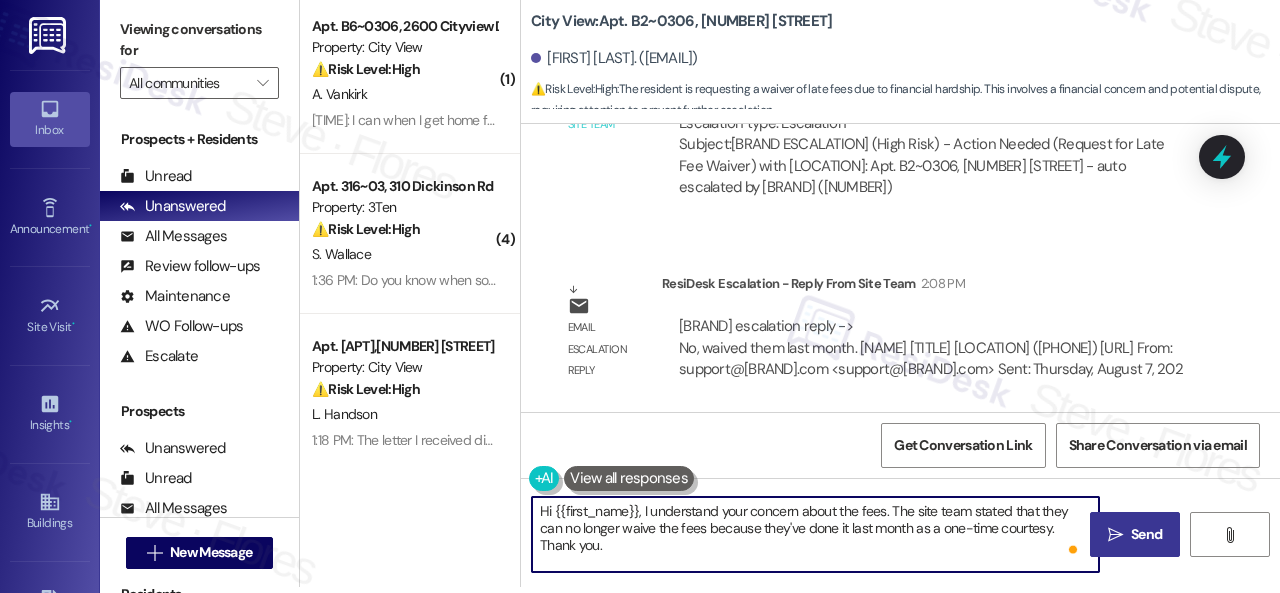 type on "Hi {{first_name}}, I understand your concern about the fees. The site team stated that they can no longer waive the fees because they've done it last month as a one-time courtesy. Thank you." 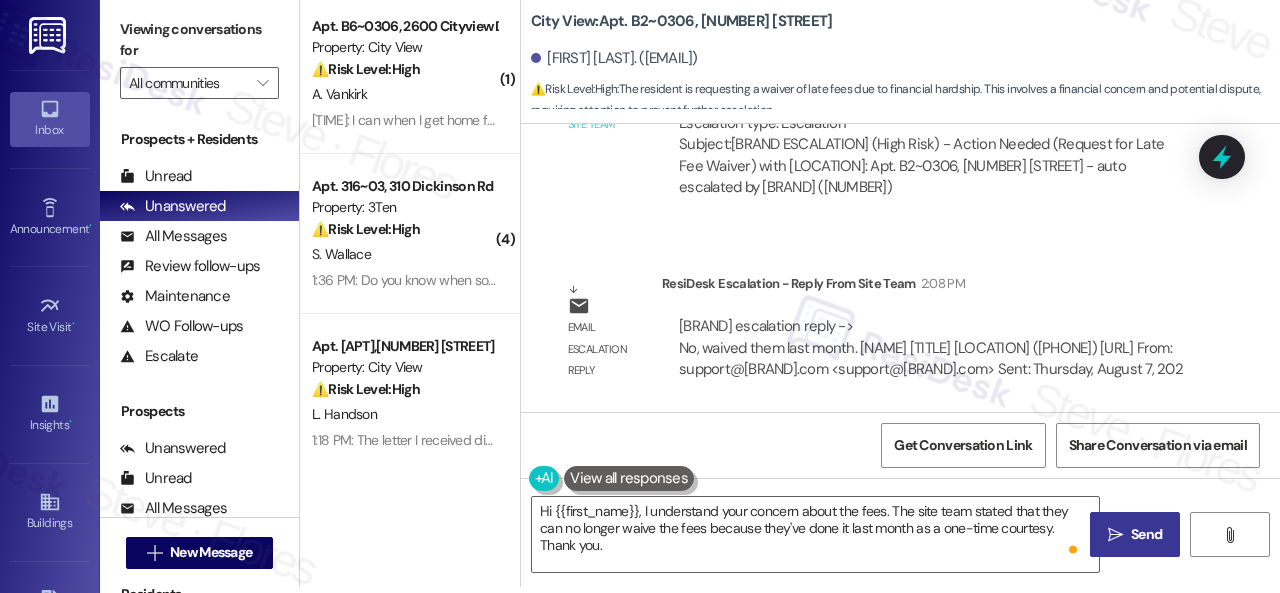 click on "Send" at bounding box center [1146, 534] 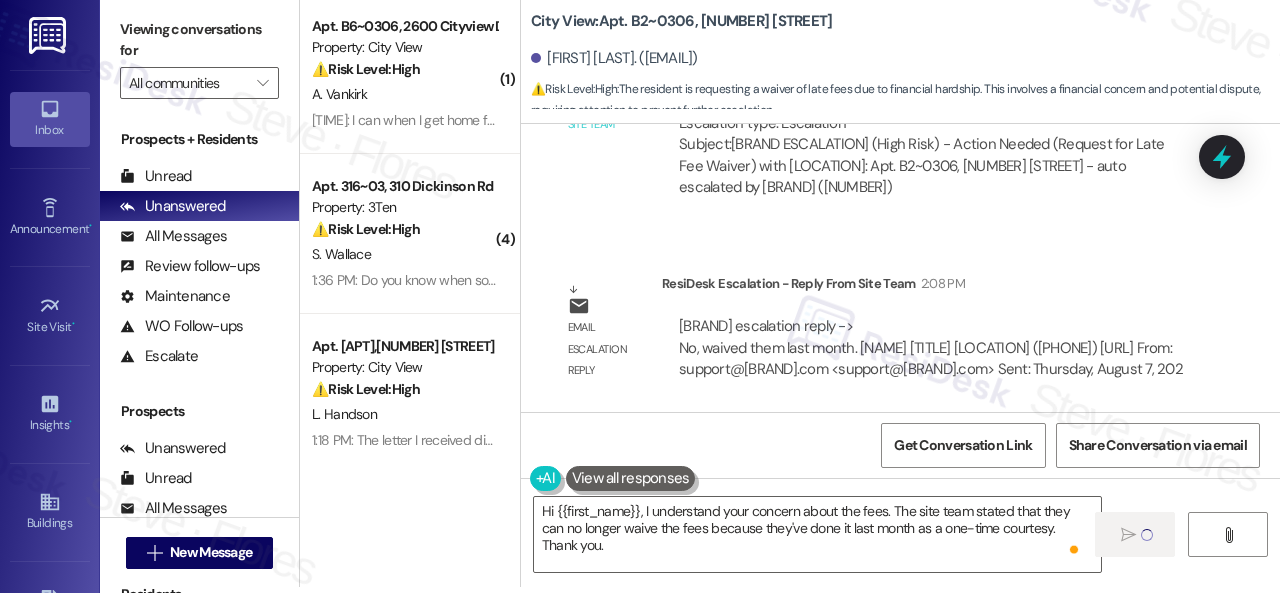 type 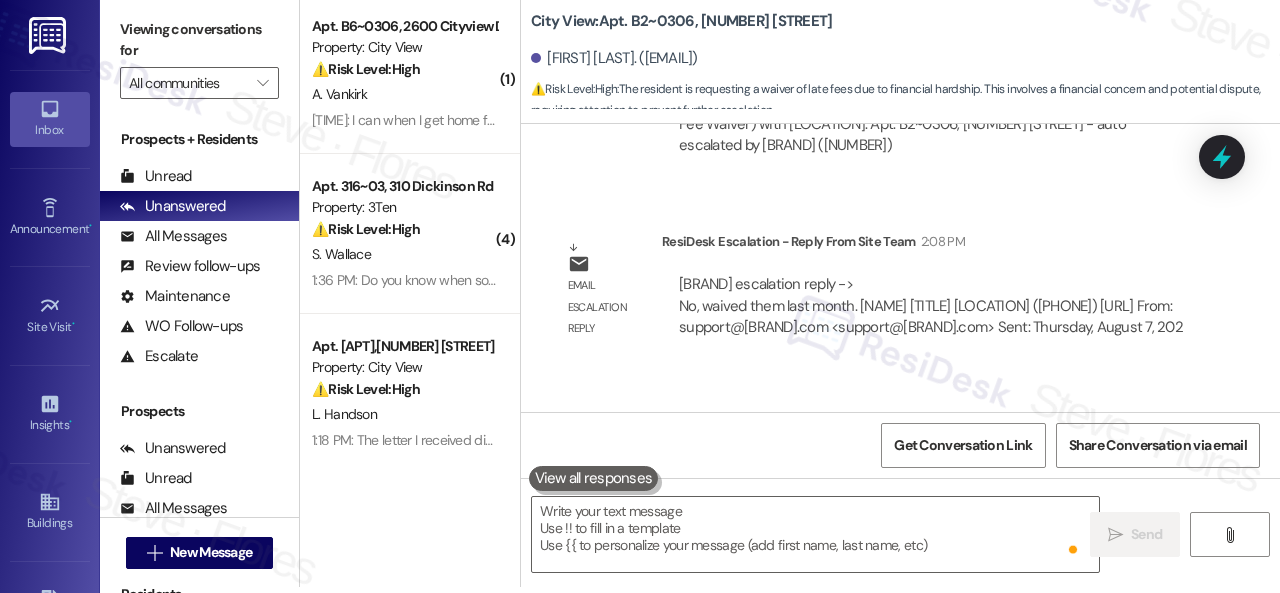 scroll, scrollTop: 0, scrollLeft: 0, axis: both 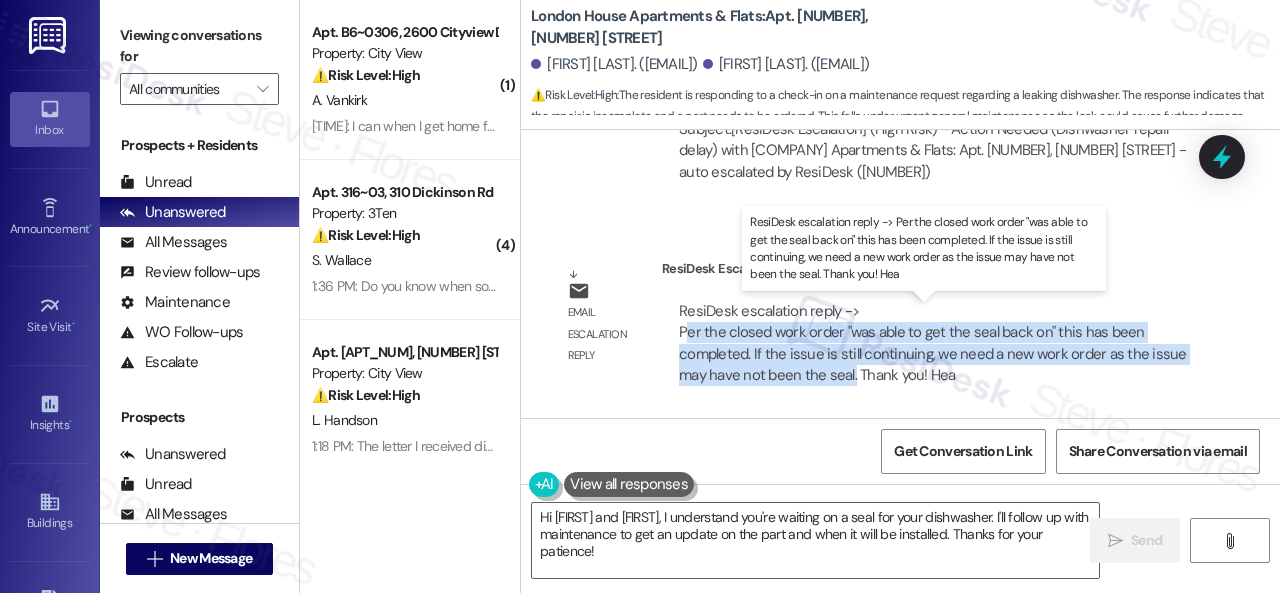 drag, startPoint x: 687, startPoint y: 335, endPoint x: 852, endPoint y: 374, distance: 169.54645 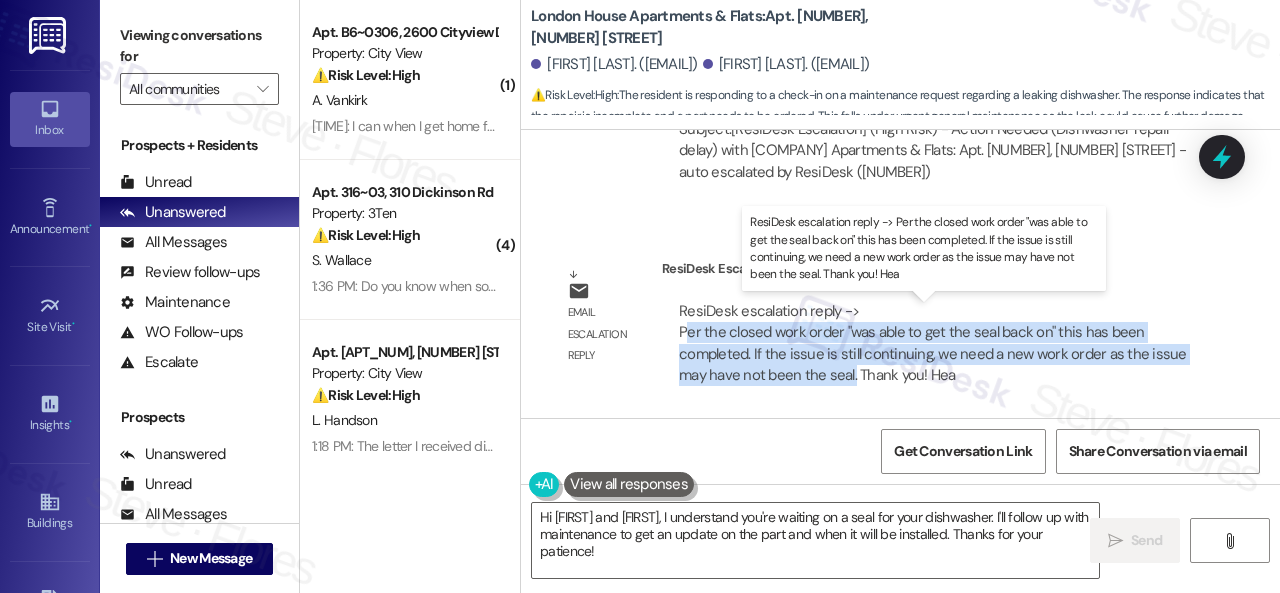 click on "[BRAND] [BRAND] ->
Per the closed work order "was able to get the seal back on" this has been completed. If the issue is still continuing, we need a new work order as the issue may have not been the seal. Thank you! Hea [BRAND] [BRAND] ->
Per the closed work order "was able to get the seal back on" this has been completed. If the issue is still continuing, we need a new work order as the issue may have not been the seal. Thank you! Hea" at bounding box center [933, 343] 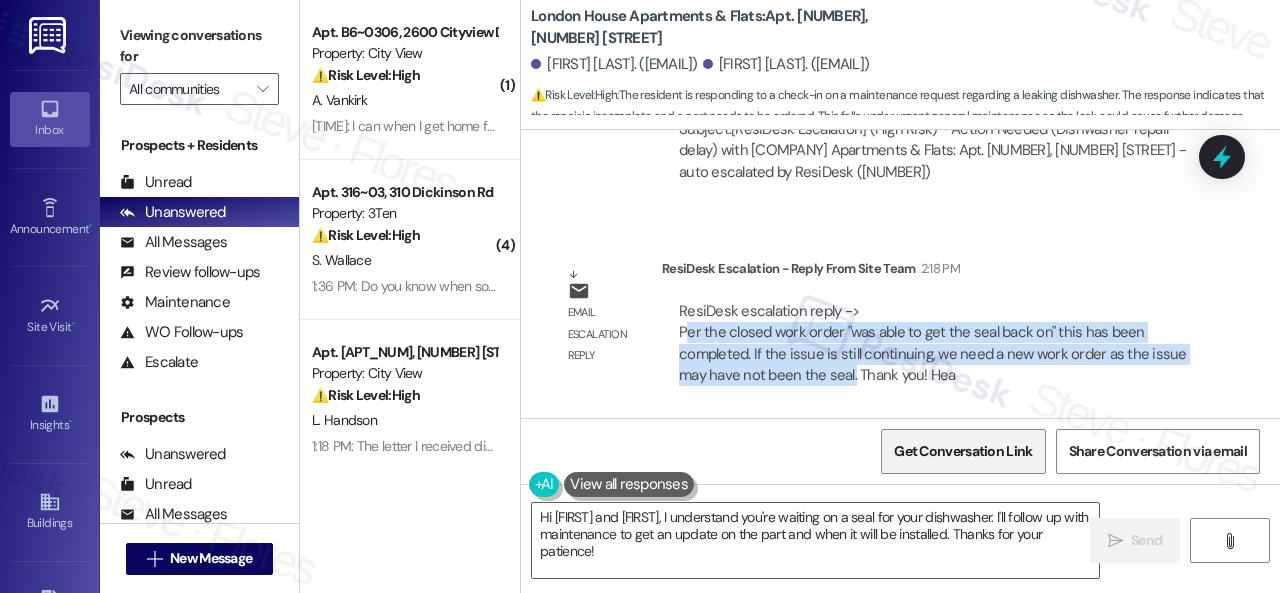 copy on "er the closed work order "was able to get the seal back on" this has been completed. If the issue is still continuing, we need a new work order as the issue may have not been the seal." 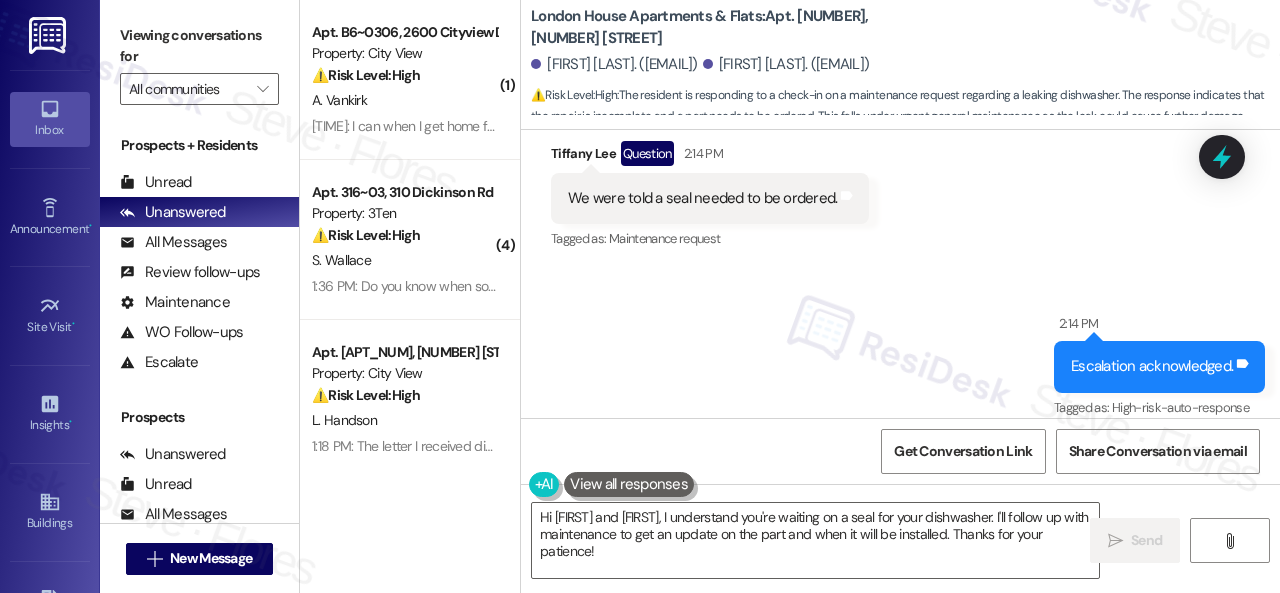 scroll, scrollTop: 3849, scrollLeft: 0, axis: vertical 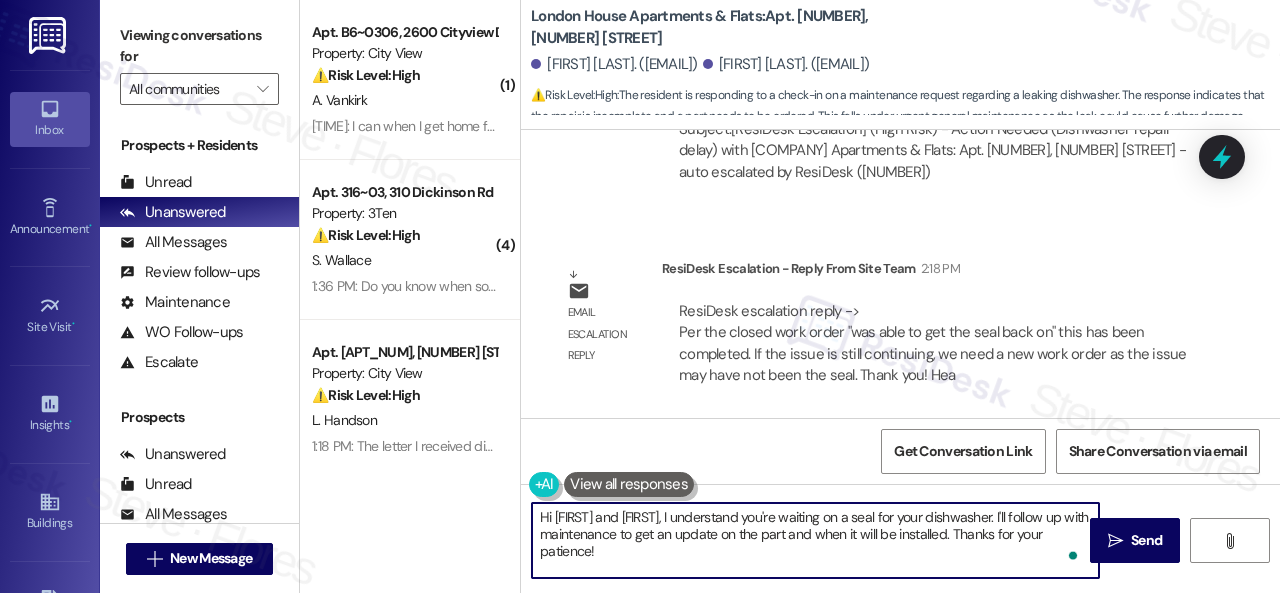 drag, startPoint x: 592, startPoint y: 523, endPoint x: 590, endPoint y: 544, distance: 21.095022 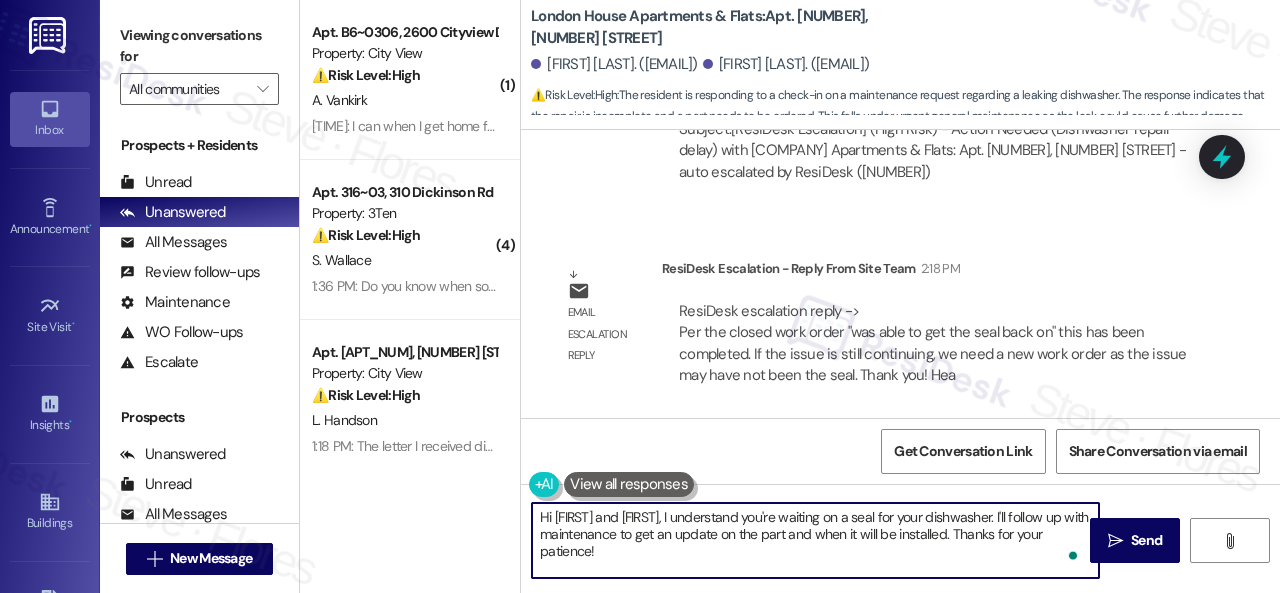click on "Hi [FIRST] and [FIRST], I understand you're waiting on a seal for your dishwasher. I'll follow up with maintenance to get an update on the part and when it will be installed. Thanks for your patience!" at bounding box center [815, 540] 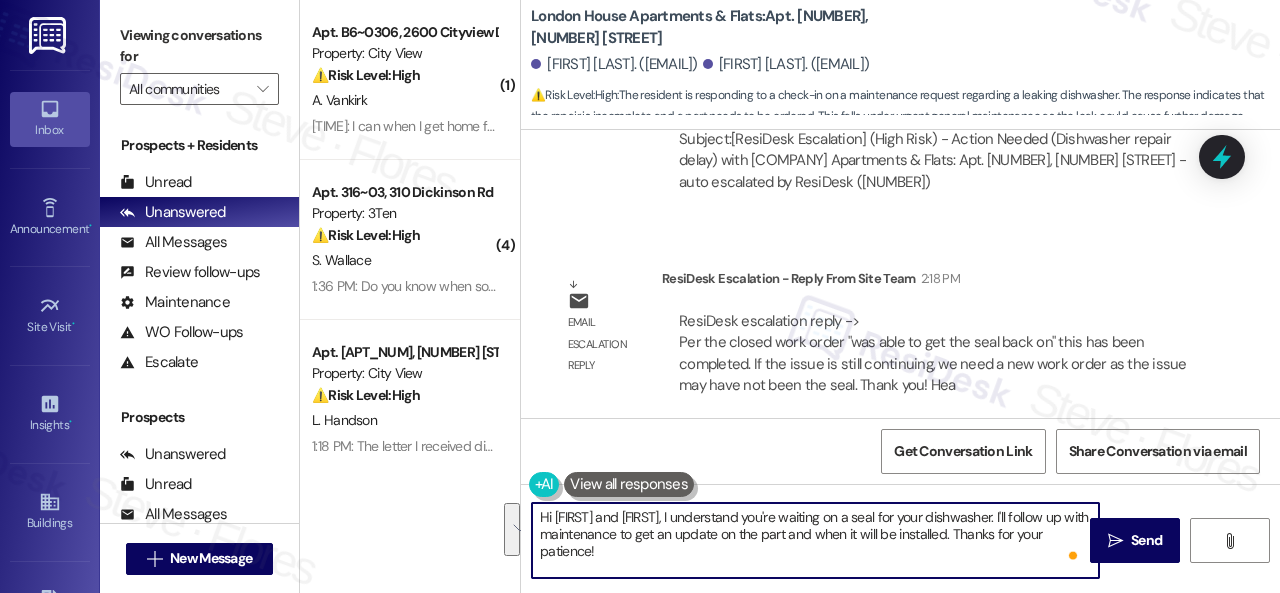 scroll, scrollTop: 3849, scrollLeft: 0, axis: vertical 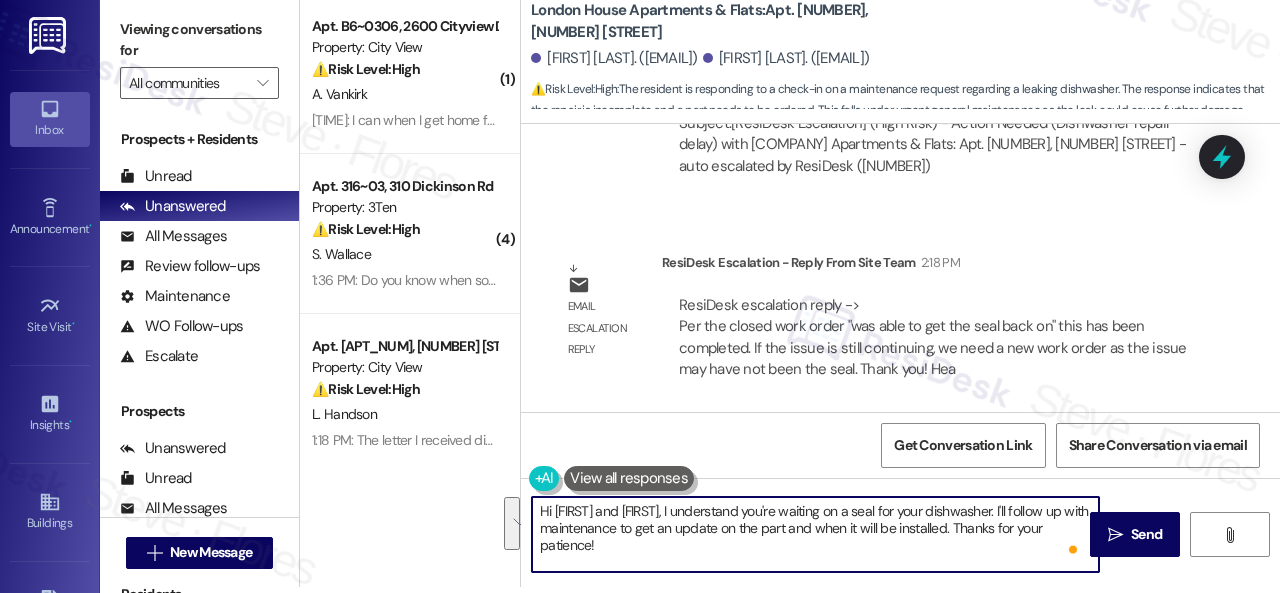 click on "Hi [FIRST] and [FIRST], I understand you're waiting on a seal for your dishwasher. I'll follow up with maintenance to get an update on the part and when it will be installed. Thanks for your patience!" at bounding box center (815, 534) 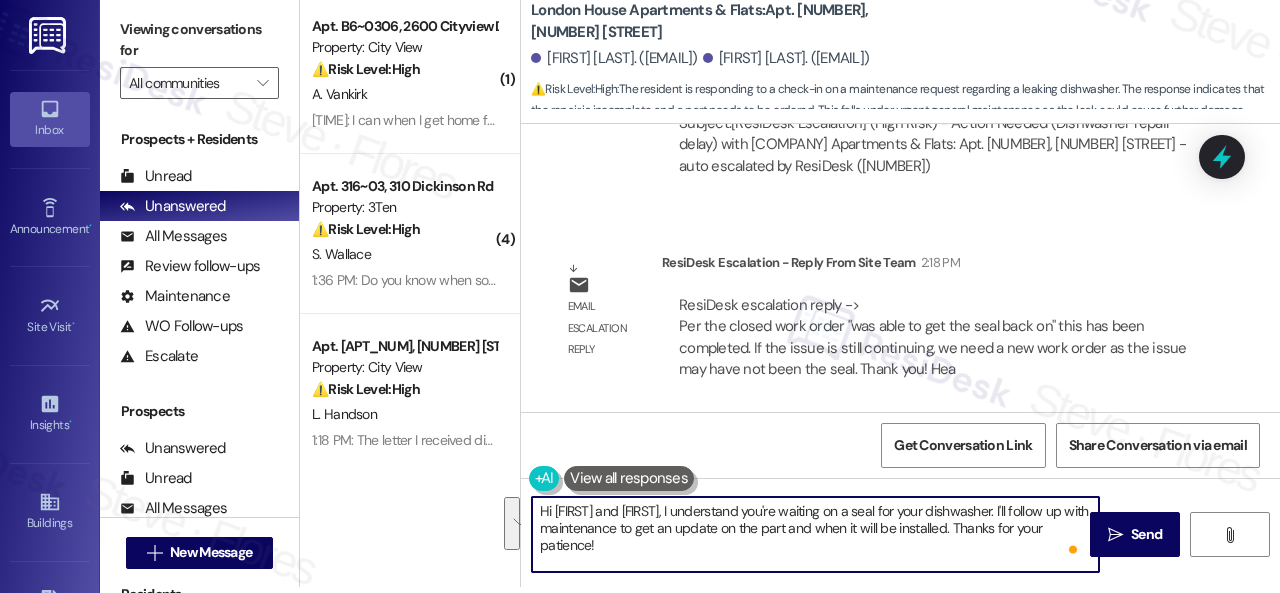 drag, startPoint x: 608, startPoint y: 549, endPoint x: 492, endPoint y: 503, distance: 124.78782 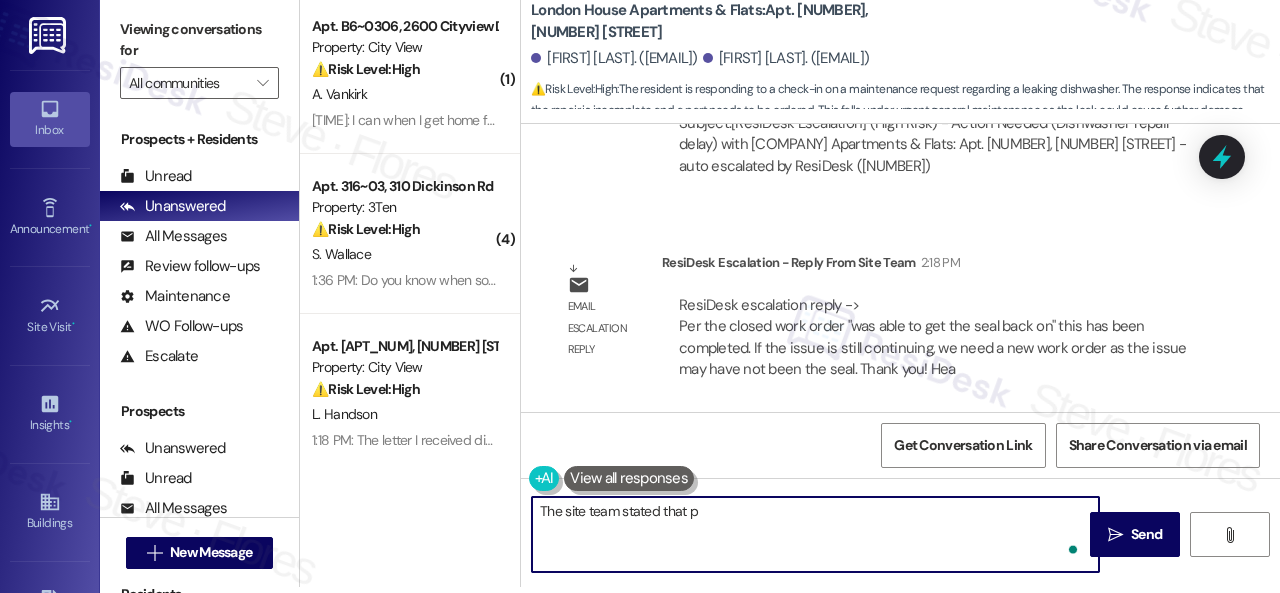 paste on "er the closed work order "was able to get the seal back on" this has been completed. If the issue is still continuing, we need a new work order as the issue may have not been the seal." 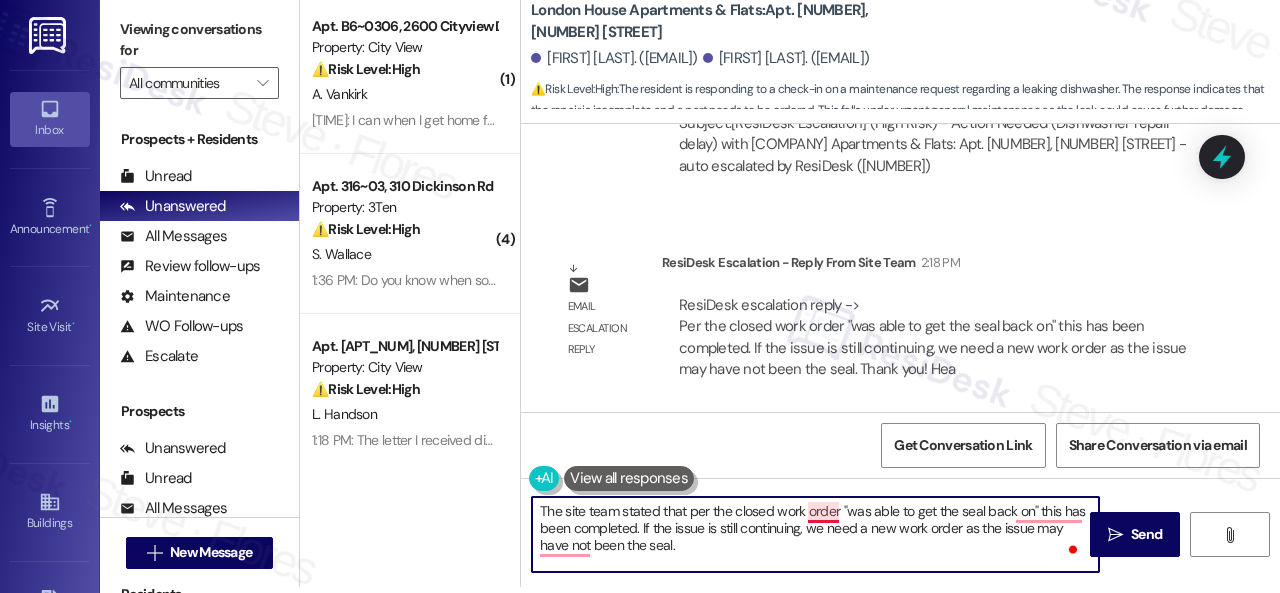 click on "The site team stated that per the closed work order "was able to get the seal back on" this has been completed. If the issue is still continuing, we need a new work order as the issue may have not been the seal." at bounding box center [815, 534] 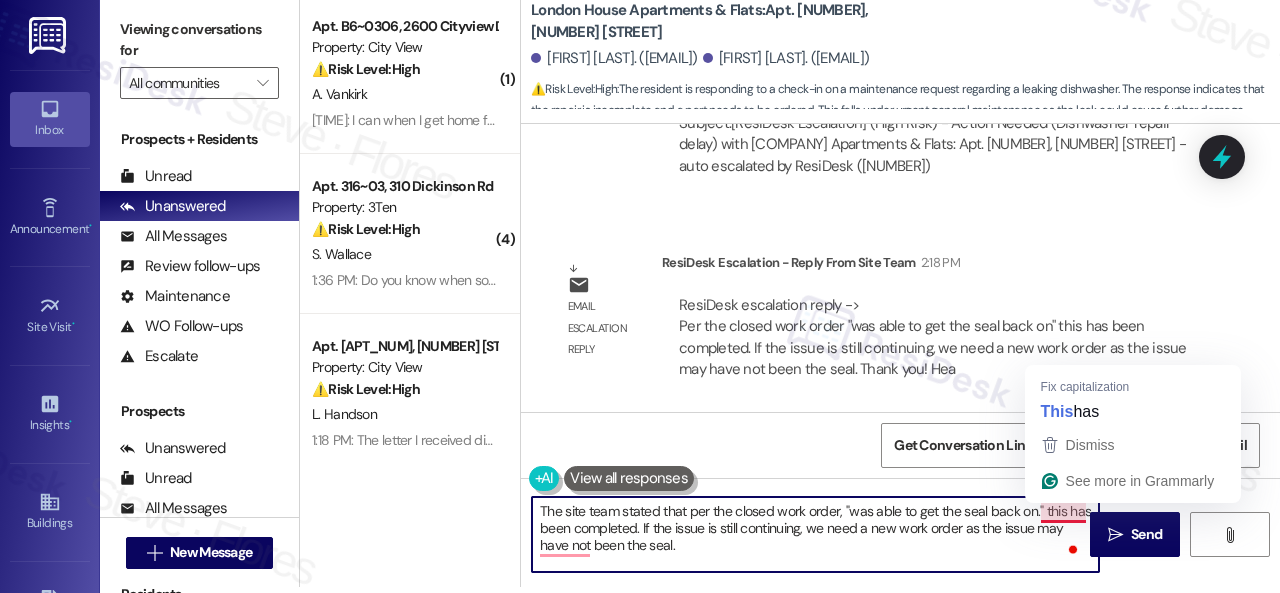 click on "The site team stated that per the closed work order, "was able to get the seal back on." this has been completed. If the issue is still continuing, we need a new work order as the issue may have not been the seal." at bounding box center [815, 534] 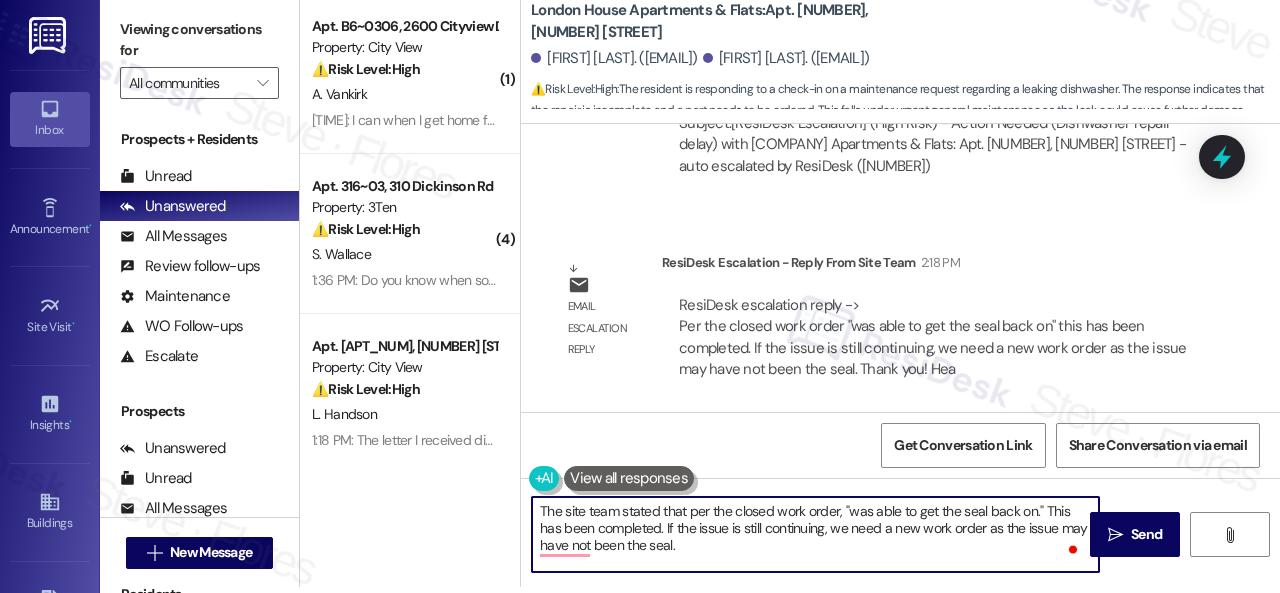 click on "The site team stated that per the closed work order, "was able to get the seal back on." This has been completed. If the issue is still continuing, we need a new work order as the issue may have not been the seal." at bounding box center (815, 534) 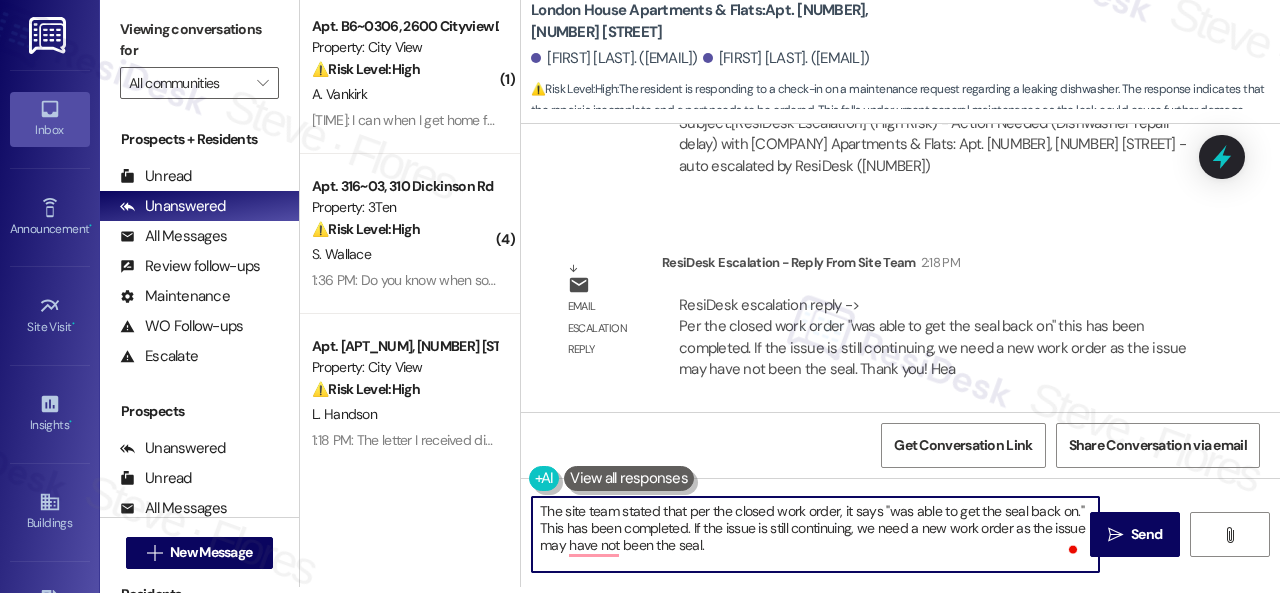 click on "The site team stated that per the closed work order, it says "was able to get the seal back on." This has been completed. If the issue is still continuing, we need a new work order as the issue may have not been the seal." at bounding box center (815, 534) 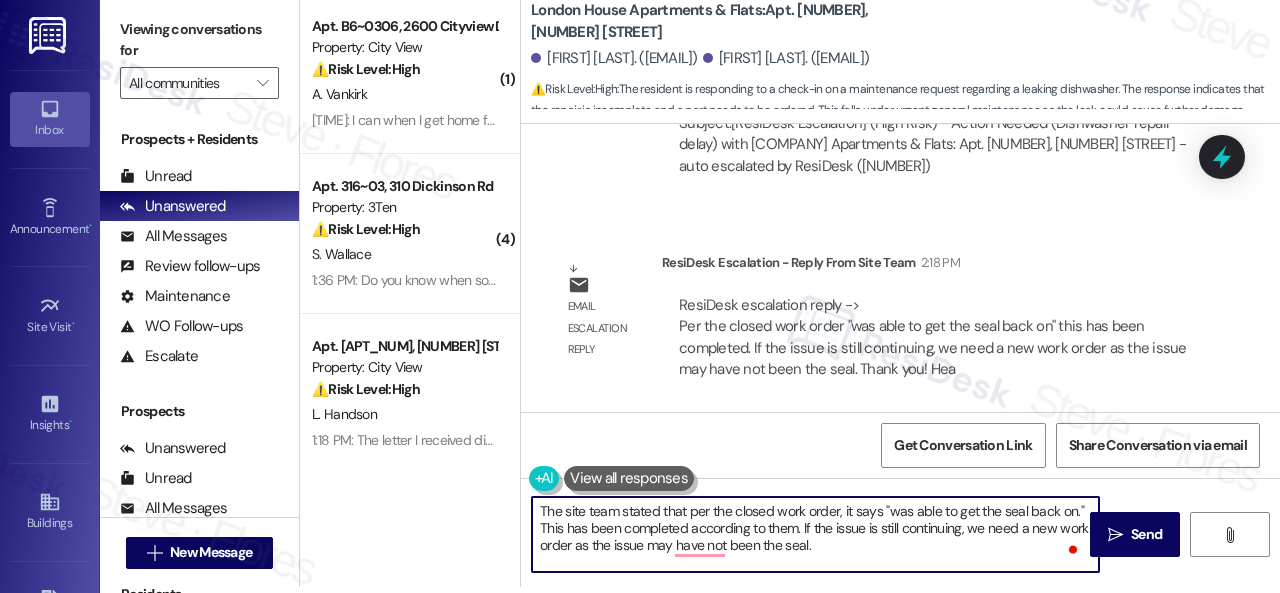 click on "The site team stated that per the closed work order, it says "was able to get the seal back on." This has been completed according to them. If the issue is still continuing, we need a new work order as the issue may have not been the seal." at bounding box center (815, 534) 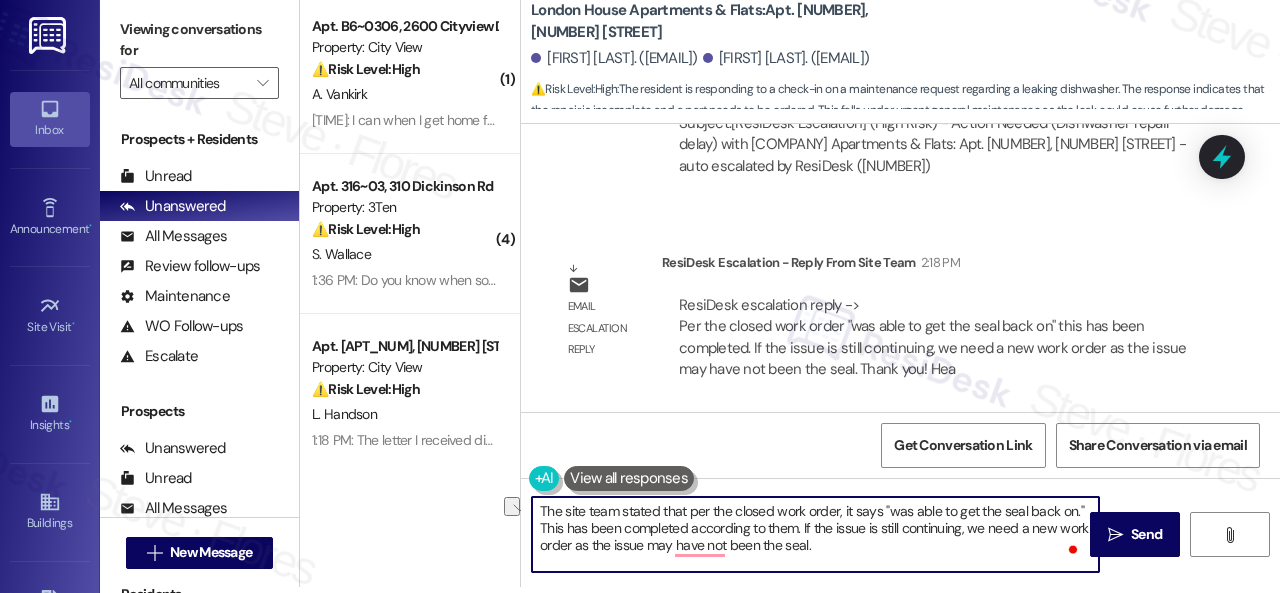drag, startPoint x: 865, startPoint y: 527, endPoint x: 883, endPoint y: 521, distance: 18.973665 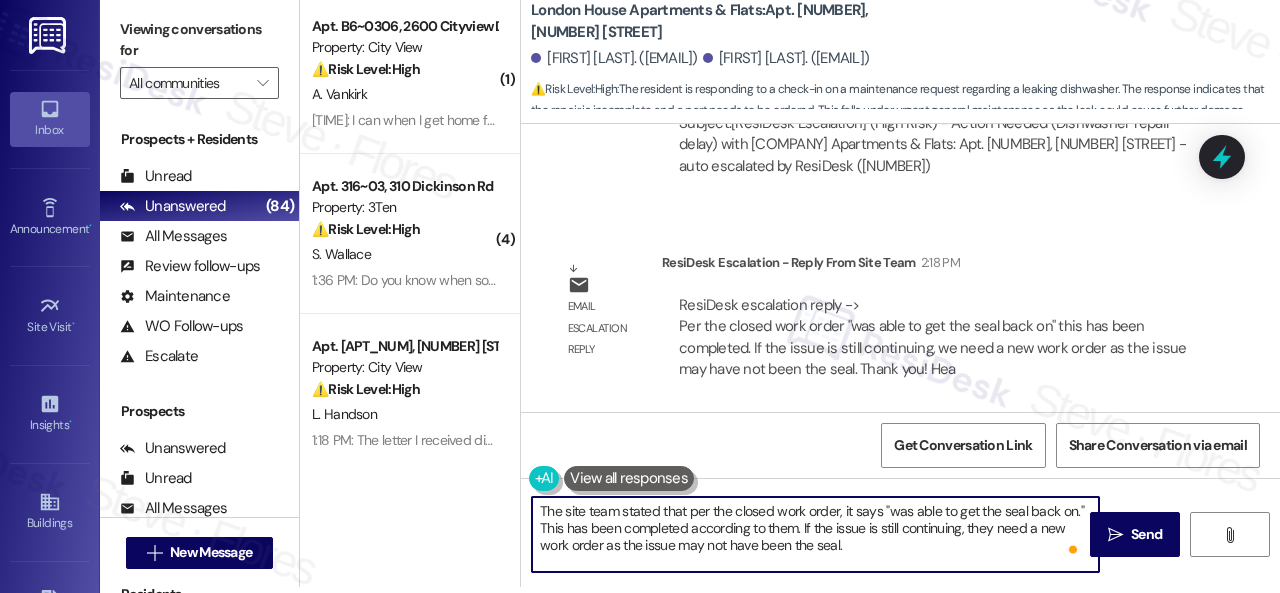 click on "The site team stated that per the closed work order, it says "was able to get the seal back on." This has been completed according to them. If the issue is still continuing, they need a new work order as the issue may not have been the seal." at bounding box center [815, 534] 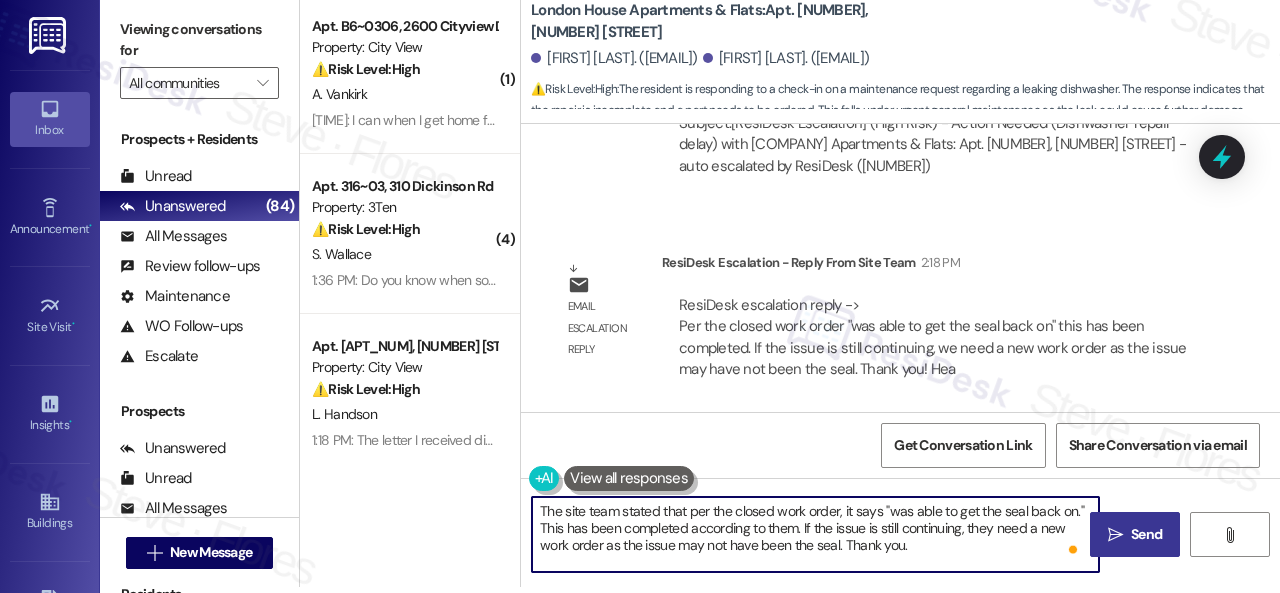 type on "The site team stated that per the closed work order, it says "was able to get the seal back on." This has been completed according to them. If the issue is still continuing, they need a new work order as the issue may not have been the seal. Thank you." 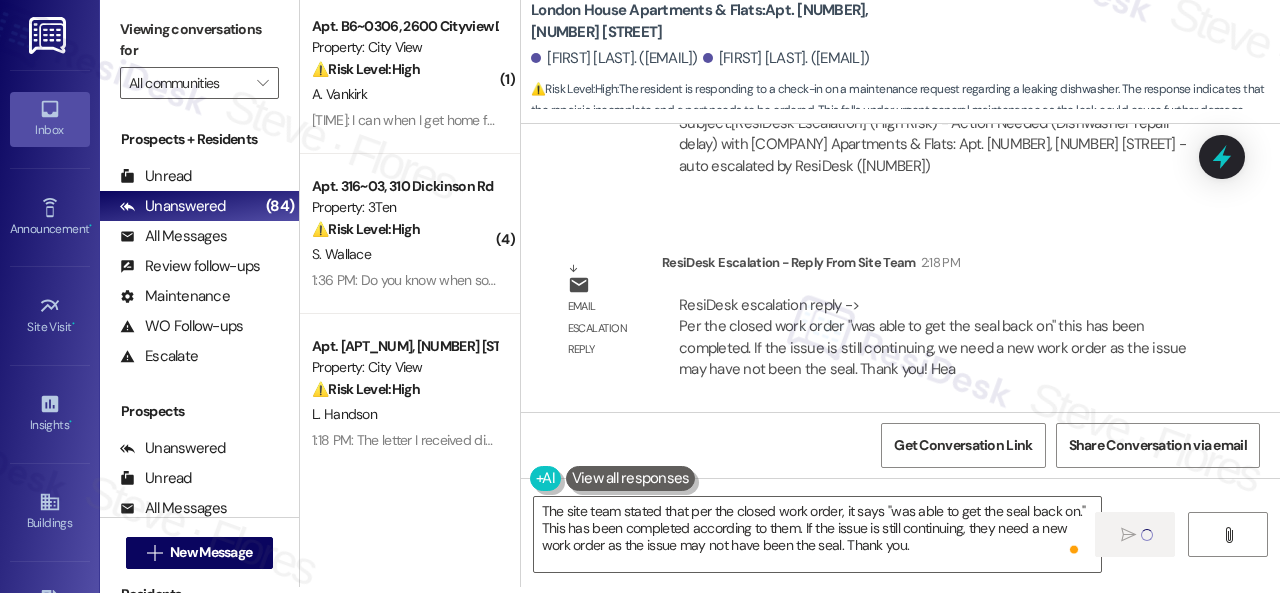 type 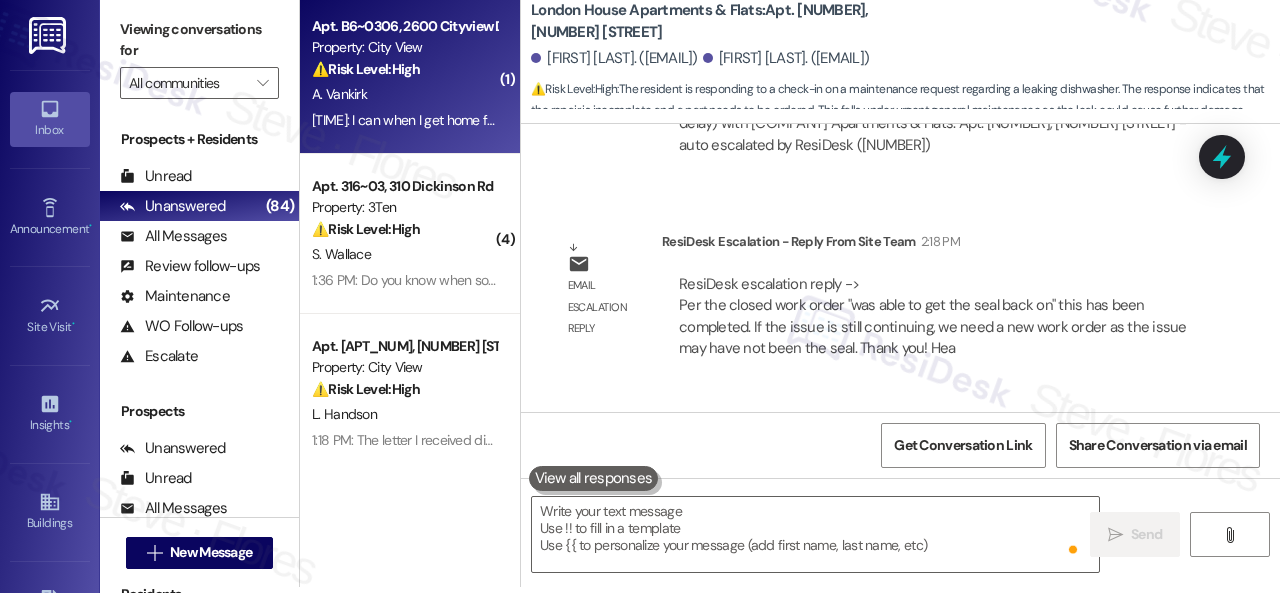 scroll, scrollTop: 0, scrollLeft: 0, axis: both 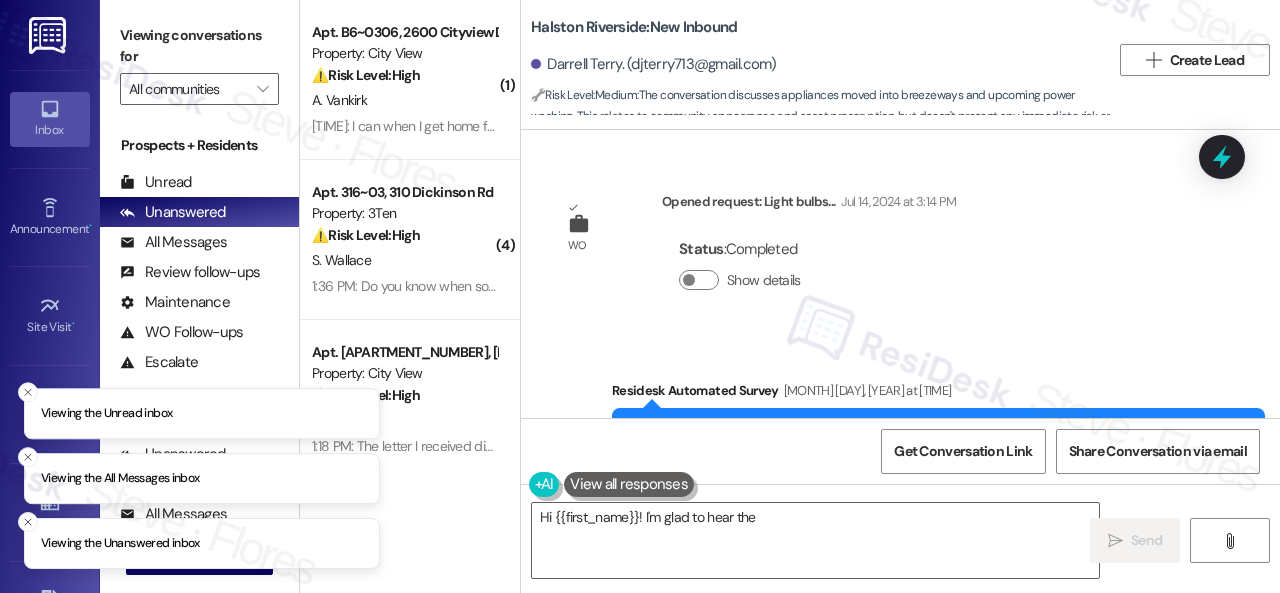 type on "Hi {{first_name}}! I'm glad to hear the power" 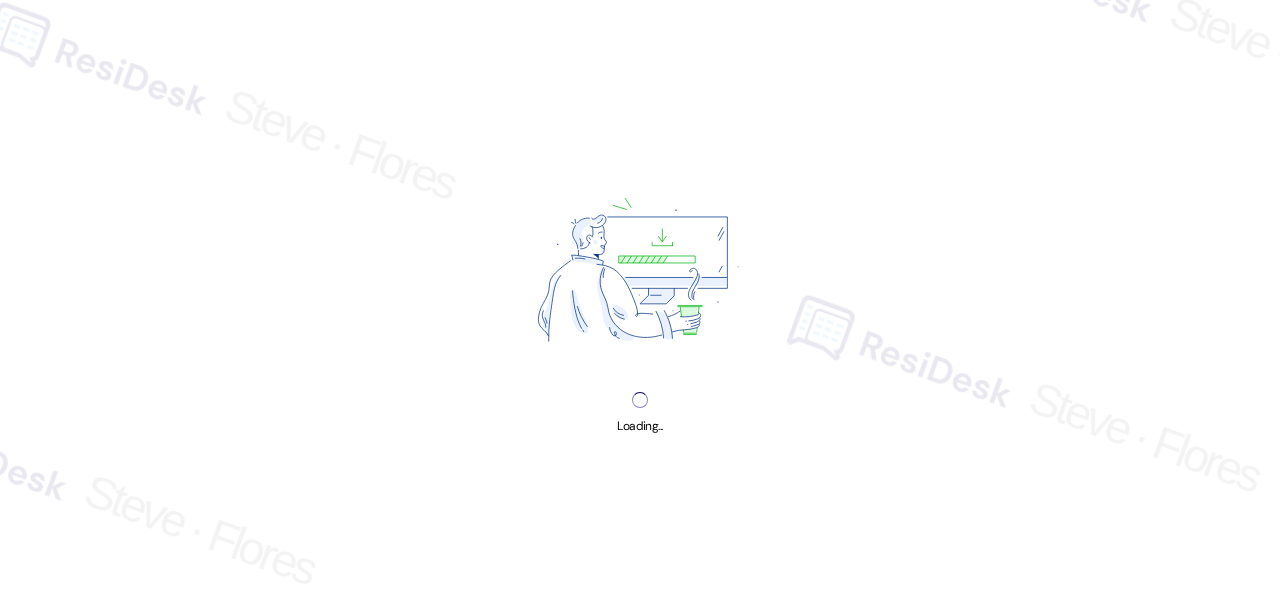 scroll, scrollTop: 0, scrollLeft: 0, axis: both 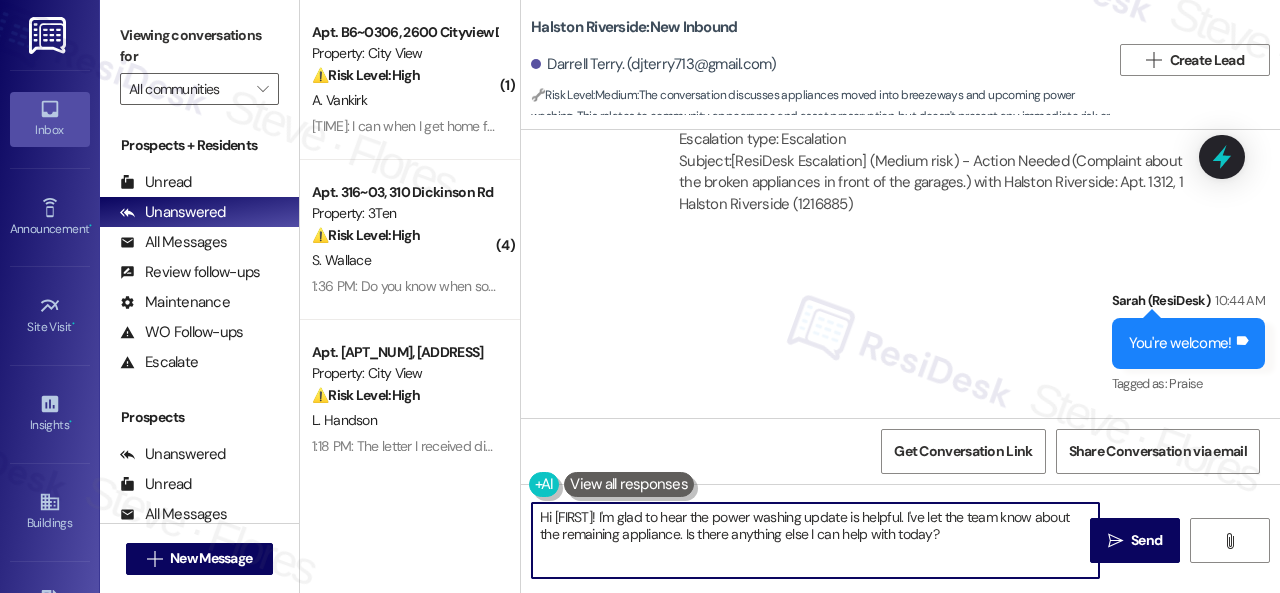 click on "( 1 ) Apt. [APT_NUM], [NUMBER] Cityview Drive Property: City View ⚠️  Risk Level:  High The resident is disputing the blind order and withholding payment until it is adjusted. This involves a financial concern and potential delay in payment, requiring escalation. A. Vankirk [TIME]: I can when I get home from work. Maintenance already measured the windows on Tues. [TIME]: I can when I get home from work. Maintenance already measured the windows on Tues. ( 4 ) Apt. [APT_NUM], [NUMBER] Dickinson Rd Property: 3Ten ⚠️  Risk Level:  High The resident is disputing late fees, claiming they are not in accordance with their lease. This is a financial concern and potential lease violation, requiring investigation. Additionally, the resident reports unsanitary conditions (urine smell) in the hallways, which is a health and safety concern. S. Wallace [TIME]: Do you know when some one is going to clean hallways the weak of urine and other smells I clean outside my door but it's filthy Apt. [APT_NUM], [NUMBER] Cityview Drive ⚠️" at bounding box center (790, 296) 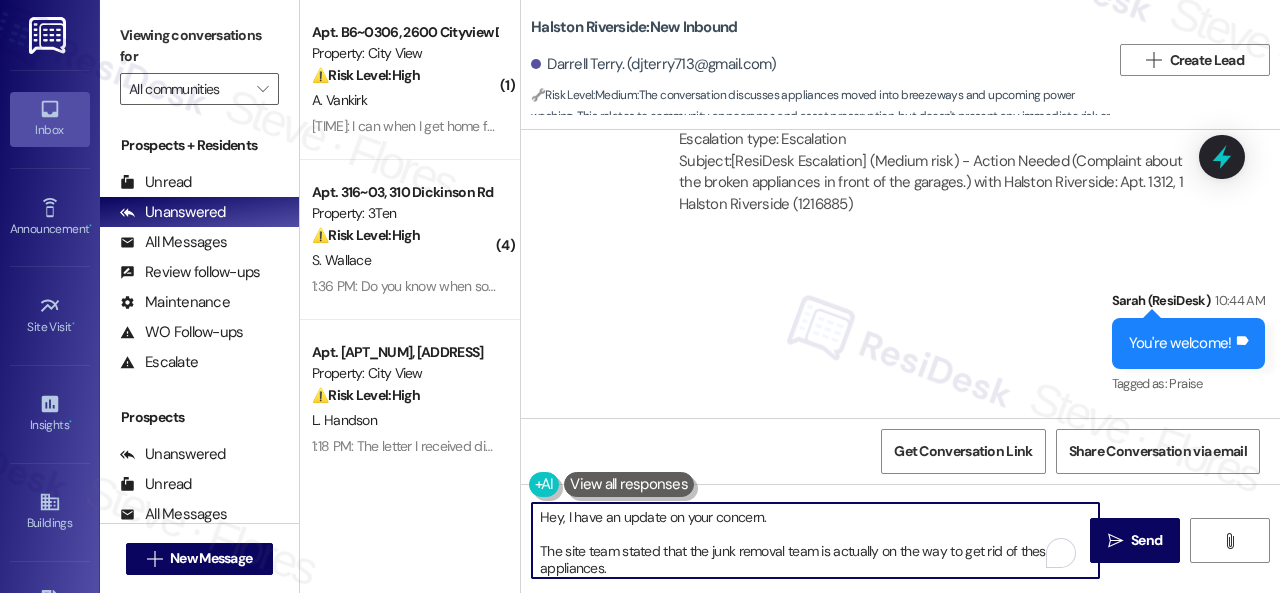 scroll, scrollTop: 47, scrollLeft: 0, axis: vertical 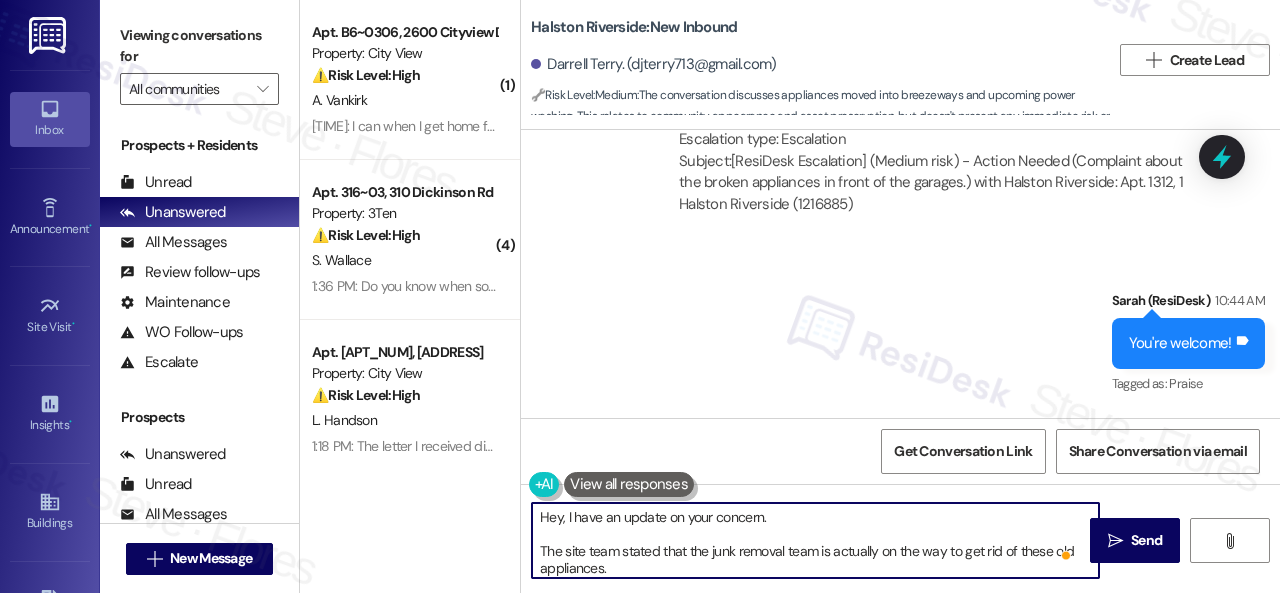 click on "Hey, I have an update on your concern.
The site team stated that the junk removal team is actually on the way to get rid of these old appliances.
Let me know if you need anything else. Thank you!" at bounding box center [815, 540] 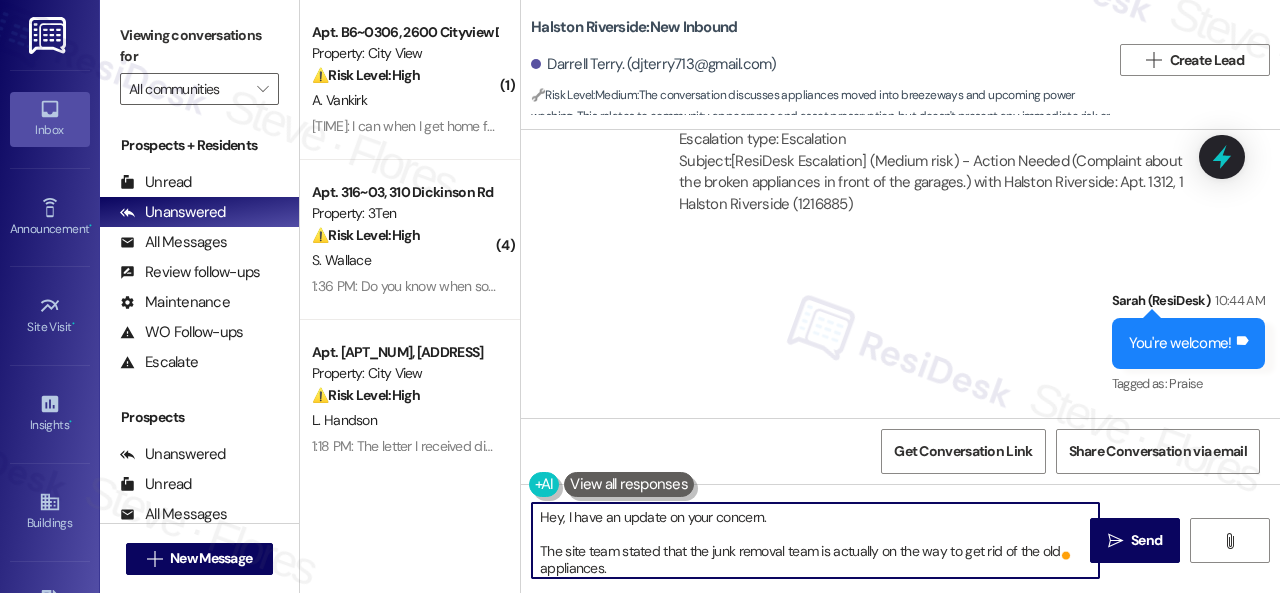 scroll, scrollTop: 29, scrollLeft: 0, axis: vertical 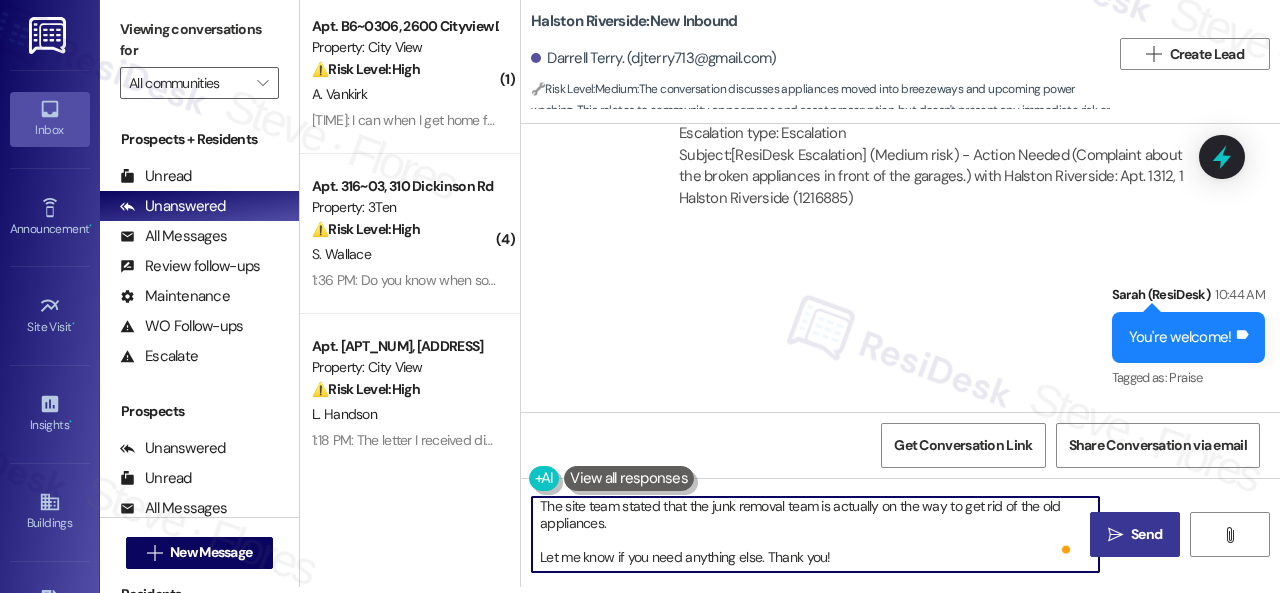 type on "Hey, I have an update on your concern.
The site team stated that the junk removal team is actually on the way to get rid of the old appliances.
Let me know if you need anything else. Thank you!" 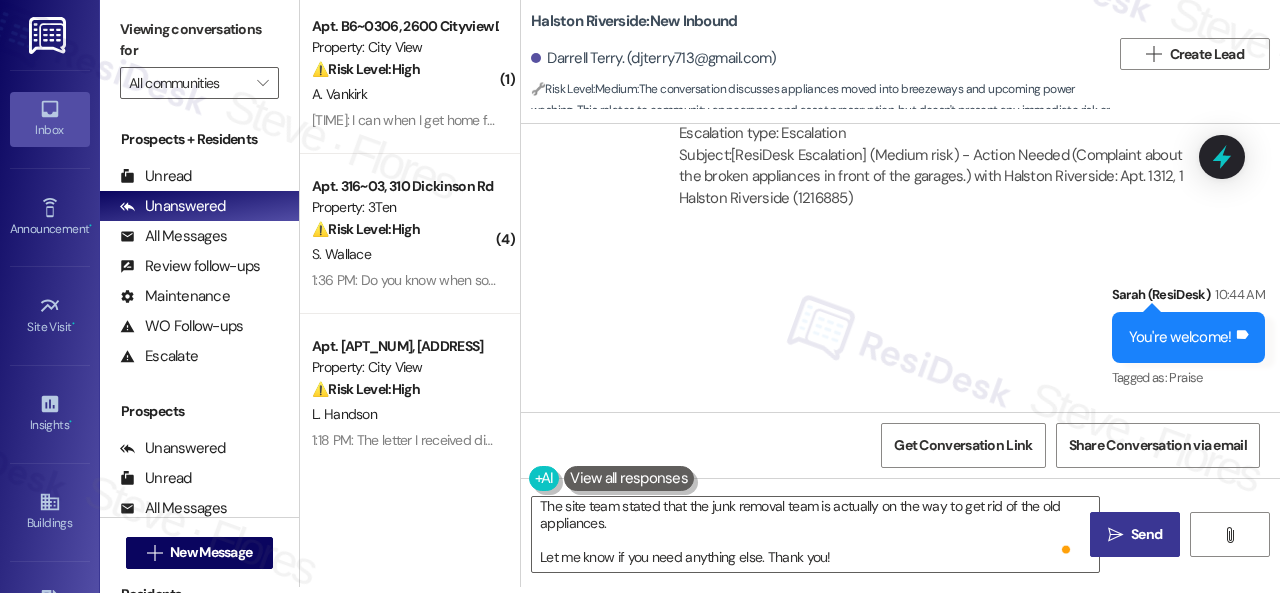 click on "Send" at bounding box center (1146, 534) 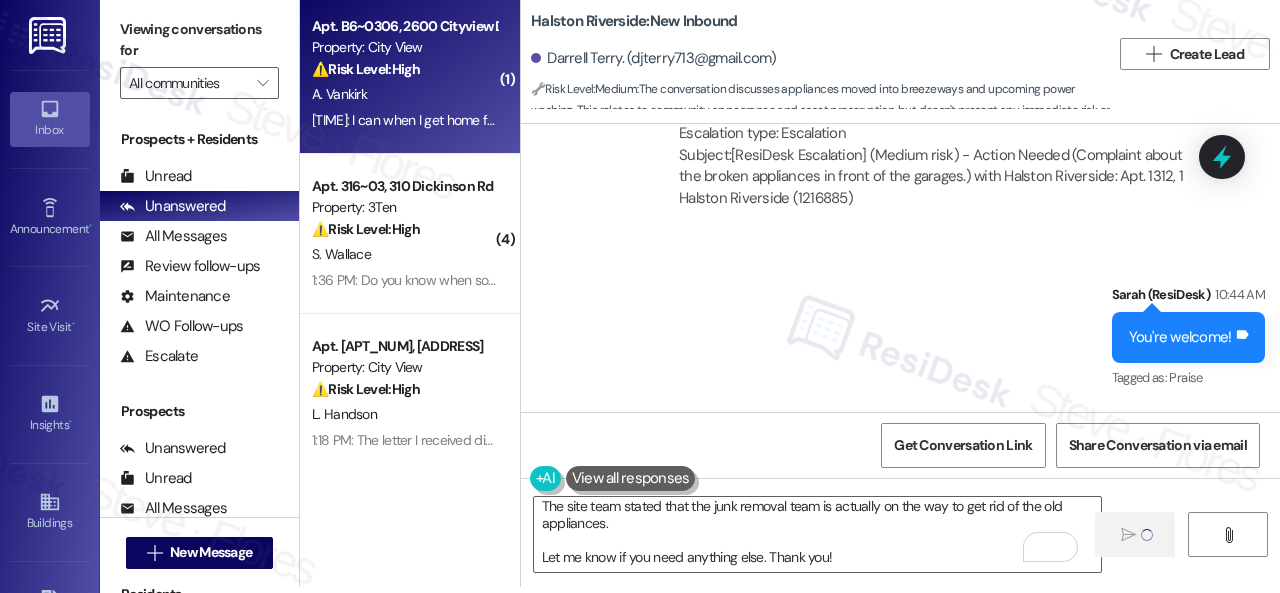 type 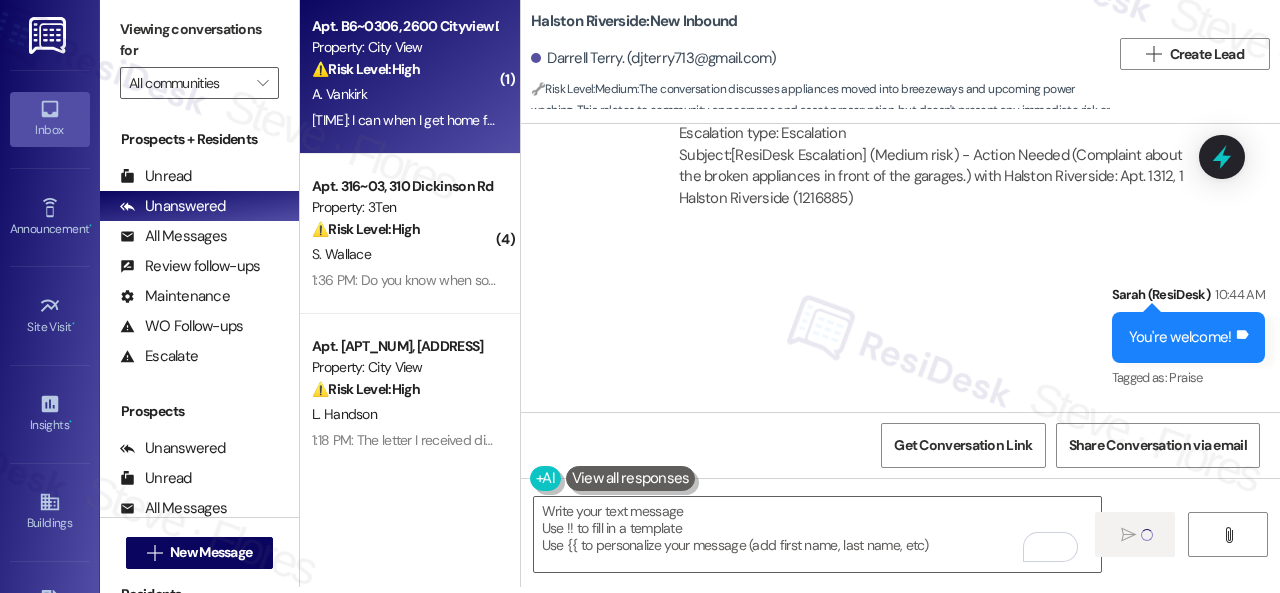 scroll, scrollTop: 0, scrollLeft: 0, axis: both 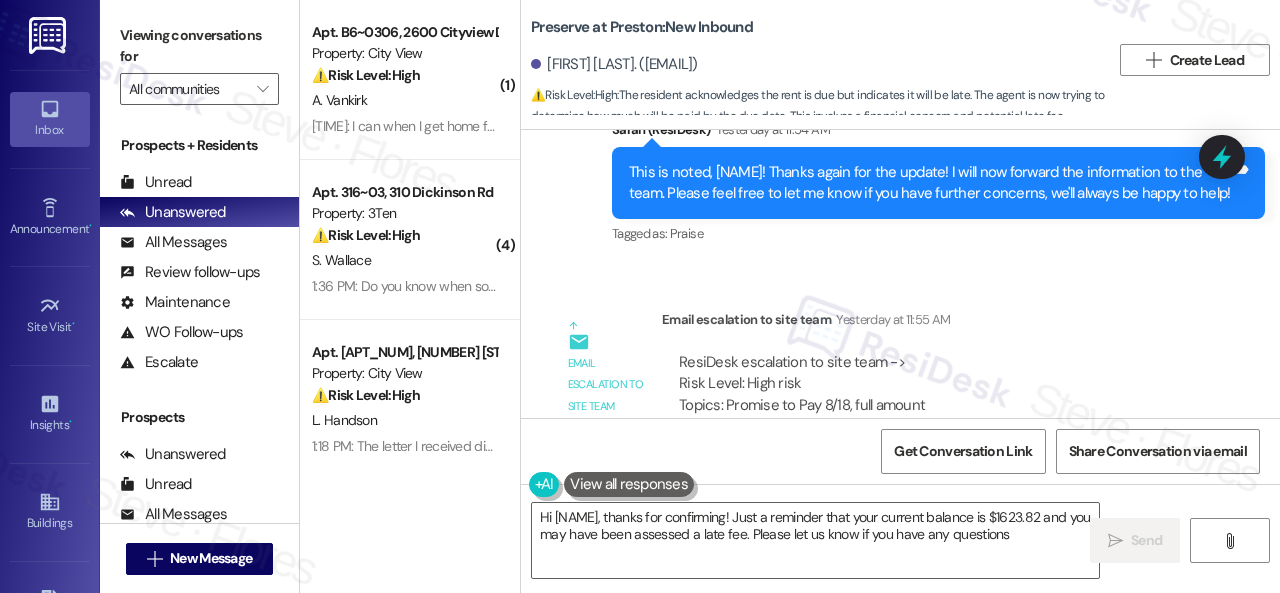 type on "Hi [FIRST], thanks for confirming! Just a reminder that your current balance is $[AMOUNT] and you may have been assessed a late fee. Please let us know if you have any questions!" 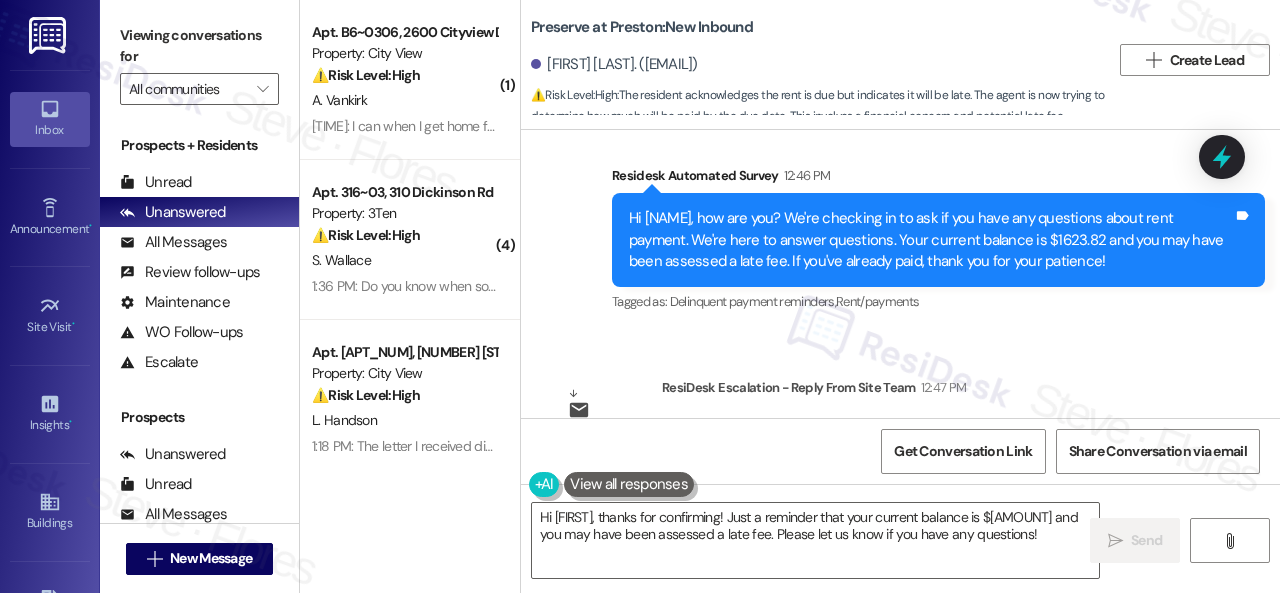 scroll, scrollTop: 45836, scrollLeft: 0, axis: vertical 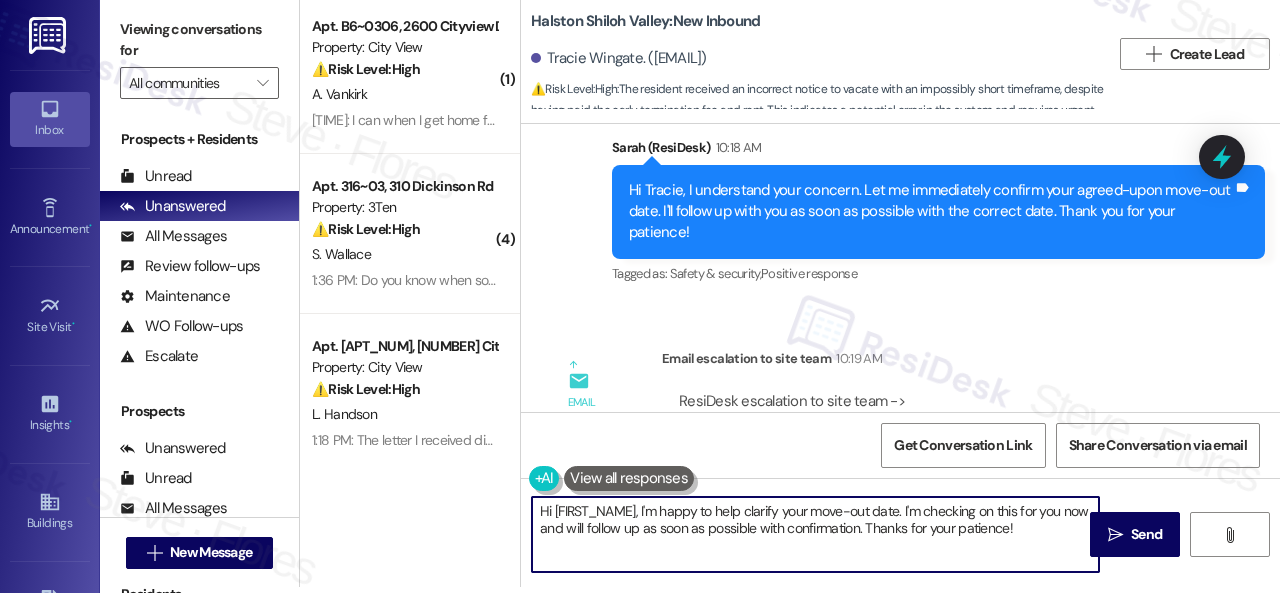 drag, startPoint x: 1069, startPoint y: 527, endPoint x: 412, endPoint y: 469, distance: 659.5552 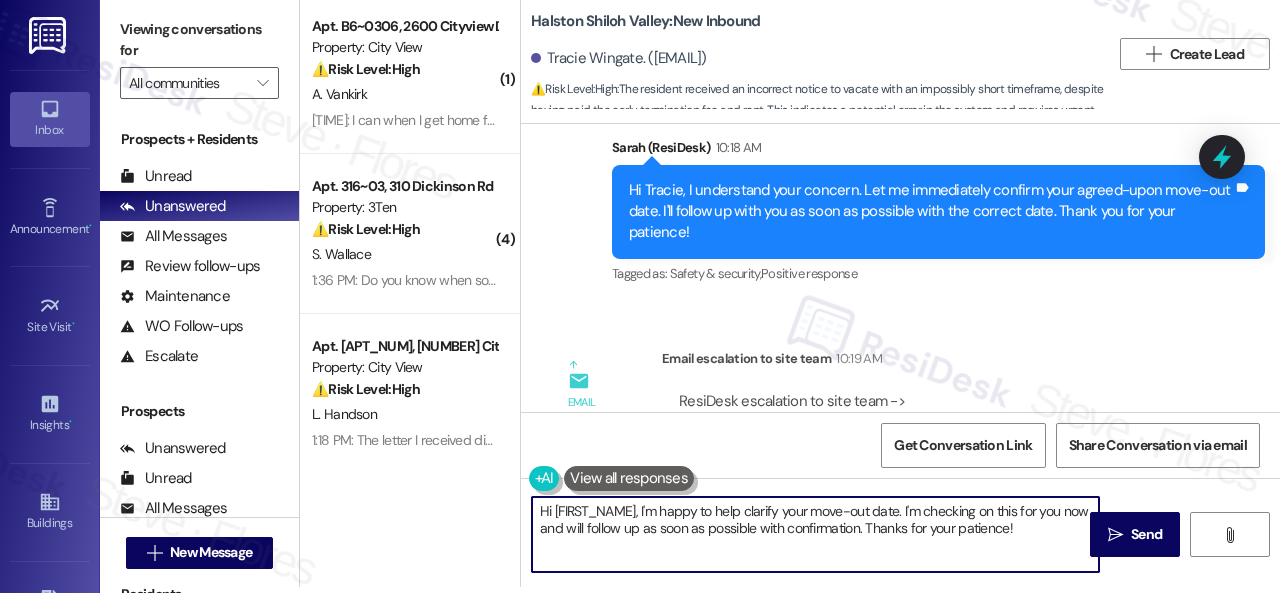 click on "( 1 ) Apt. [APT_NUM], [NUMBER] Cityview Drive Property: City View ⚠️  Risk Level:  High The resident is disputing the blind order and withholding payment until it is adjusted. This involves a financial concern and potential delay in payment, requiring escalation. A. Vankirk [TIME]: I can when I get home from work. Maintenance already measured the windows on Tues. [TIME]: I can when I get home from work. Maintenance already measured the windows on Tues. ( 4 ) Apt. [APT_NUM], [NUMBER] Dickinson Rd Property: 3Ten ⚠️  Risk Level:  High The resident is disputing late fees, claiming they are not in accordance with their lease. This is a financial concern and potential lease violation, requiring investigation. Additionally, the resident reports unsanitary conditions (urine smell) in the hallways, which is a health and safety concern. S. Wallace [TIME]: Do you know when some one is going to clean hallways the weak of urine and other smells I clean outside my door but it's filthy Apt. [APT_NUM], [NUMBER] Cityview Drive ⚠️" at bounding box center [790, 290] 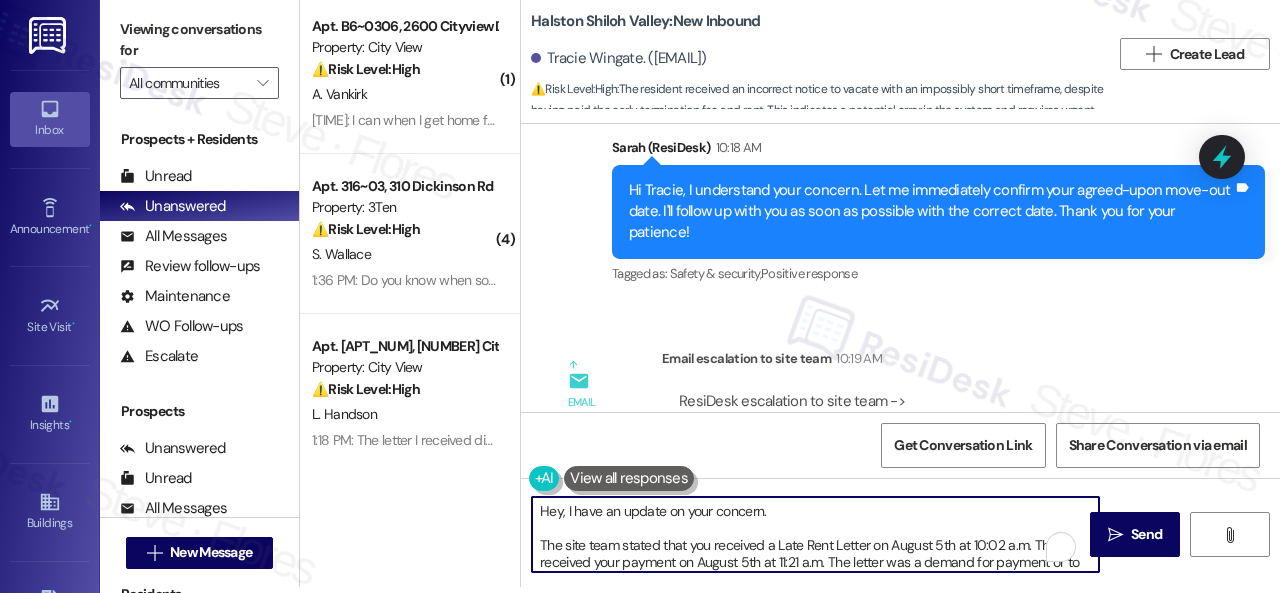 scroll, scrollTop: 90, scrollLeft: 0, axis: vertical 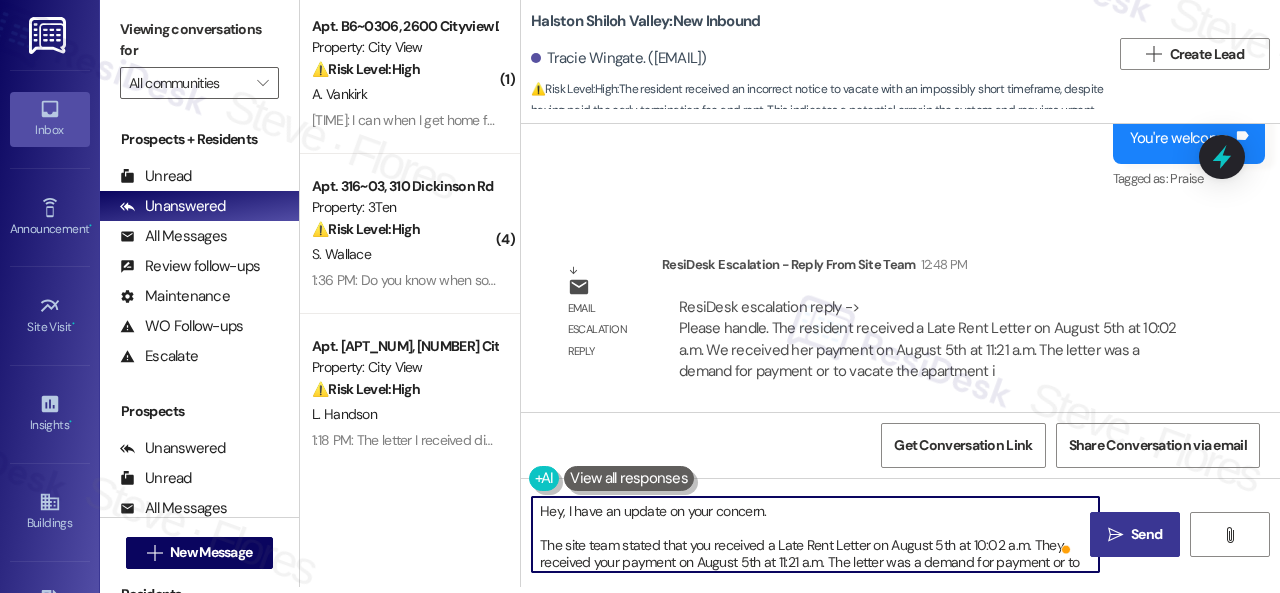 type on "Hey, I have an update on your concern.
The site team stated that you received a Late Rent Letter on August 5th at 10:02 a.m. They received your payment on August 5th at 11:21 a.m. The letter was a demand for payment or to vacate the apartment if you could not make a payment. They have received your payment, your account is current, and you may disregard the letter. Your move-out date is confirmed for August 31st.
Let me know if you need anything else. Thank you!" 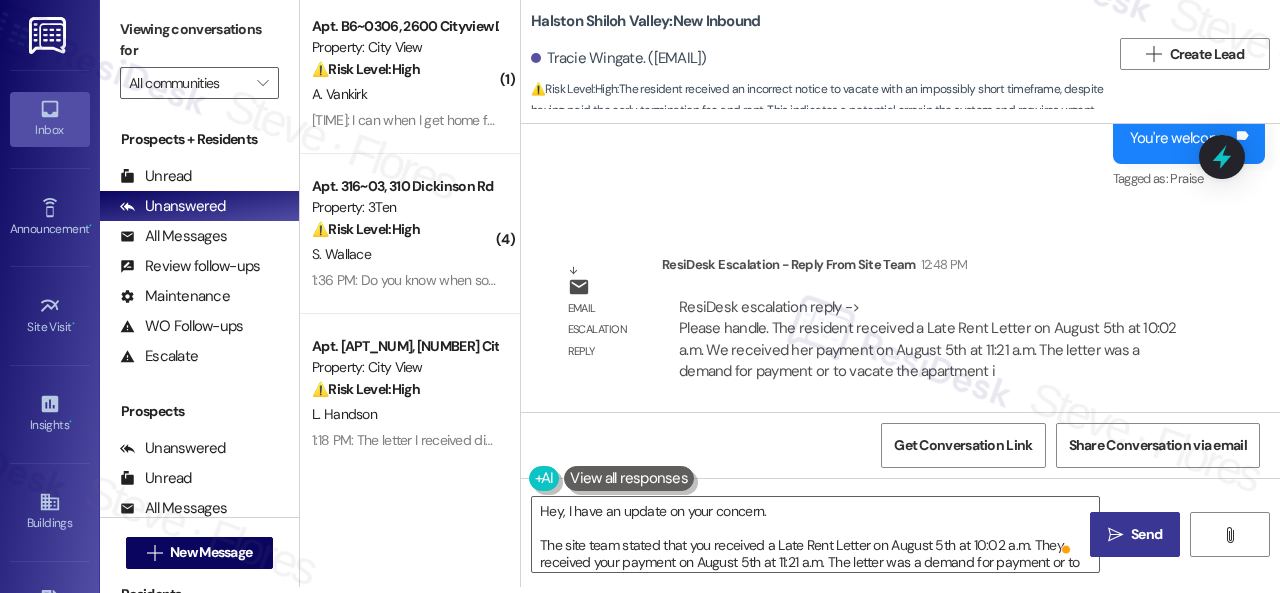 click on "Send" at bounding box center (1146, 534) 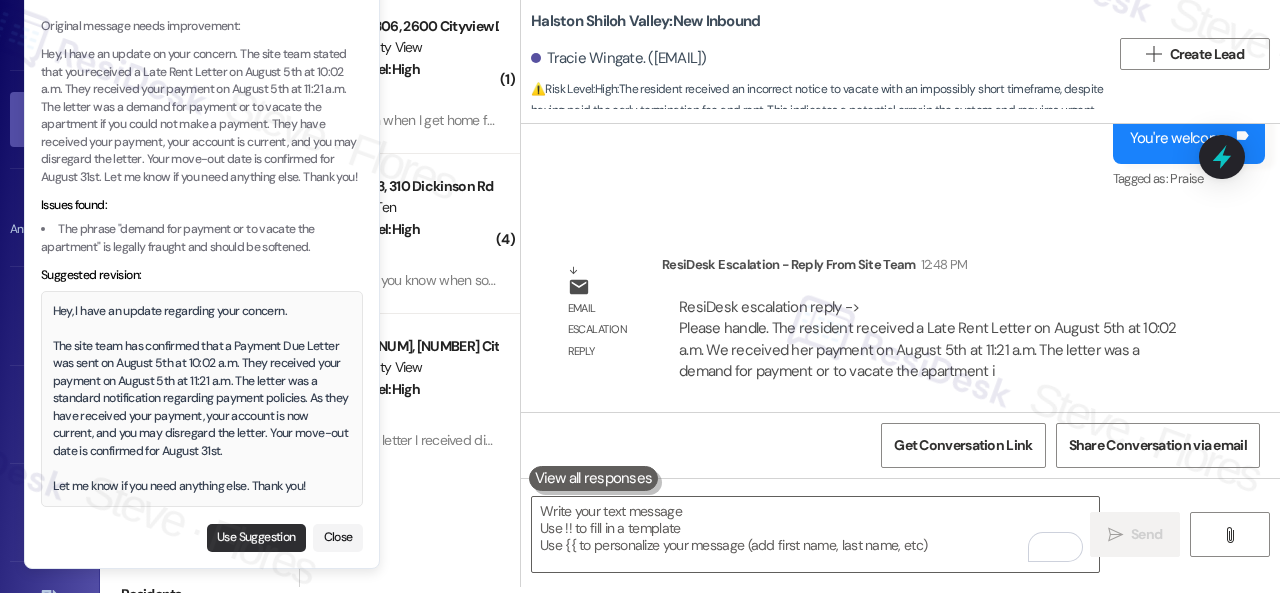 click on "Use Suggestion" at bounding box center (256, 538) 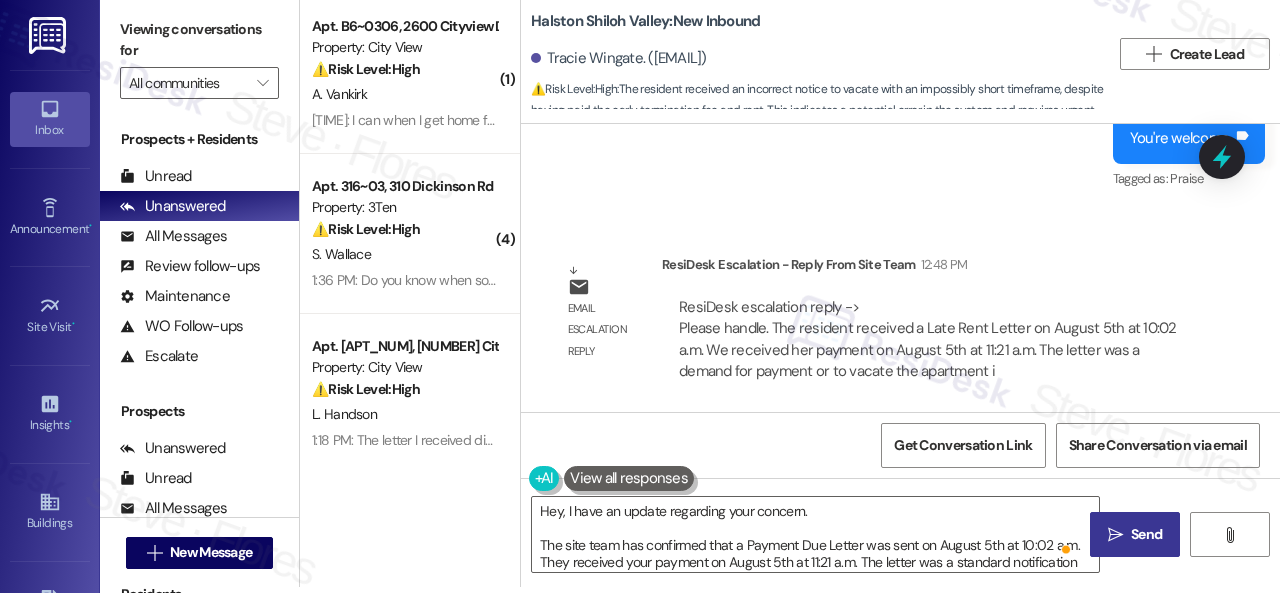 click on "Send" at bounding box center [1146, 534] 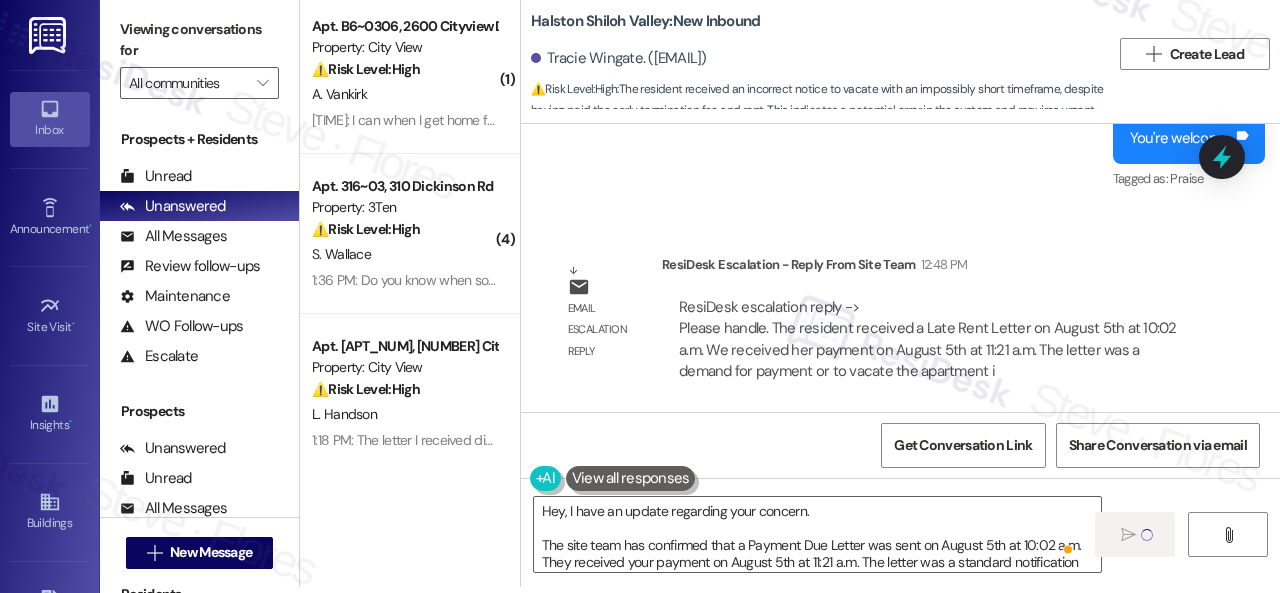 type 